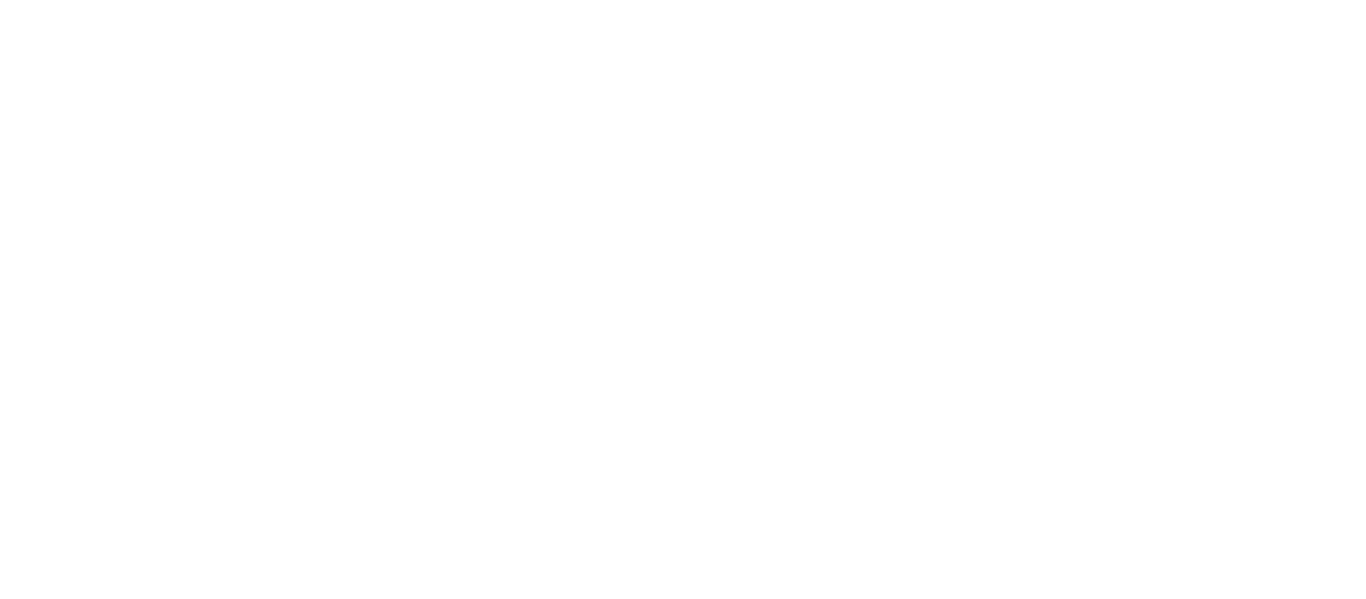 scroll, scrollTop: 0, scrollLeft: 0, axis: both 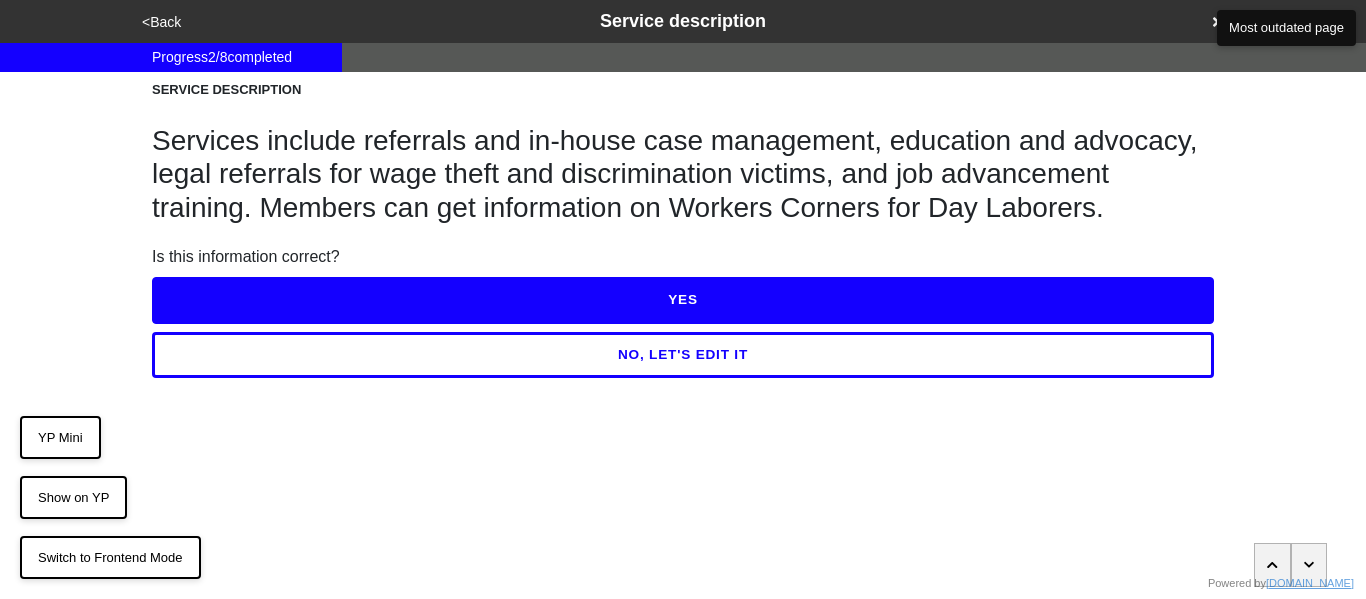 click on "YES" at bounding box center (683, 300) 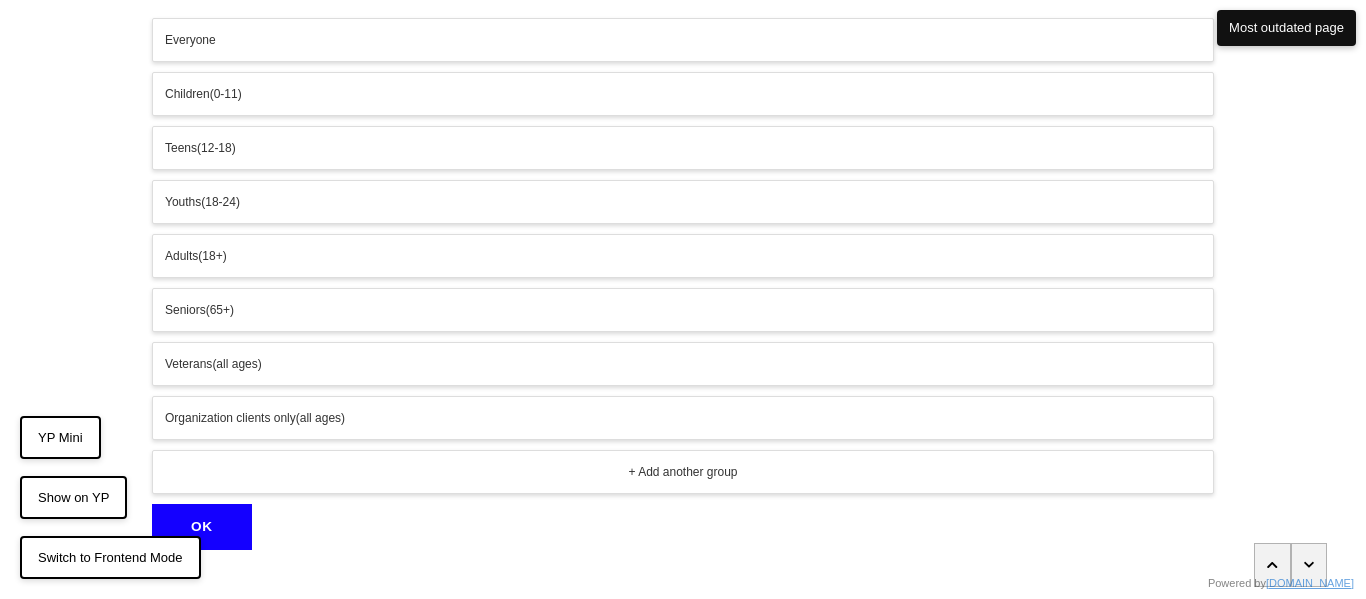 scroll, scrollTop: 131, scrollLeft: 0, axis: vertical 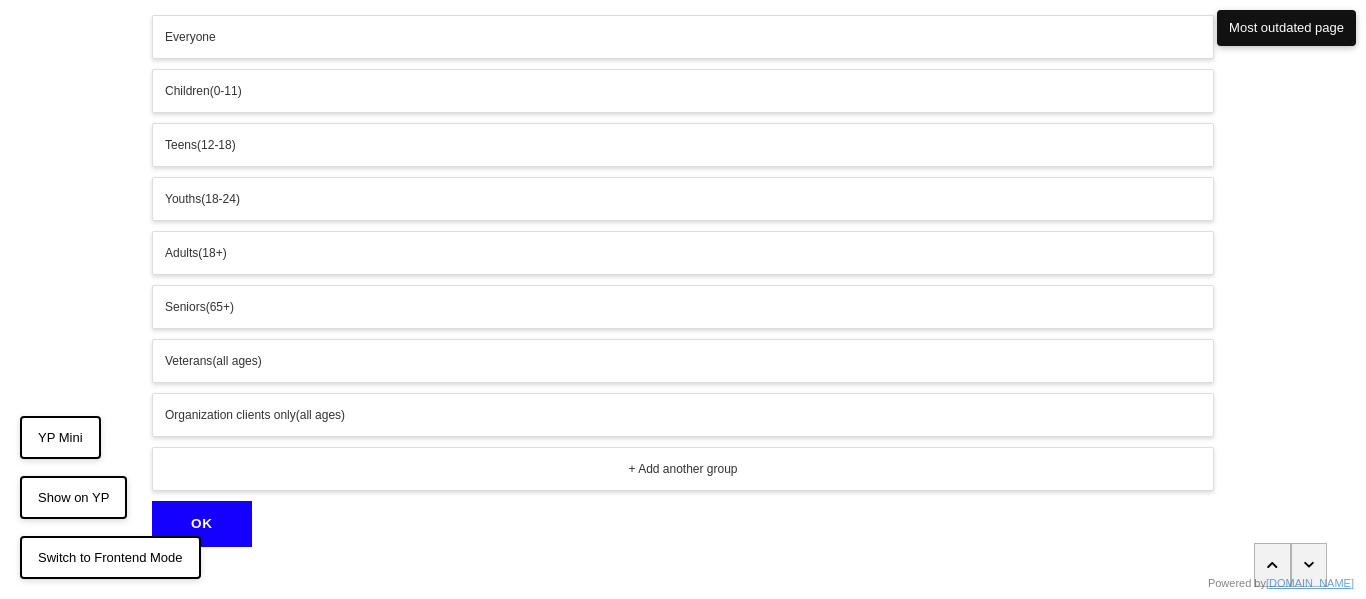 click on "Adults  (18+)" at bounding box center (683, 253) 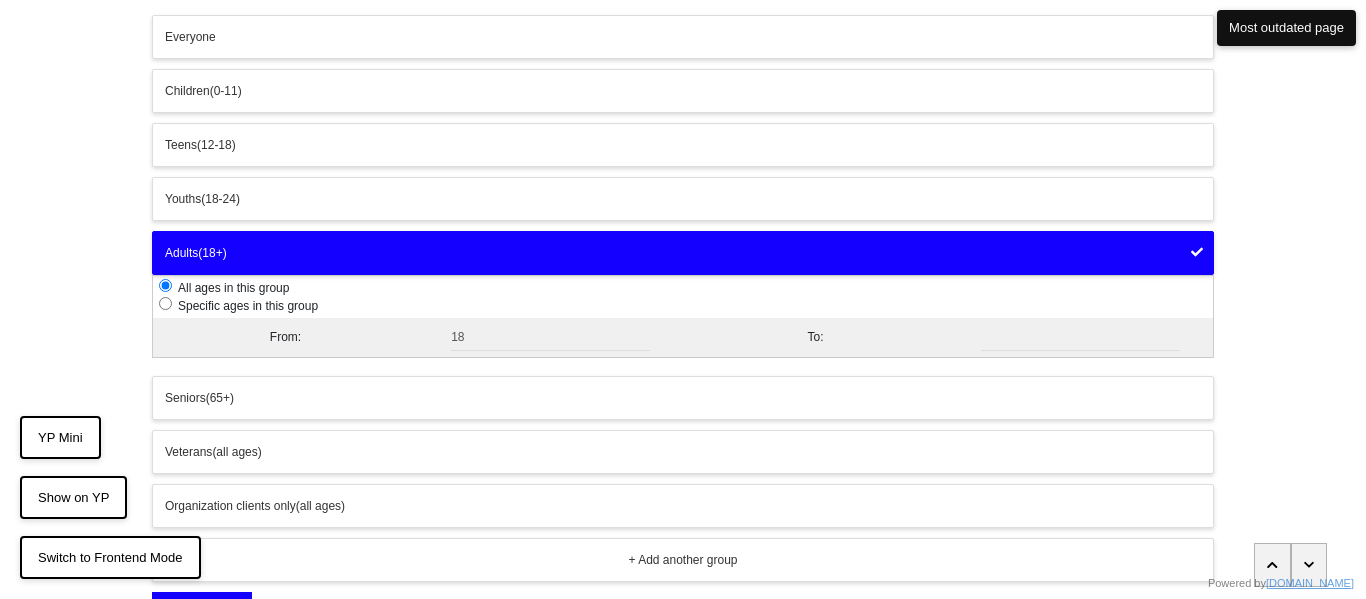 scroll, scrollTop: 250, scrollLeft: 0, axis: vertical 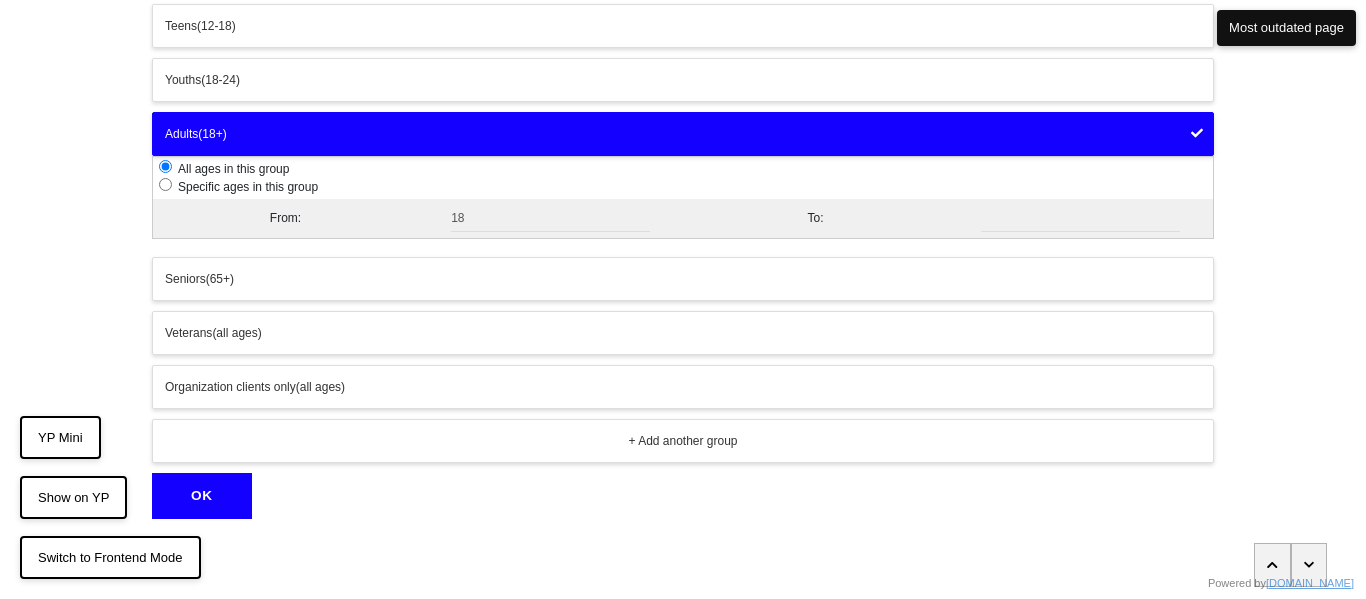 click on "OK" at bounding box center (202, 496) 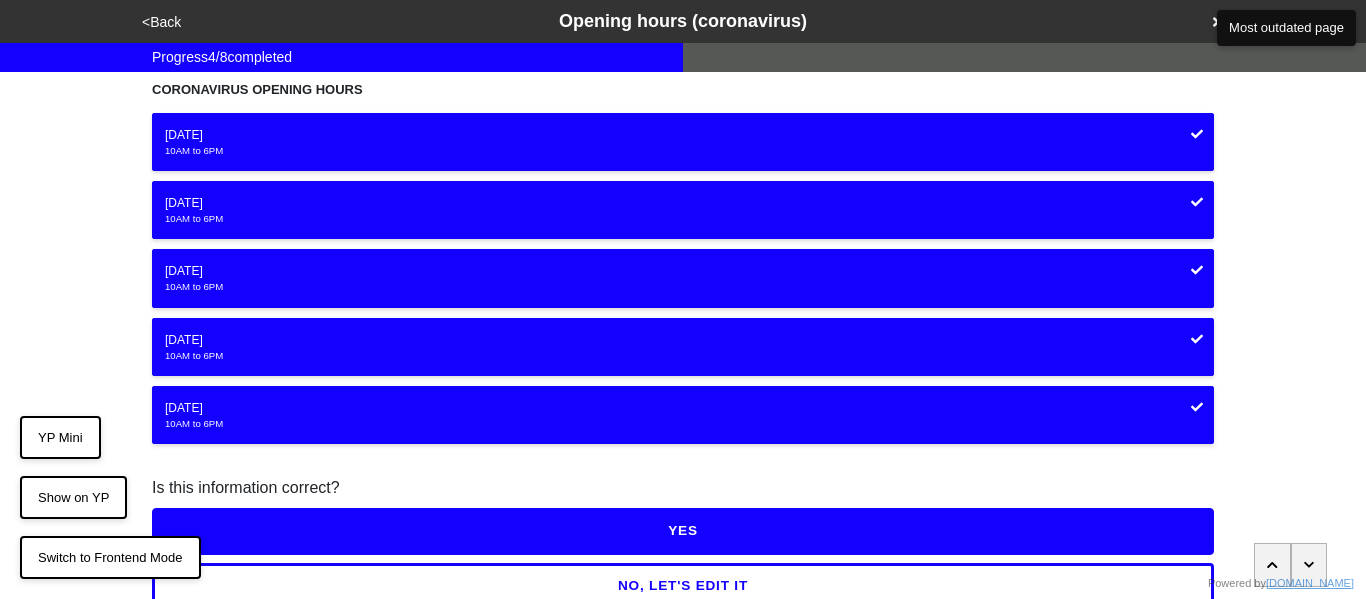 click on "YES" at bounding box center (683, 531) 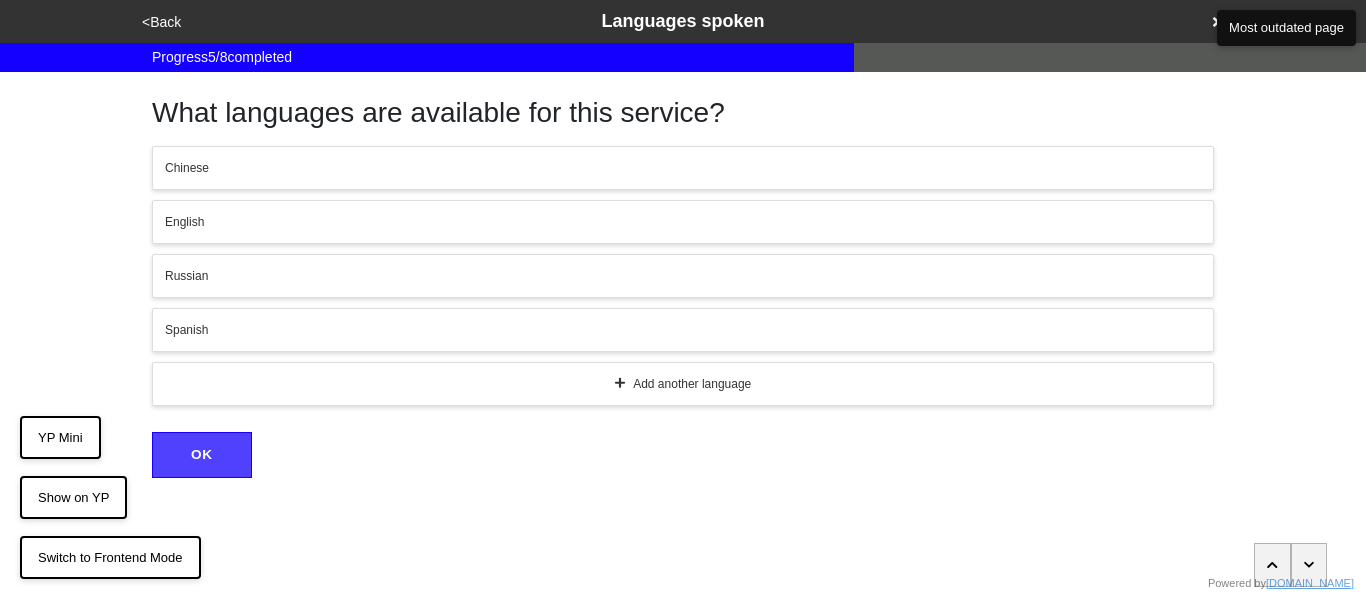 click on "English" at bounding box center [683, 222] 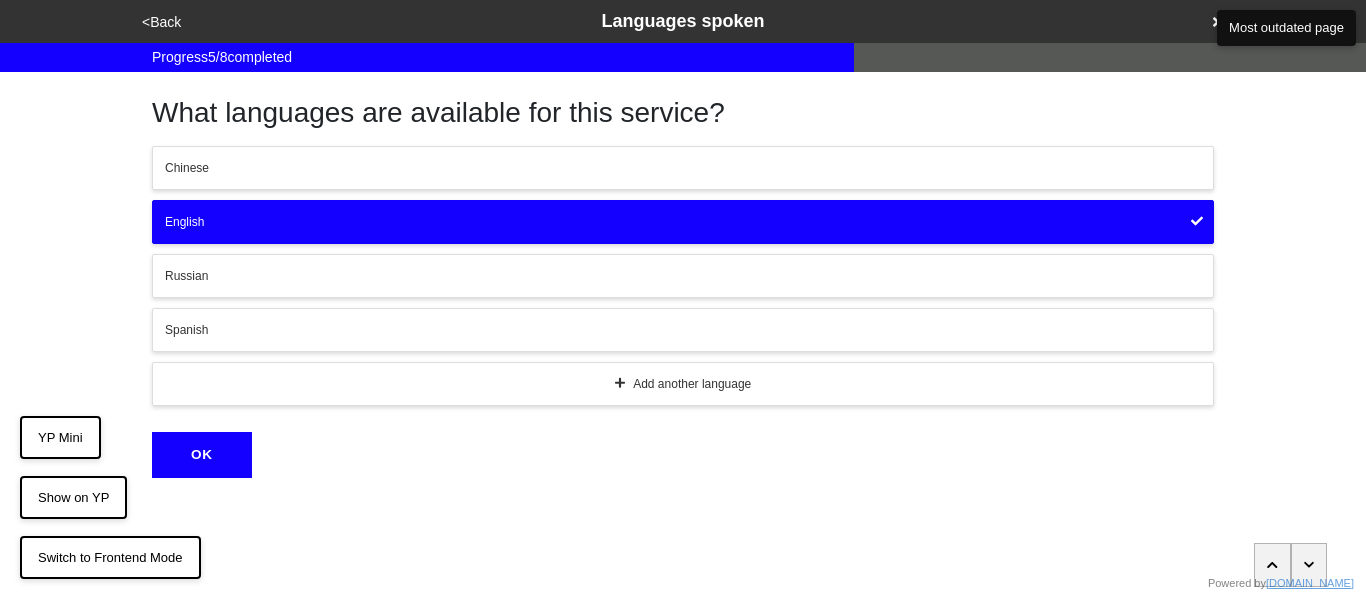 click on "OK" at bounding box center (202, 455) 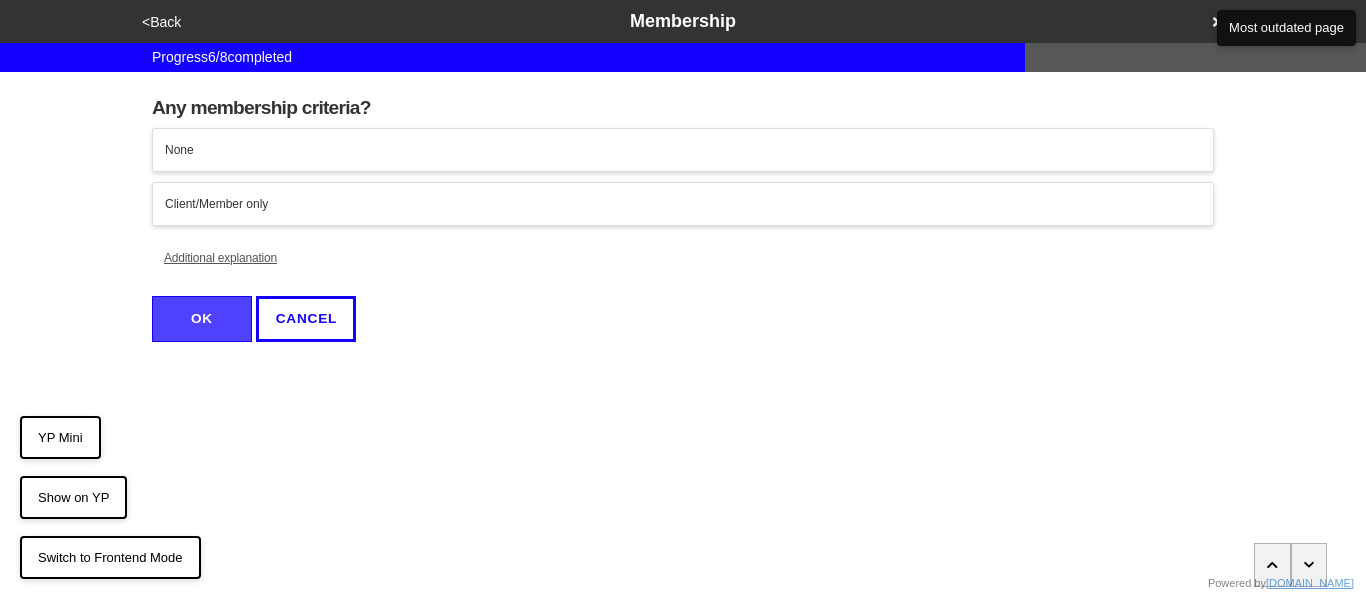 click on "<Back" at bounding box center (161, 22) 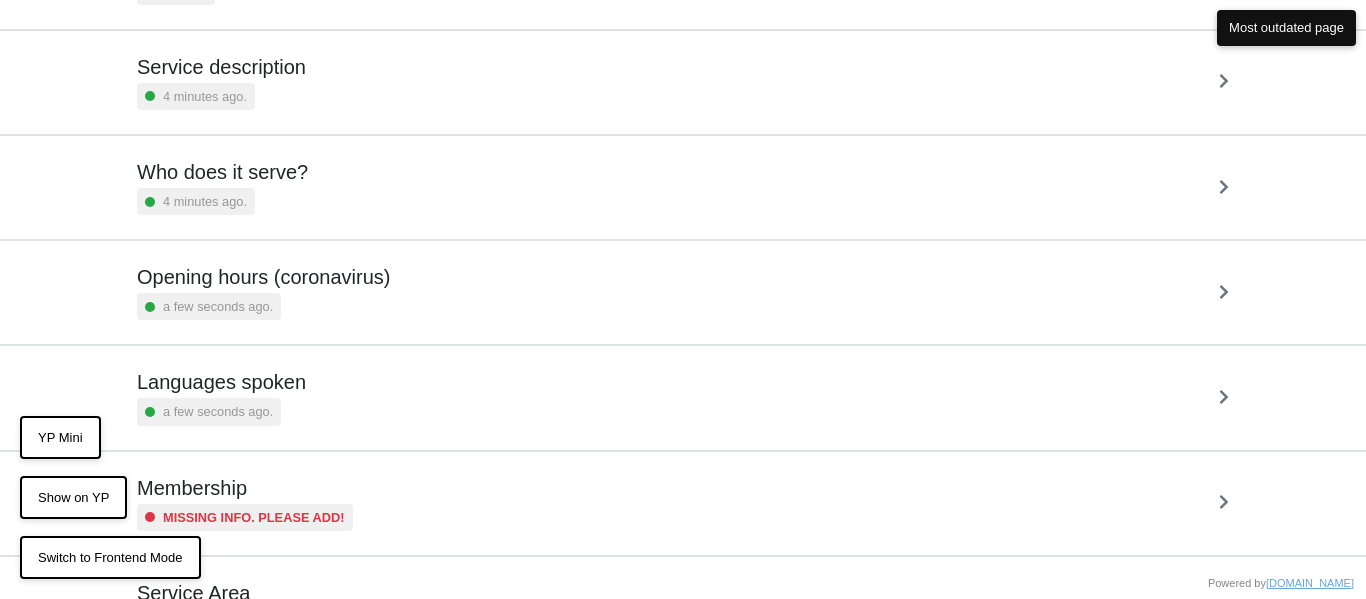 scroll, scrollTop: 232, scrollLeft: 0, axis: vertical 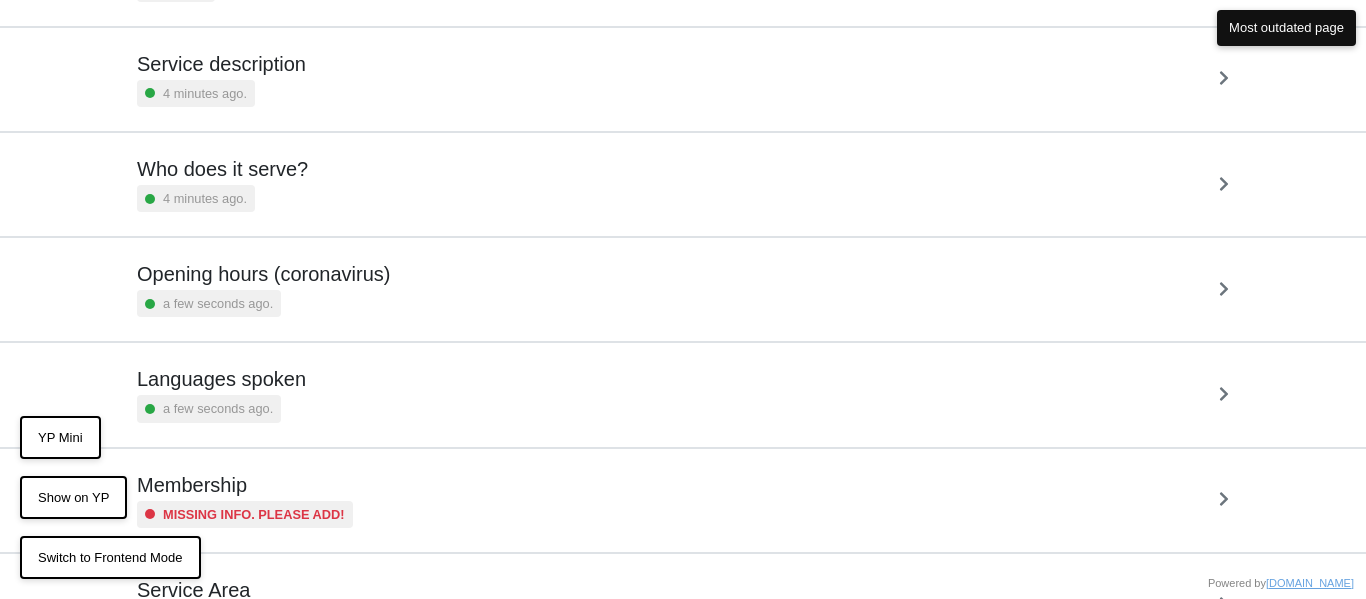 click on "a few seconds ago." at bounding box center [209, 408] 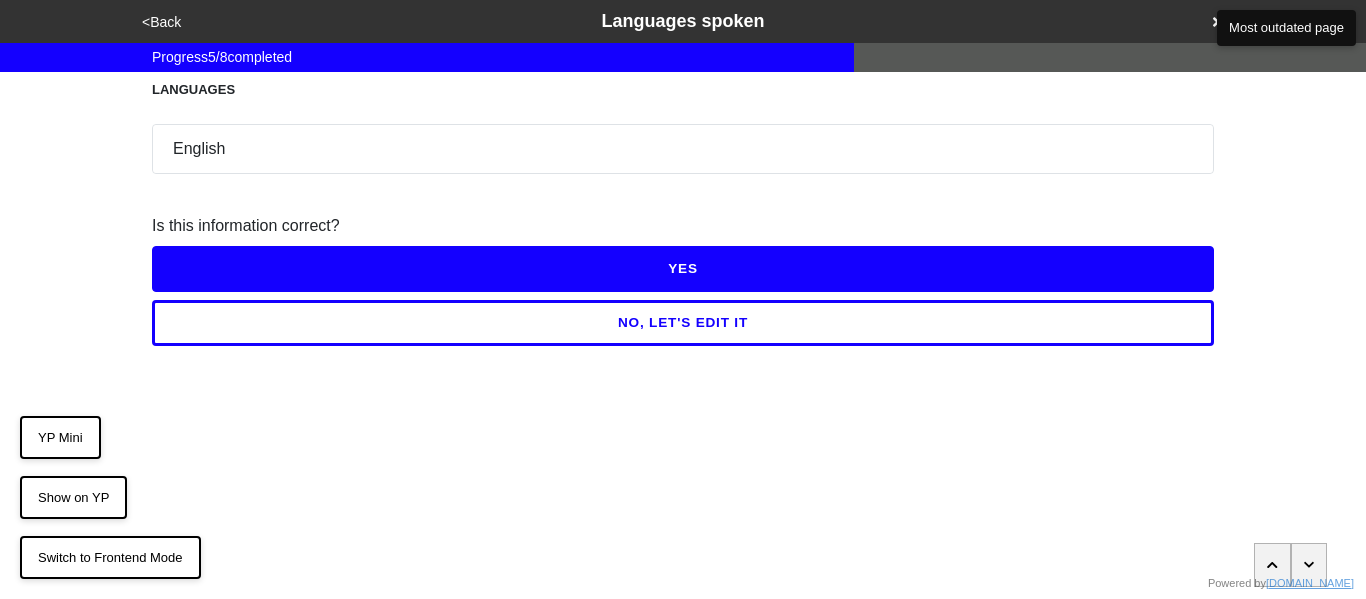 click on "NO, LET'S EDIT IT" at bounding box center [683, 323] 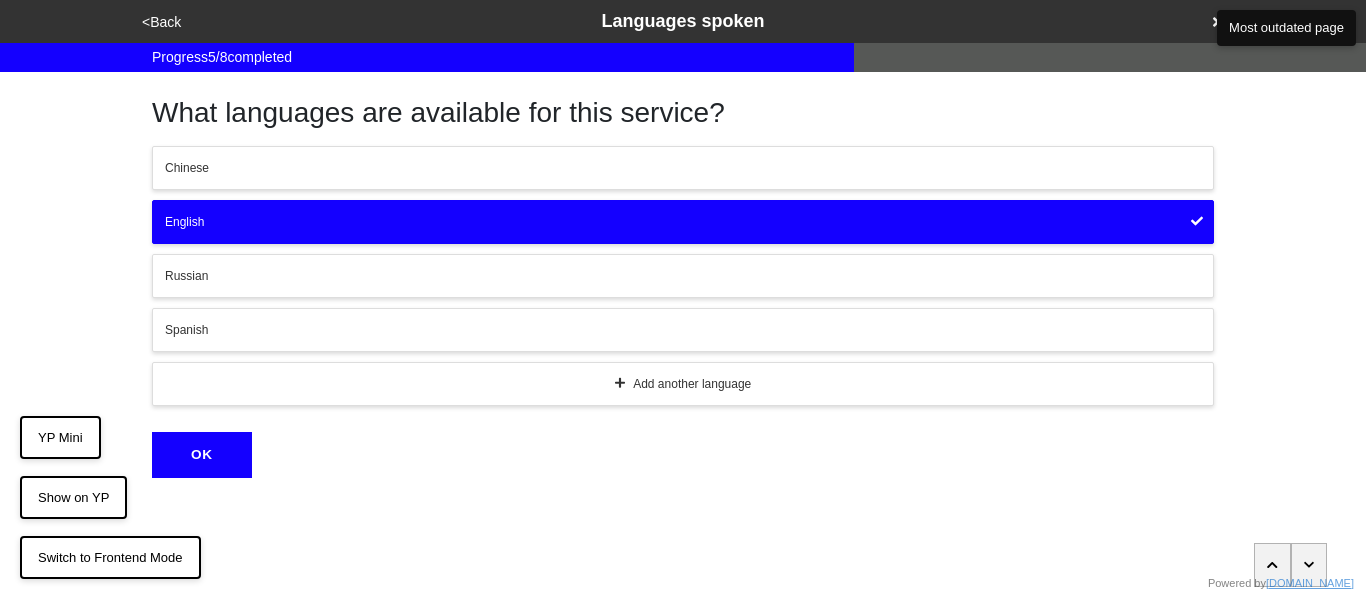 click on "Spanish" at bounding box center [683, 330] 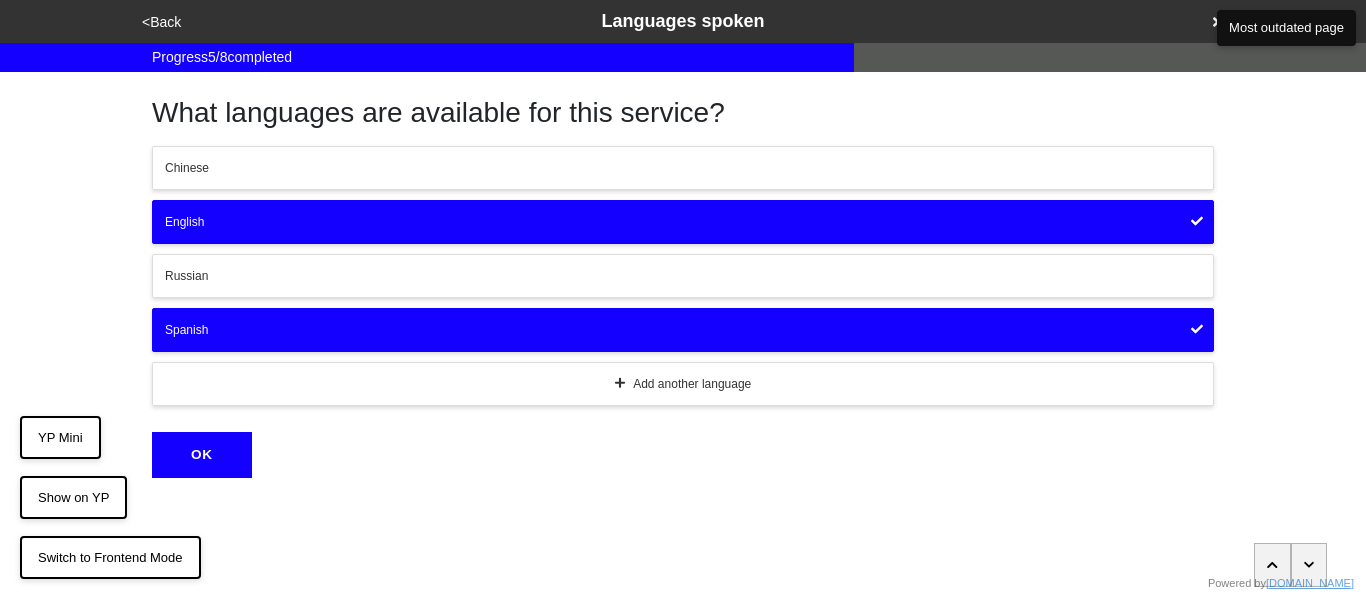 click on "OK" at bounding box center [202, 455] 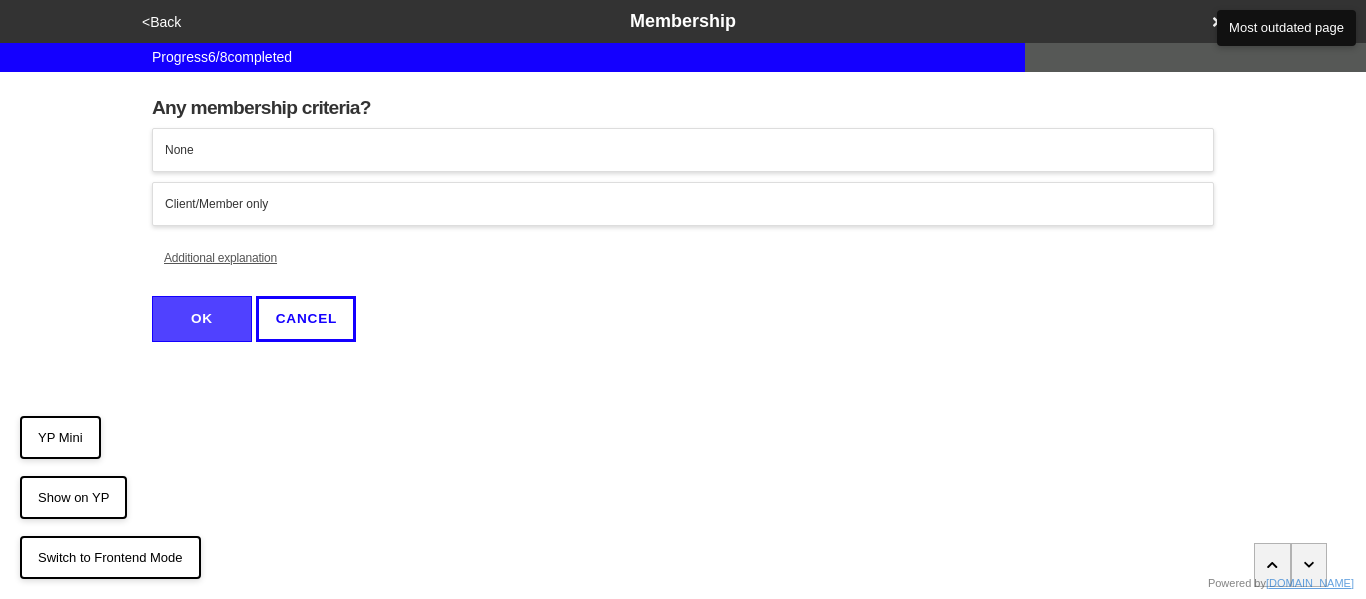 click on "None" at bounding box center [683, 150] 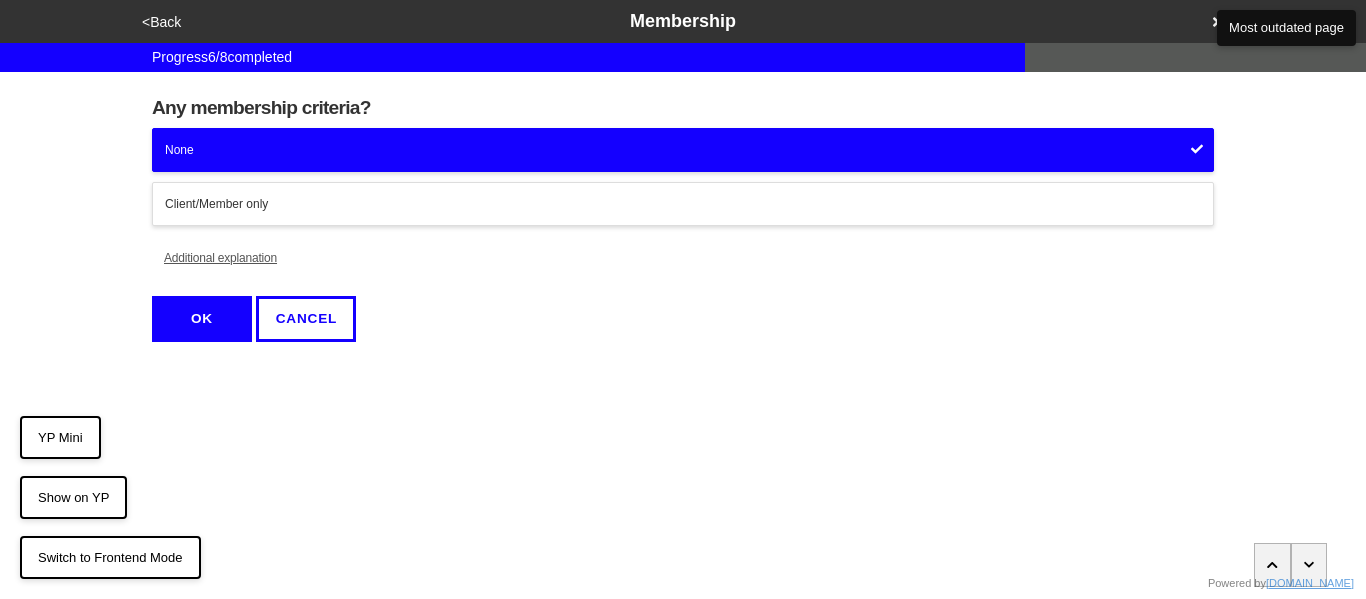 click on "OK" at bounding box center (202, 319) 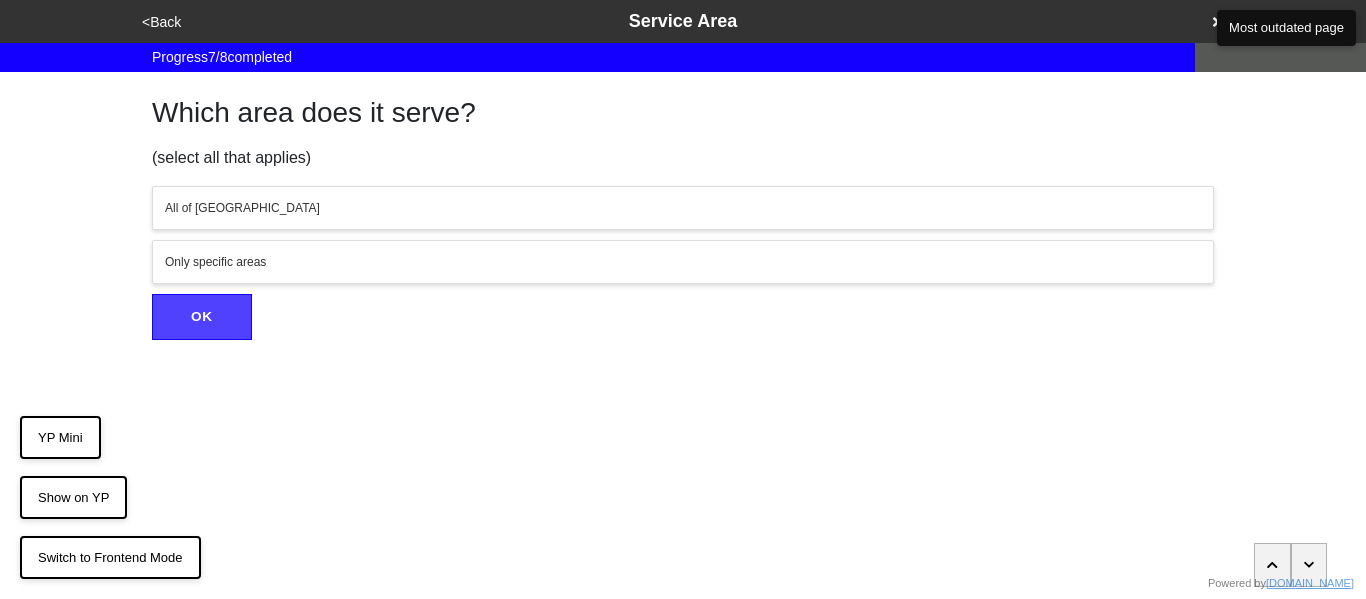 click on "All of NYC" at bounding box center (683, 208) 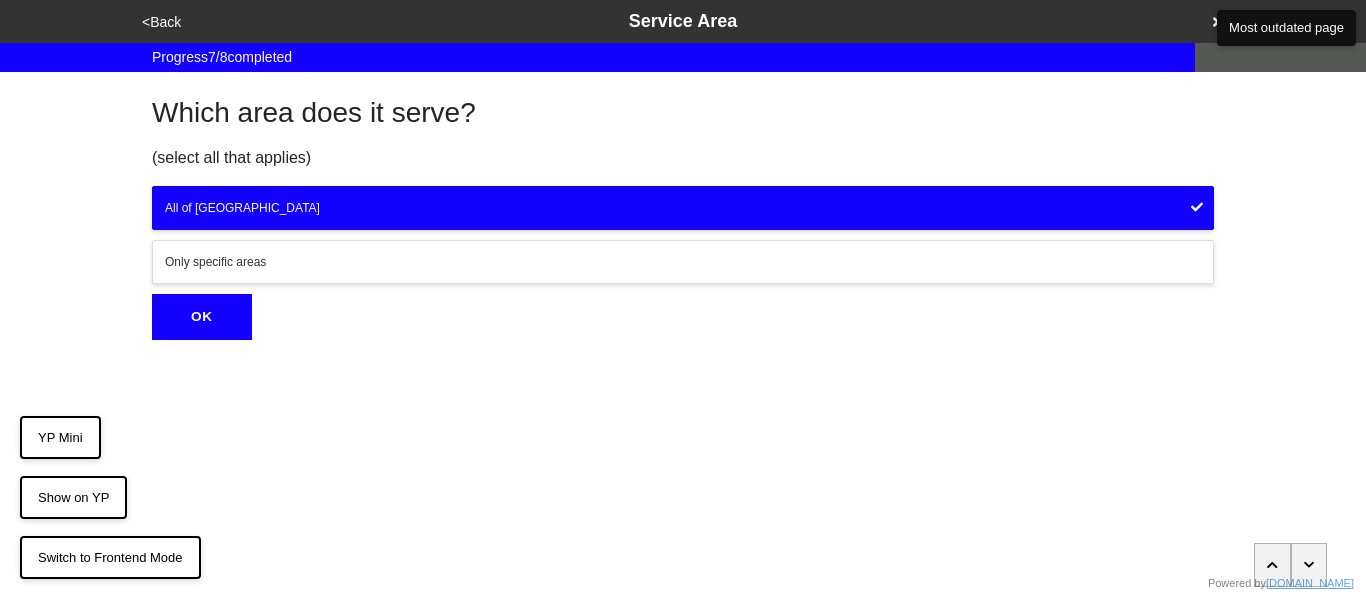click on "OK" at bounding box center [202, 317] 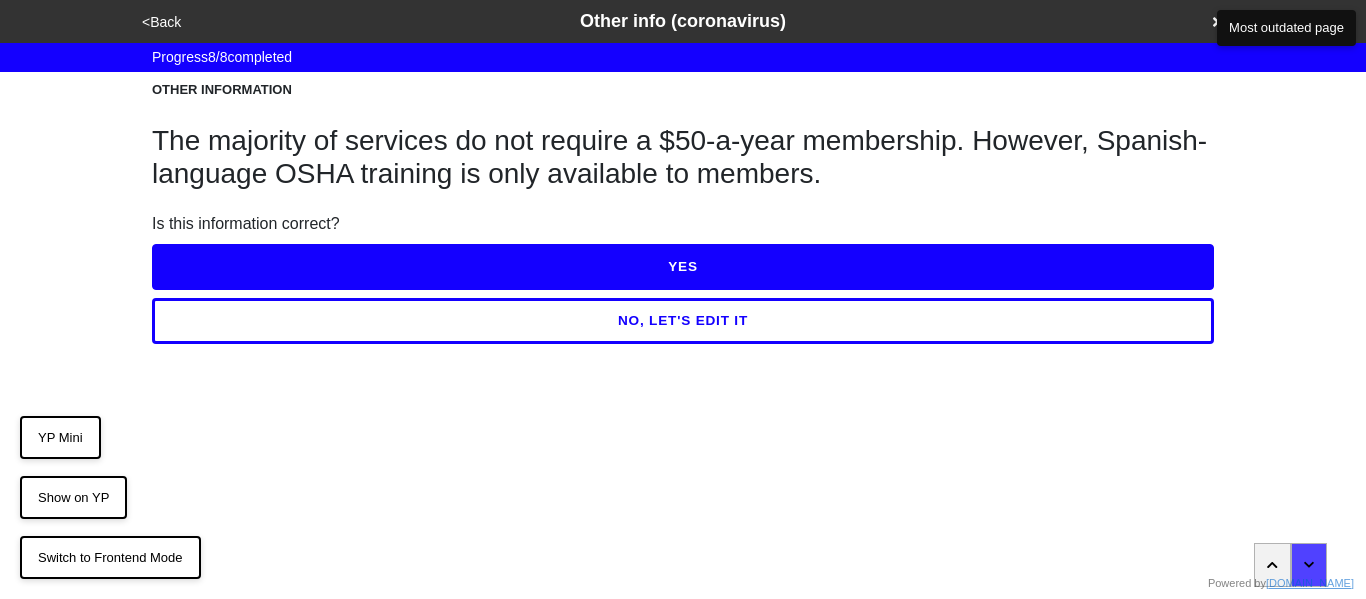 click on "YES" at bounding box center [683, 267] 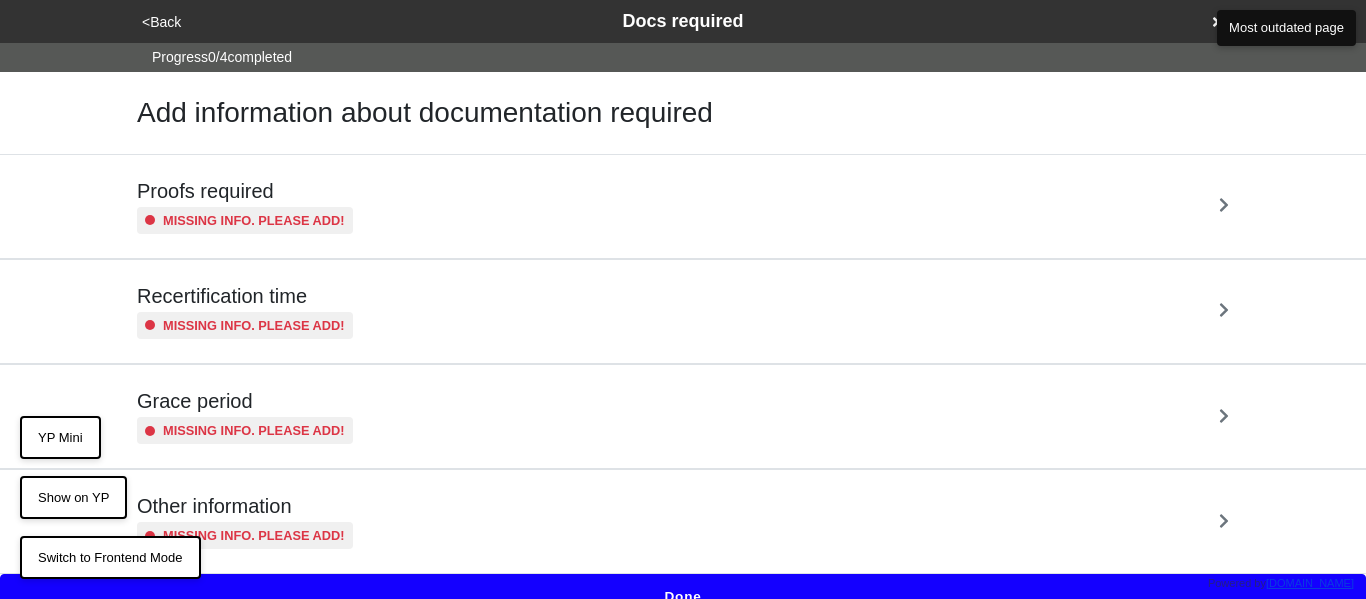 click on "Missing info. Please add!" at bounding box center [254, 220] 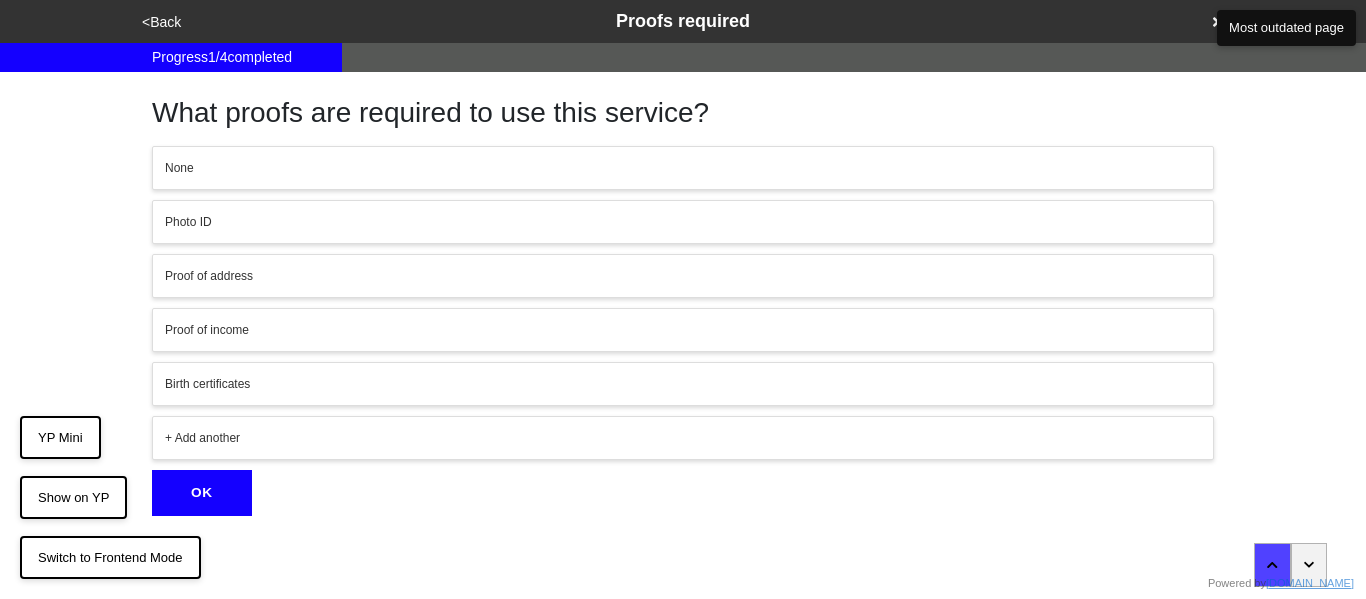click on "Photo ID" at bounding box center [683, 222] 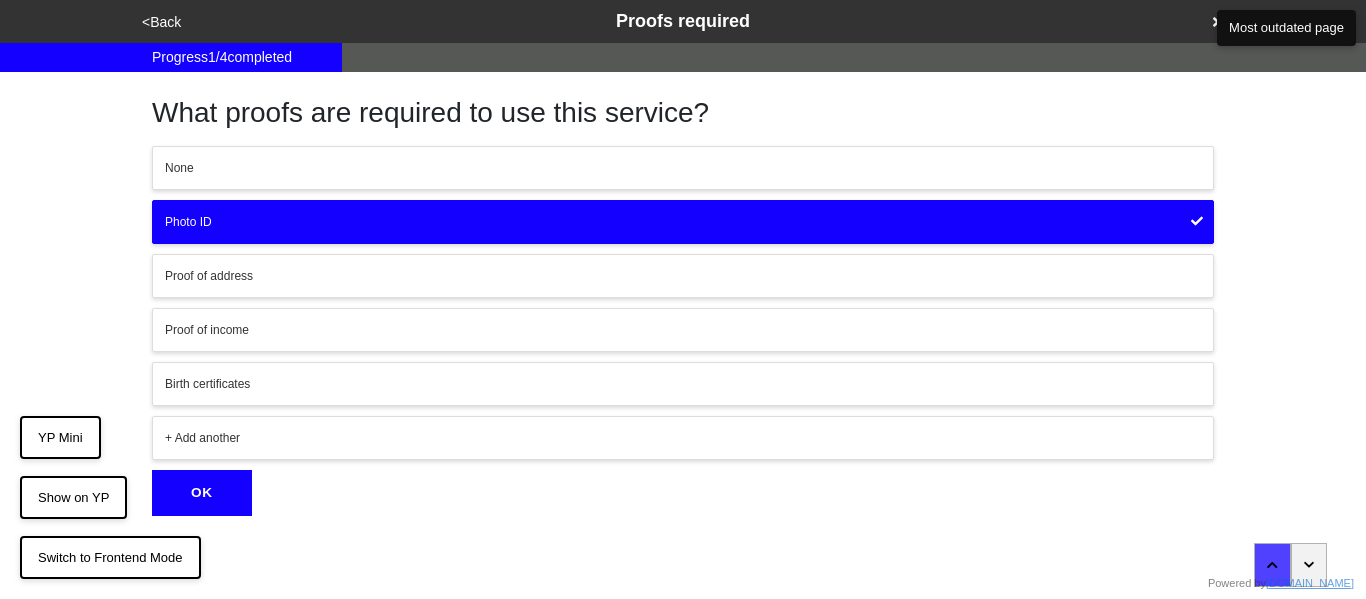 click on "OK" at bounding box center (202, 493) 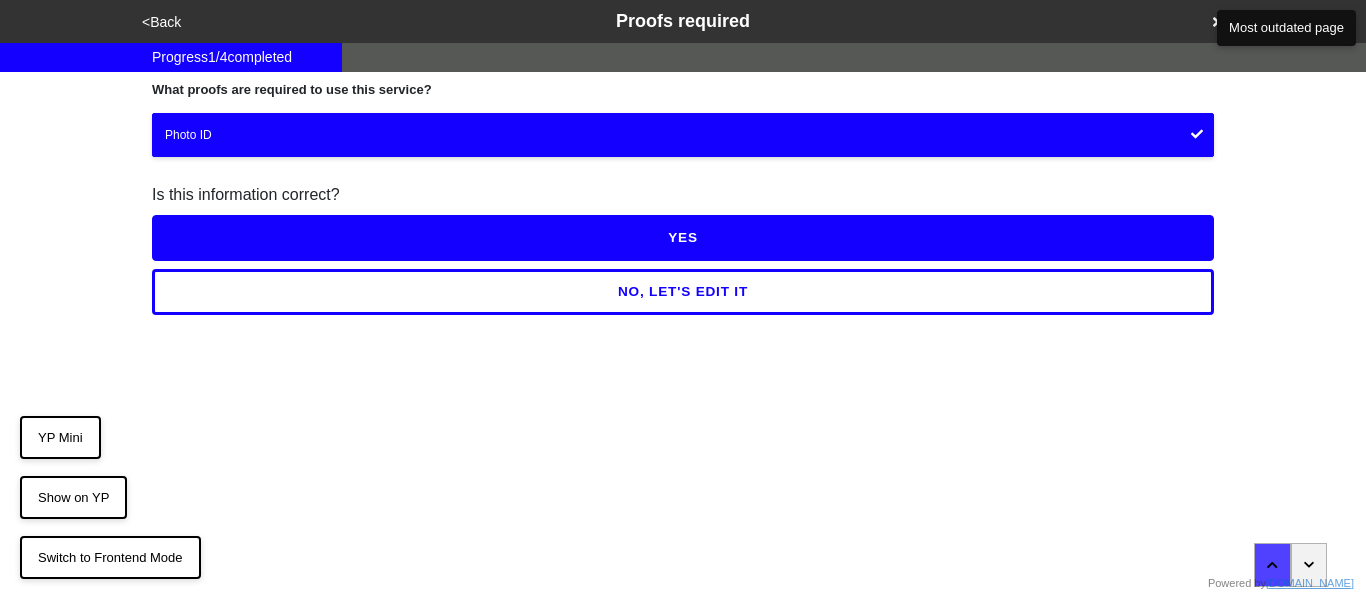 click on "<Back Proofs required Progress  1 / 4  completed What proofs are required to use this service? Photo ID  Is this information correct?  YES NO, LET'S EDIT IT Powered by  doobneek.org Switch to Frontend Mode Show on YP YP Mini Most outdated page" at bounding box center (683, 157) 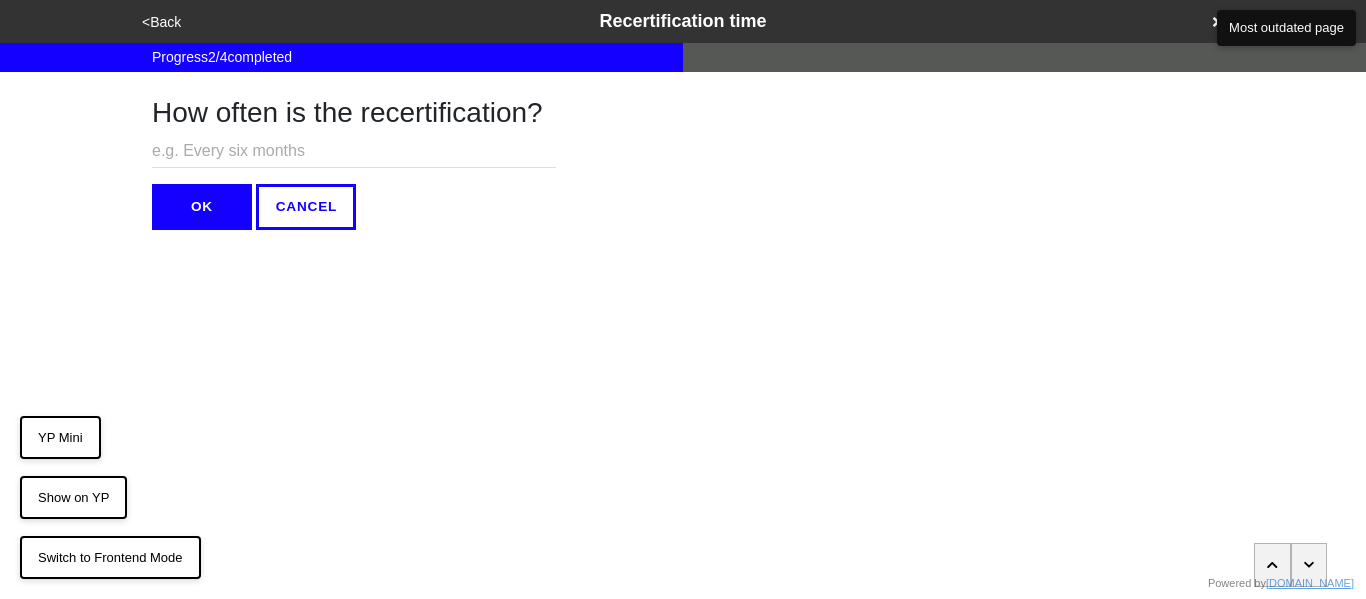 click on "<Back" at bounding box center [161, 22] 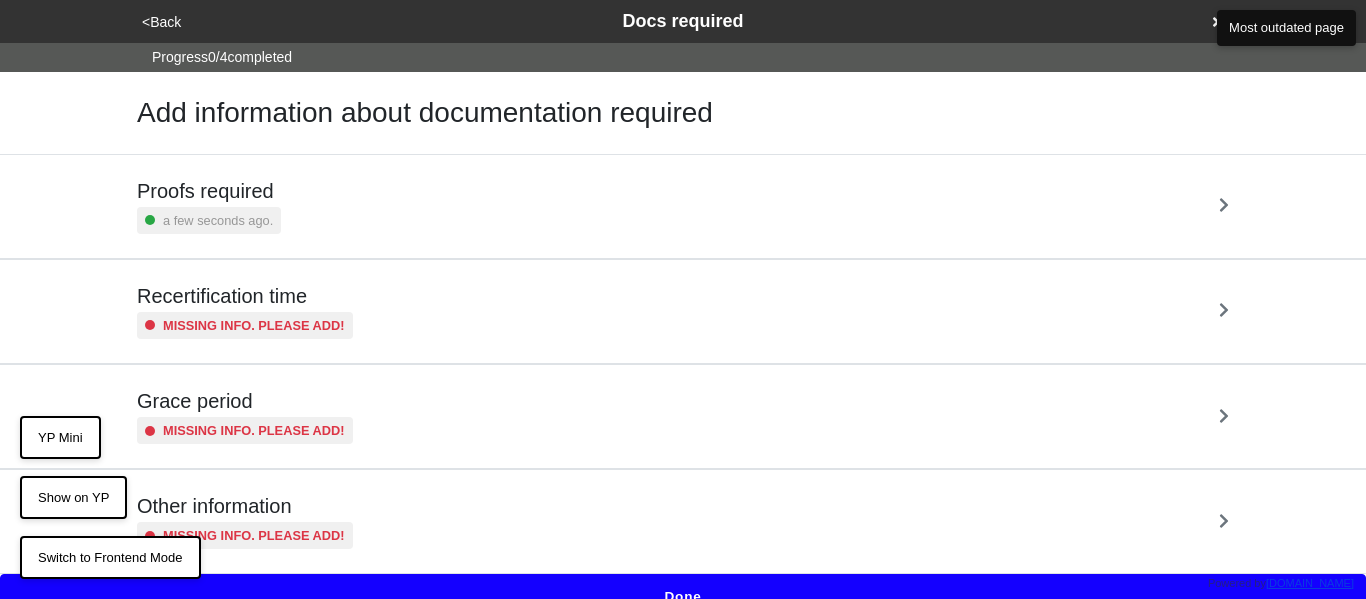 click on "Recertification time Missing info. Please add!" at bounding box center [683, 311] 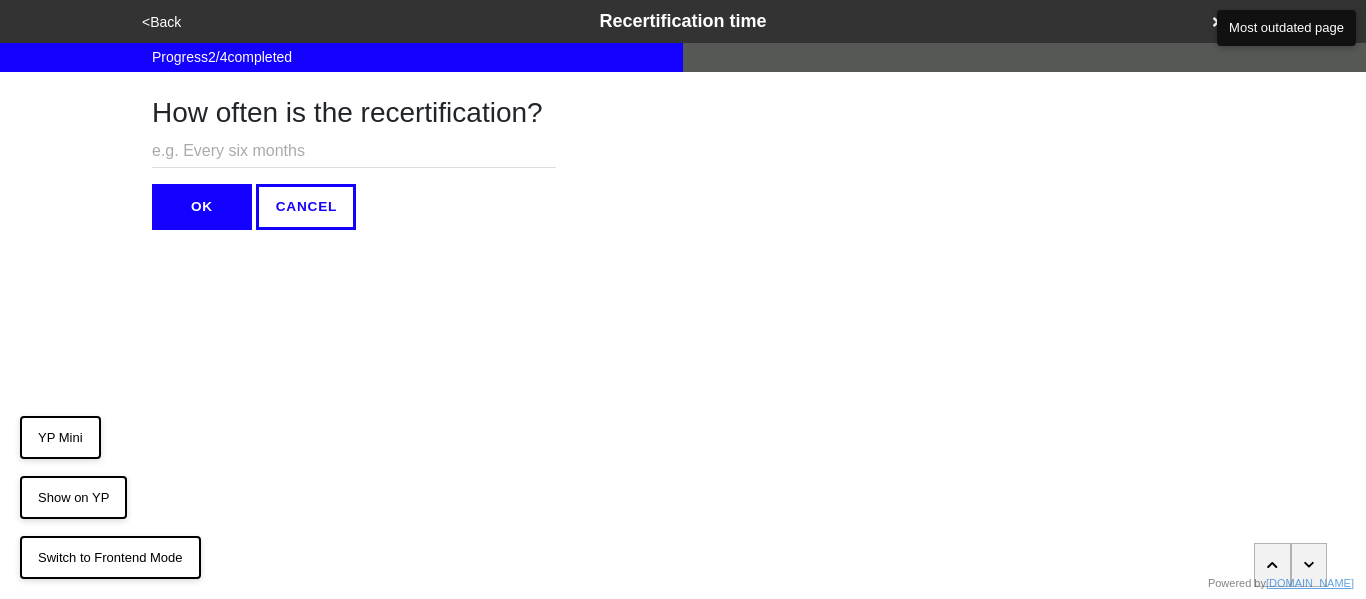 click at bounding box center [354, 151] 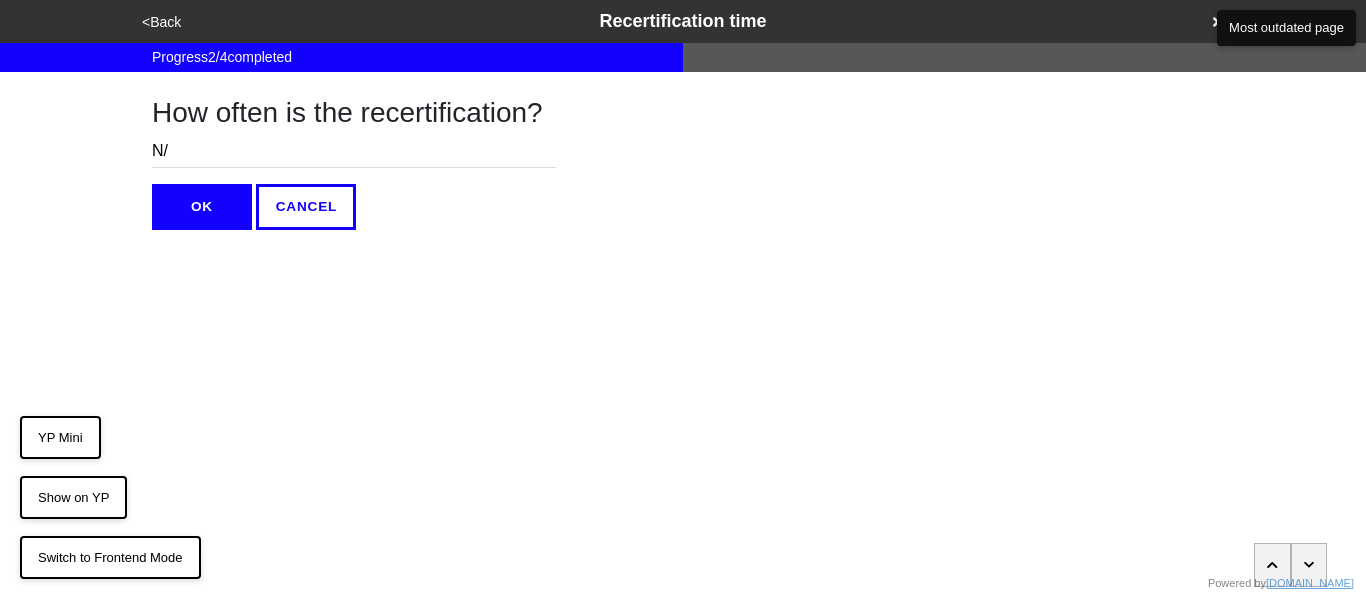 type on "N/A" 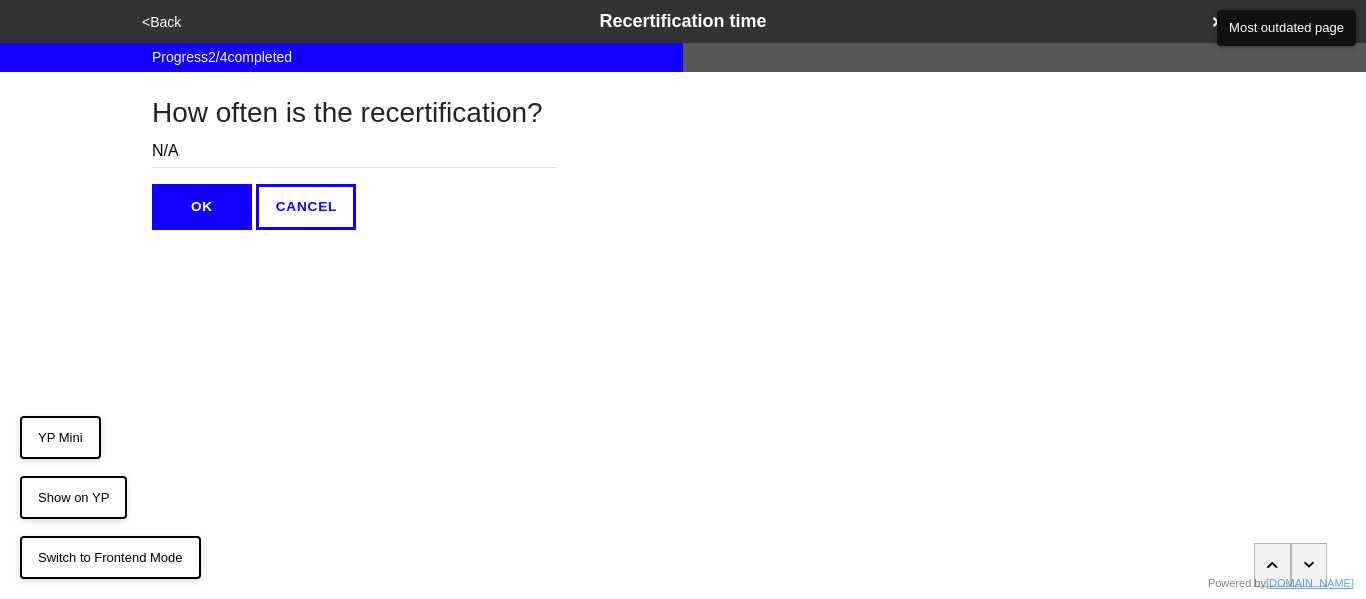 click on "OK" at bounding box center [202, 207] 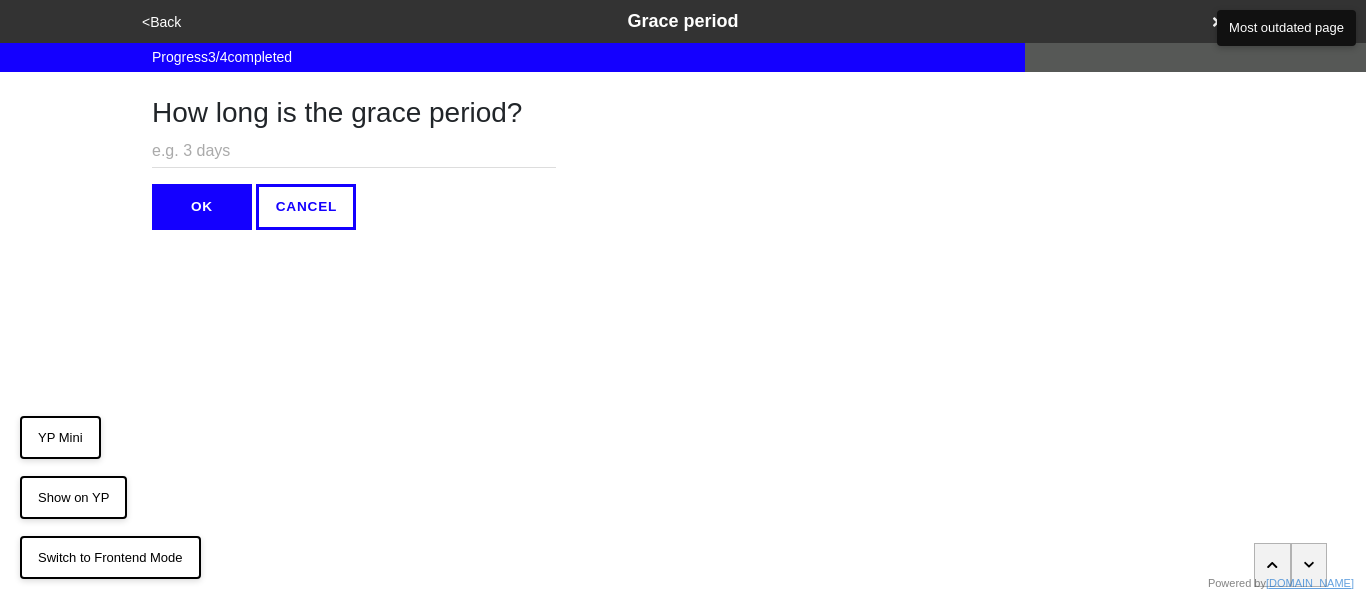 click at bounding box center (354, 151) 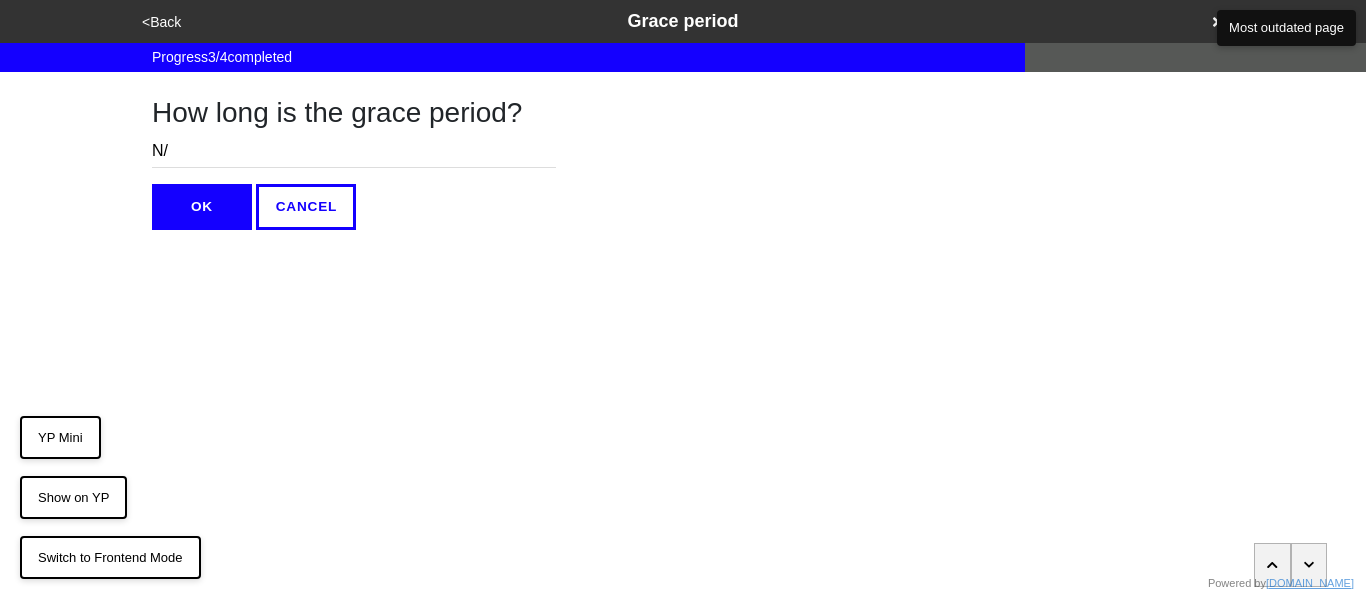 type on "N/A" 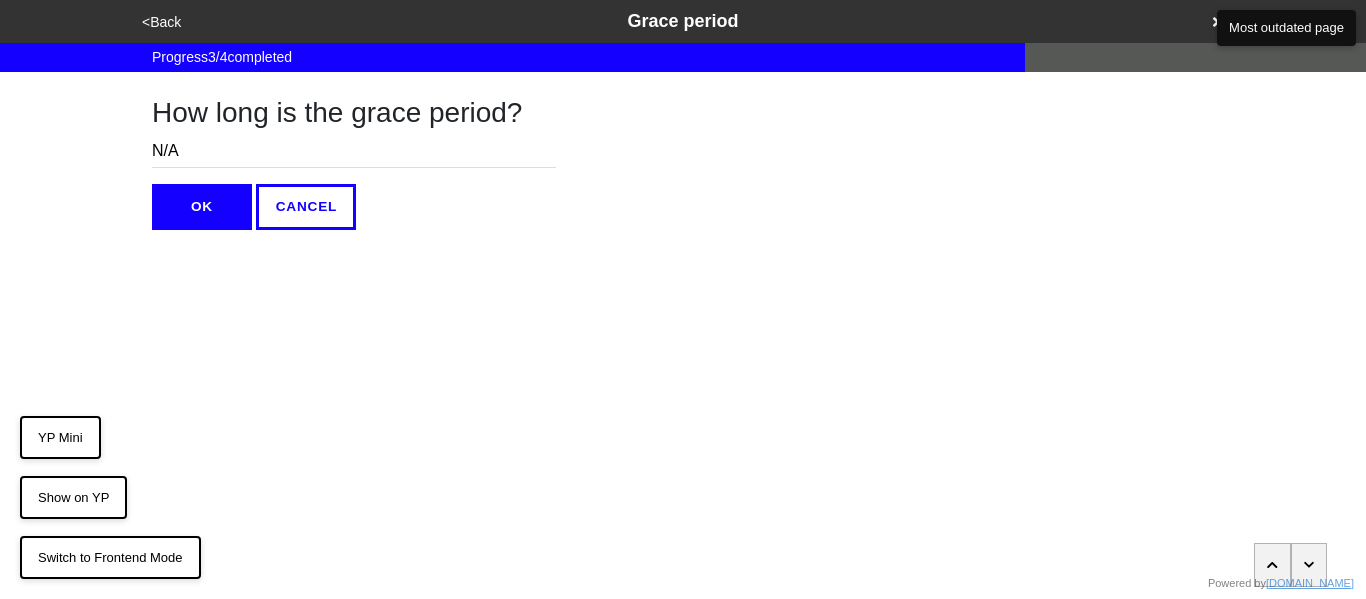 click on "OK" at bounding box center [202, 207] 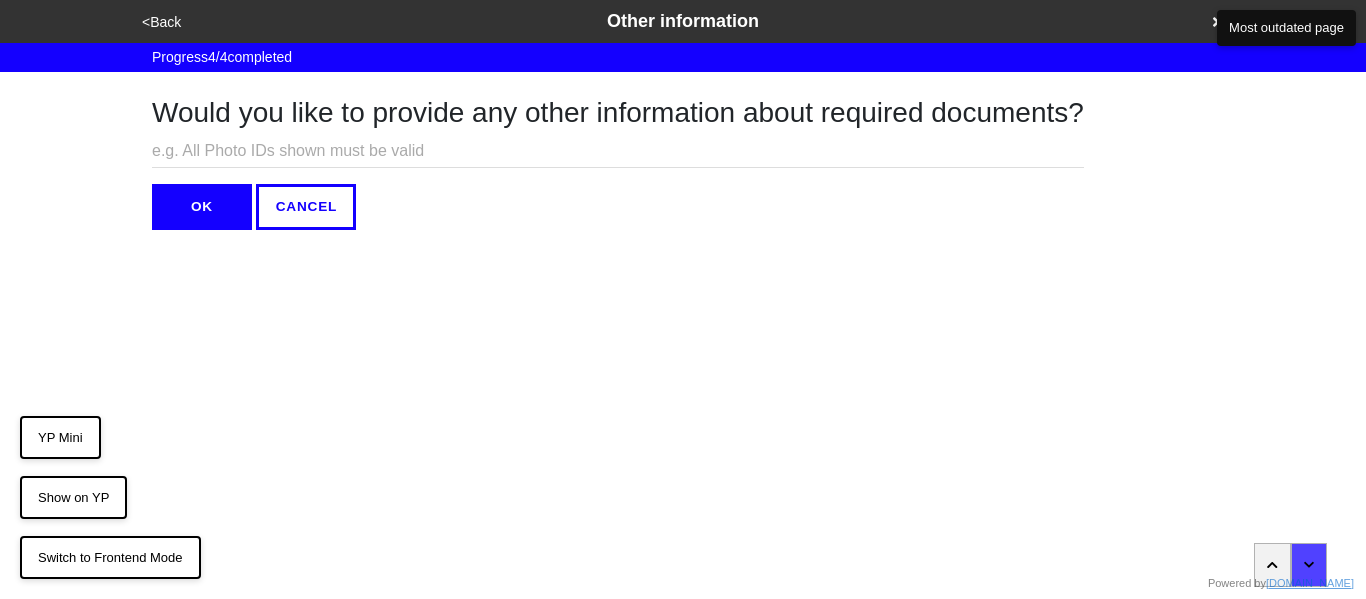 click at bounding box center [618, 151] 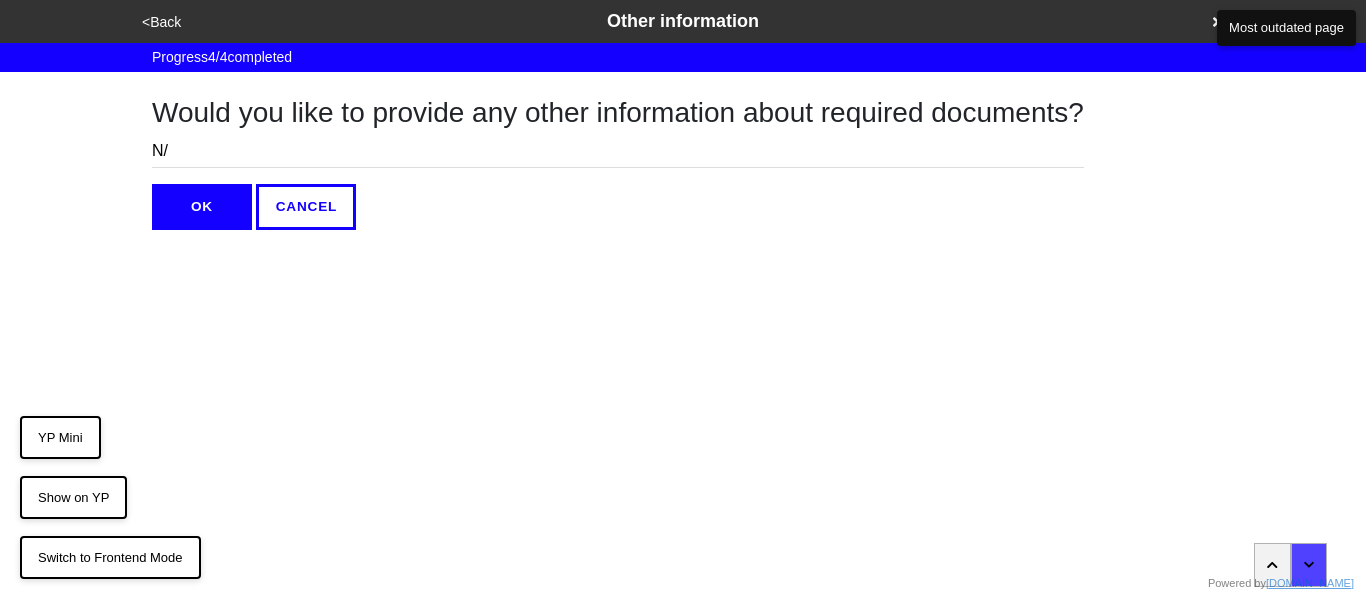 type on "N/A" 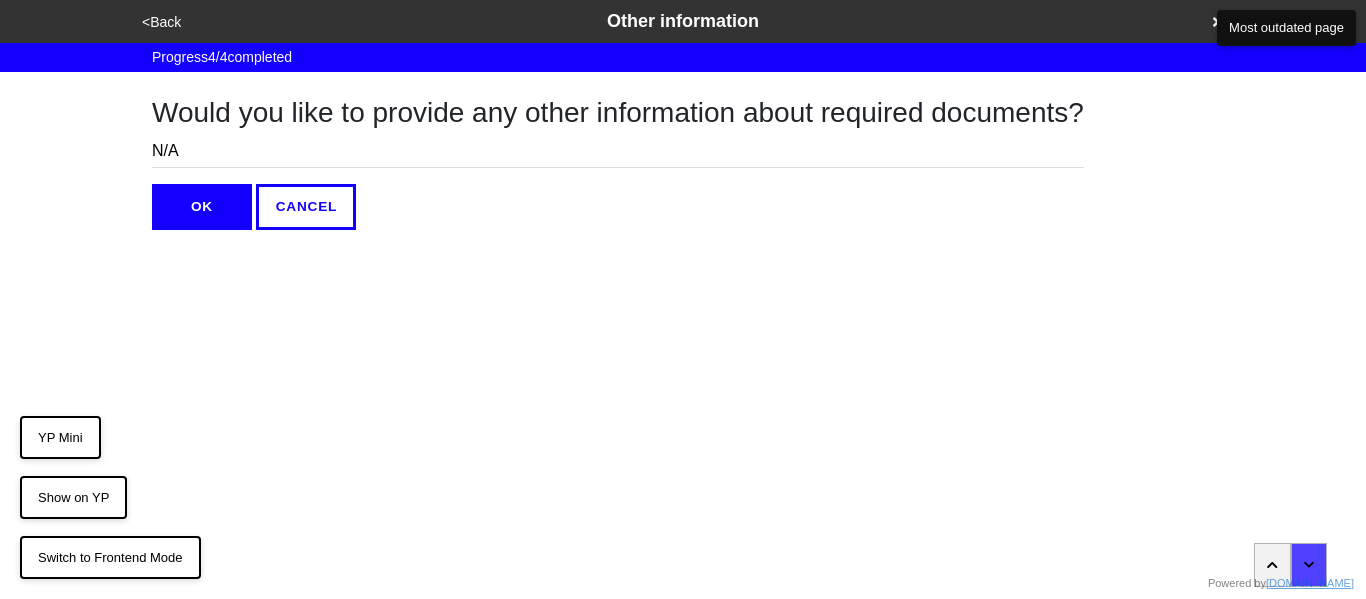 click on "OK" at bounding box center (202, 207) 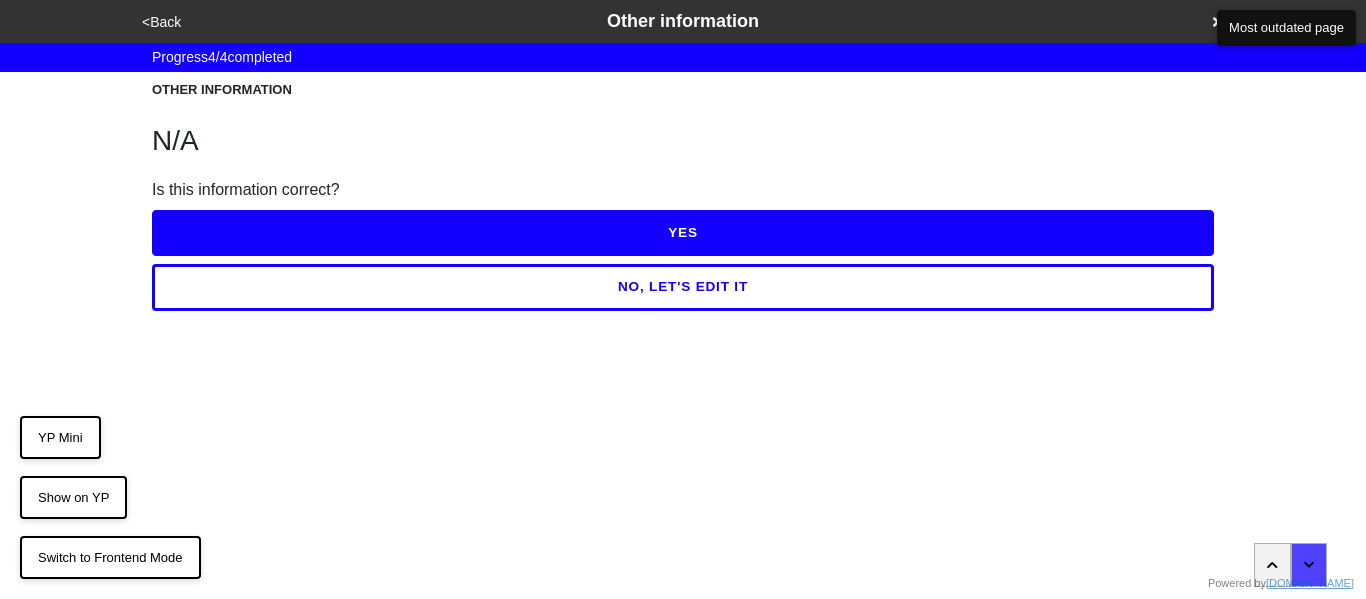 click on "YES" at bounding box center (683, 233) 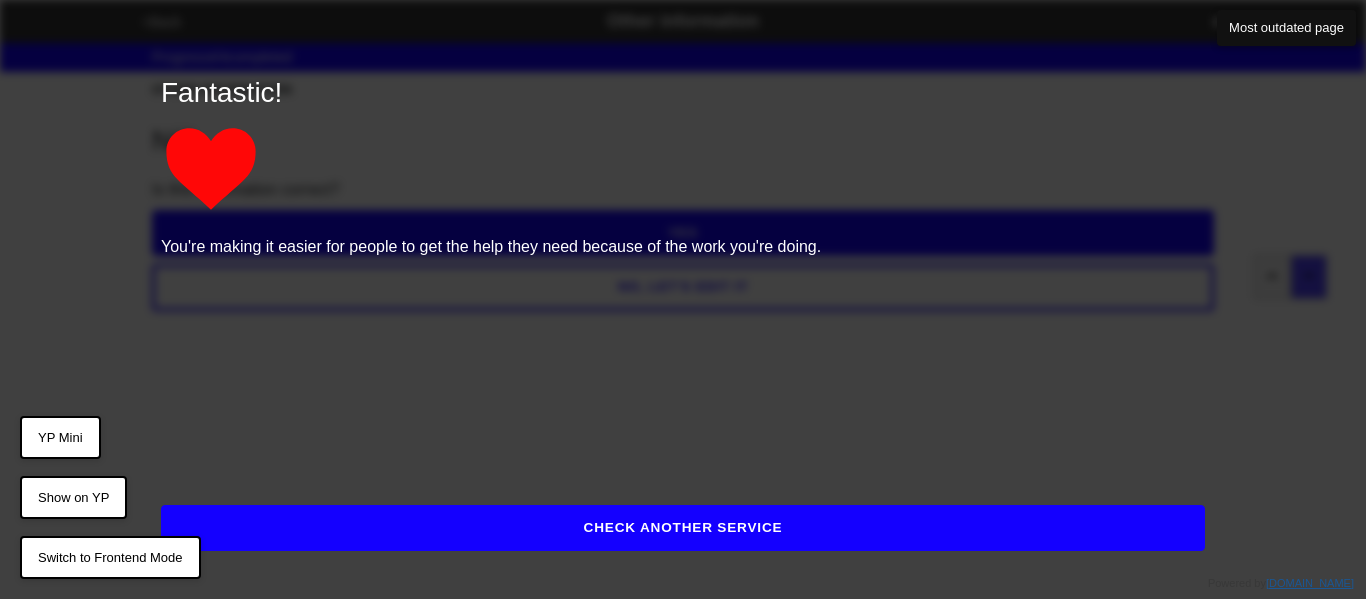click on "CHECK ANOTHER SERVICE" at bounding box center [683, 528] 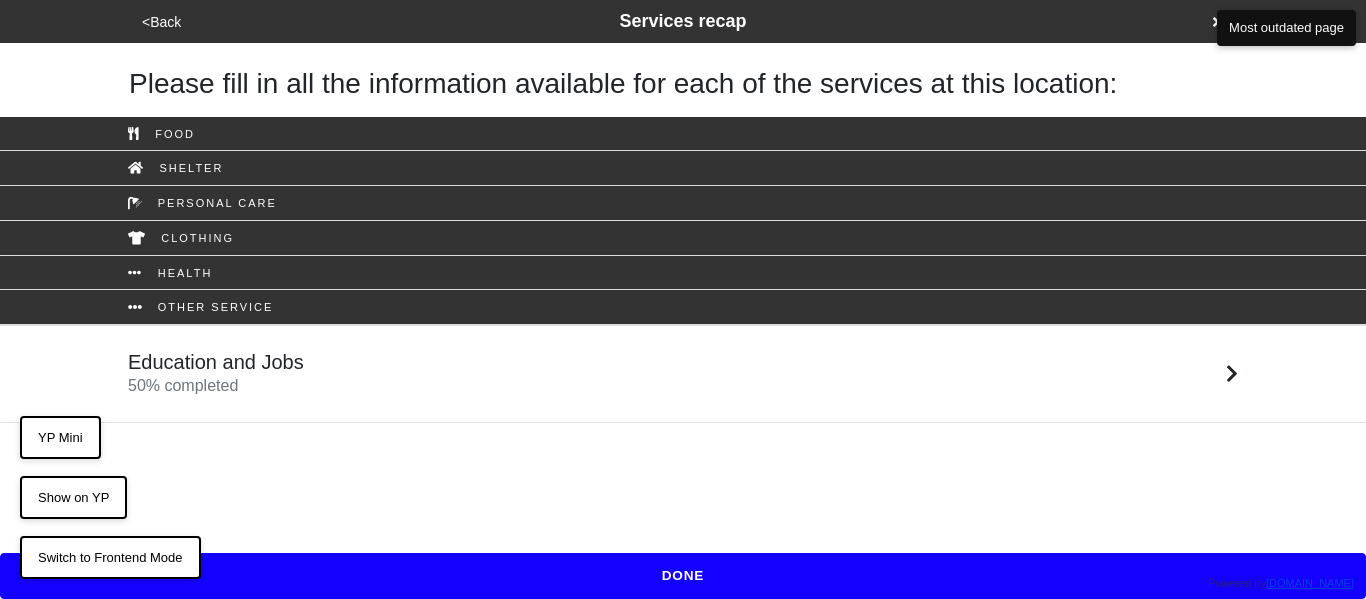 click on "DONE" at bounding box center (683, 576) 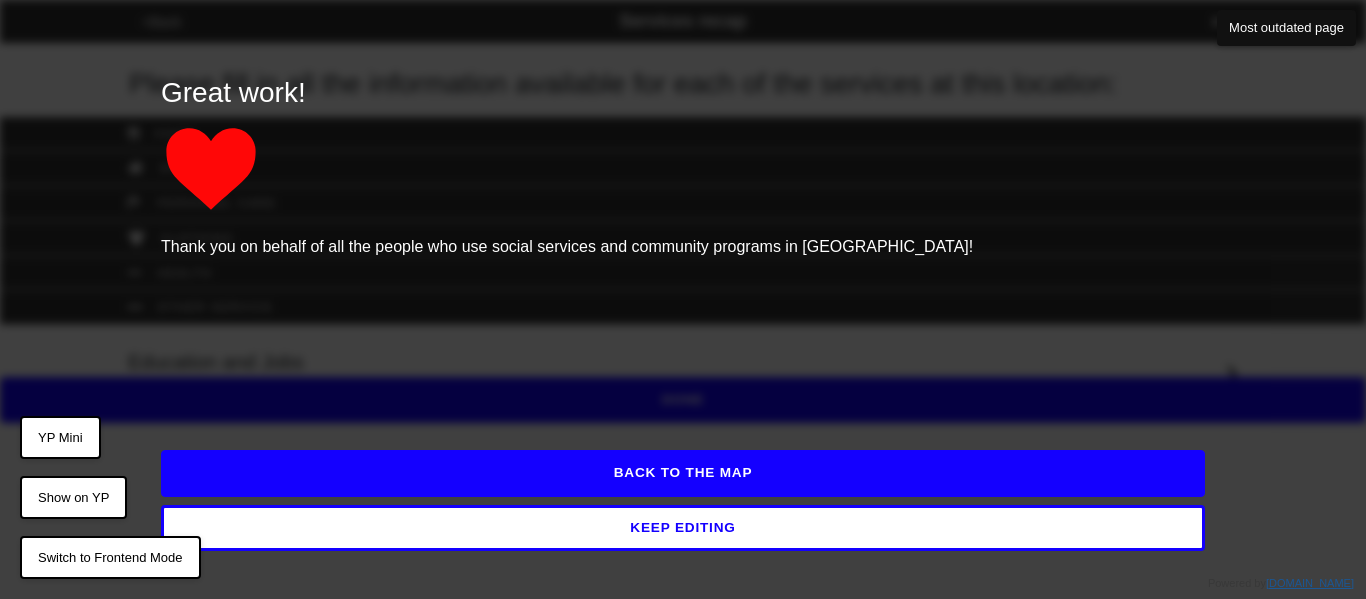 click on "BACK TO THE MAP" at bounding box center [683, 473] 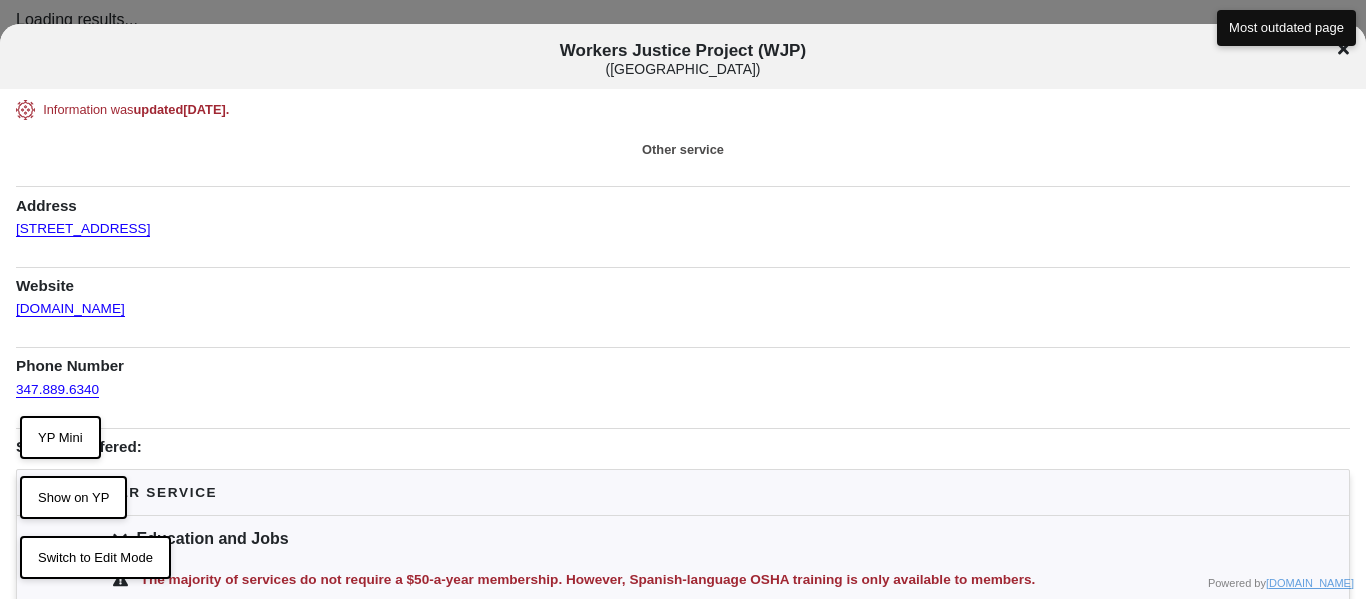 scroll, scrollTop: 0, scrollLeft: 0, axis: both 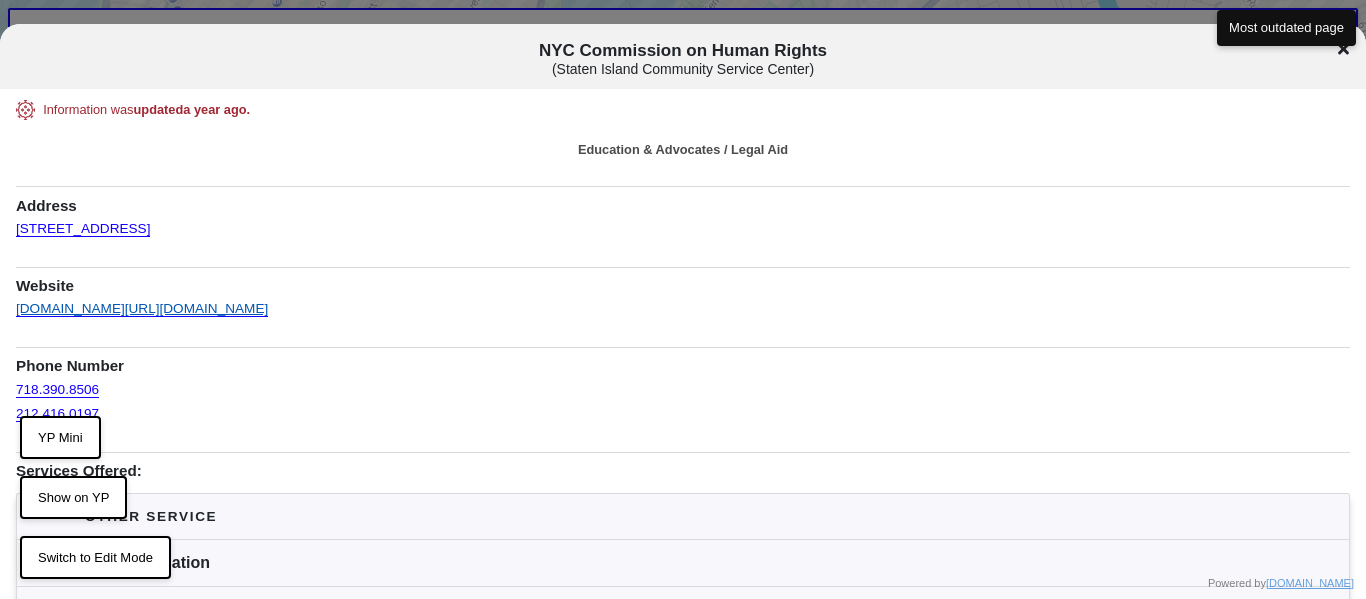 click on "nyc.gov/site/cchr/about/contact-us.page" at bounding box center (142, 303) 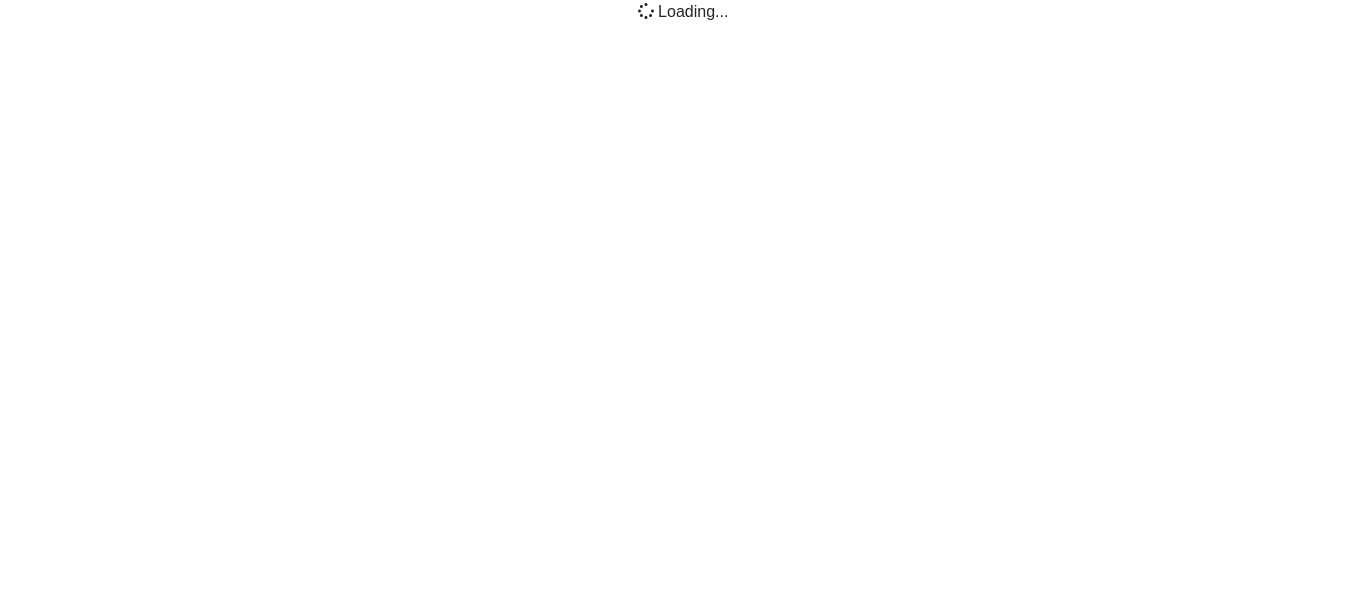 scroll, scrollTop: 0, scrollLeft: 0, axis: both 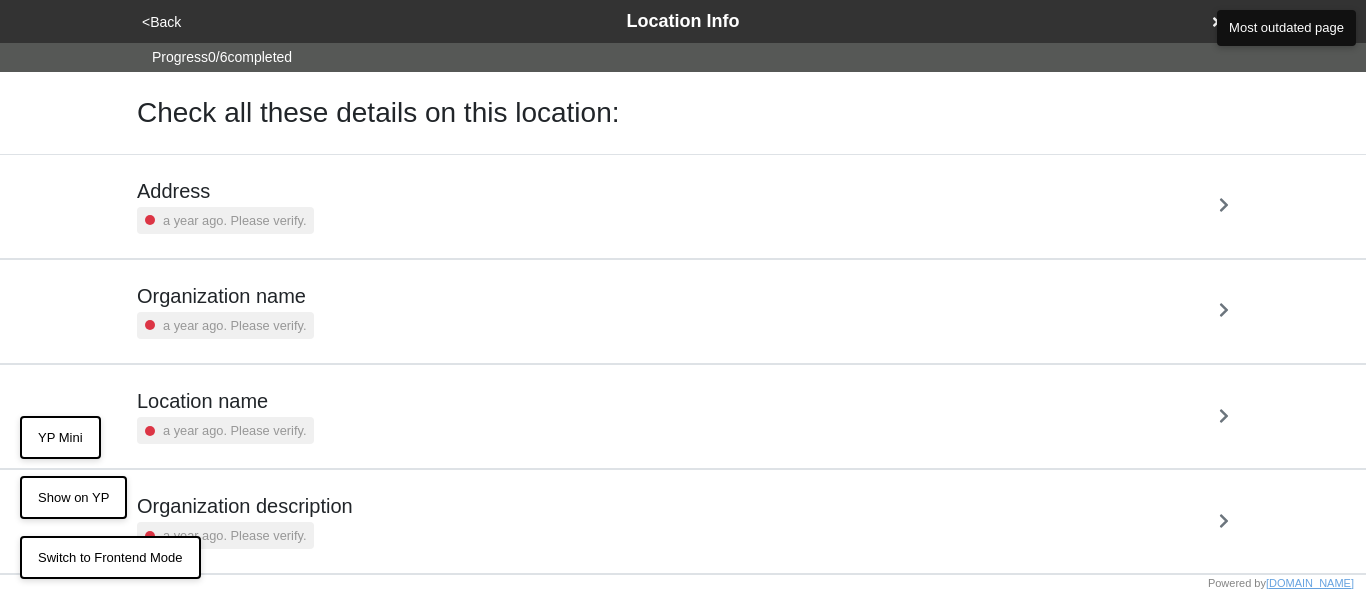 click on "a year ago. Please verify." at bounding box center (234, 220) 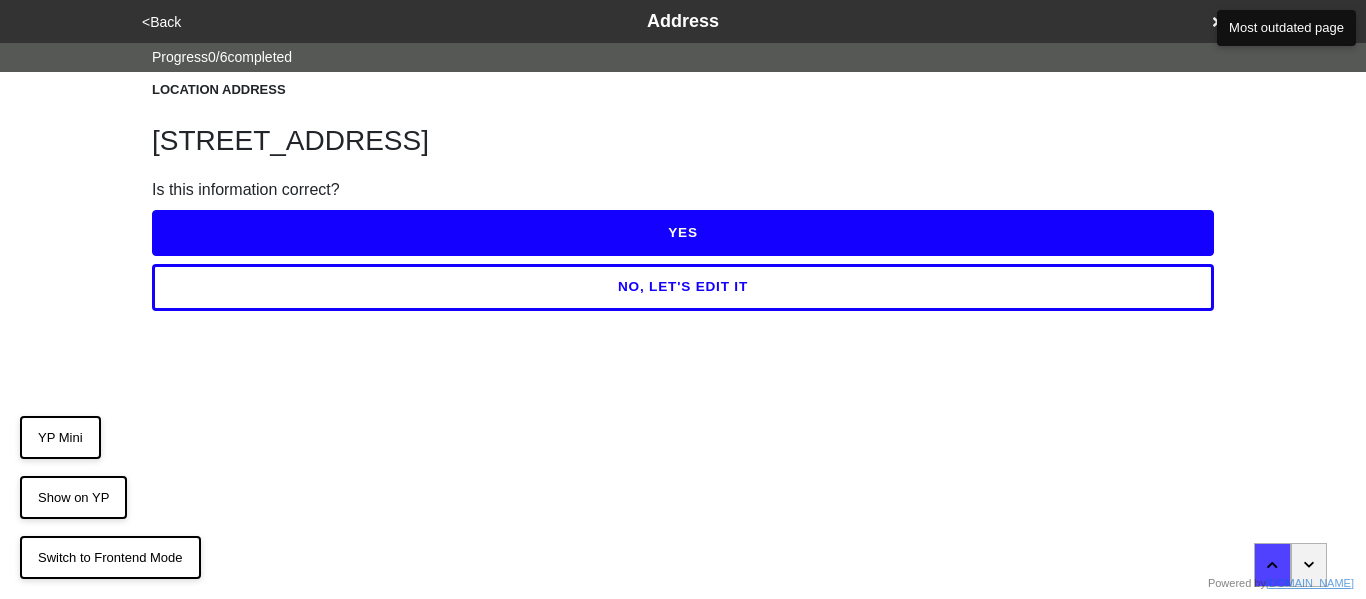 click on "YES" at bounding box center (683, 233) 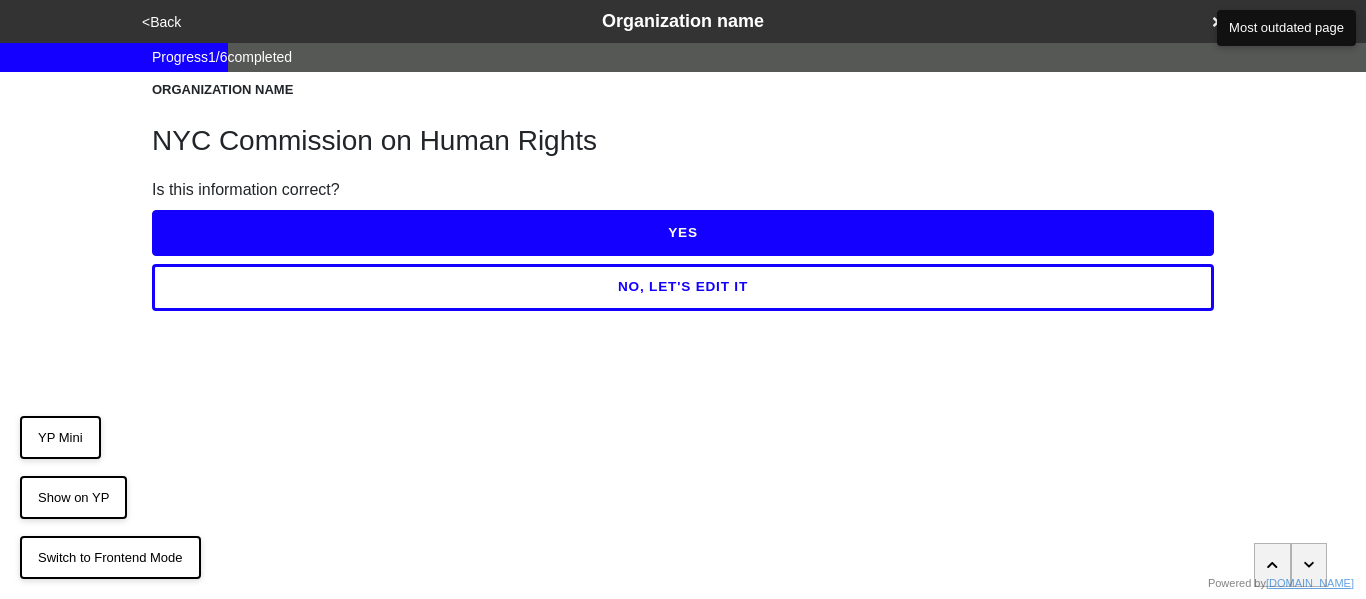 click on "YES" at bounding box center (683, 233) 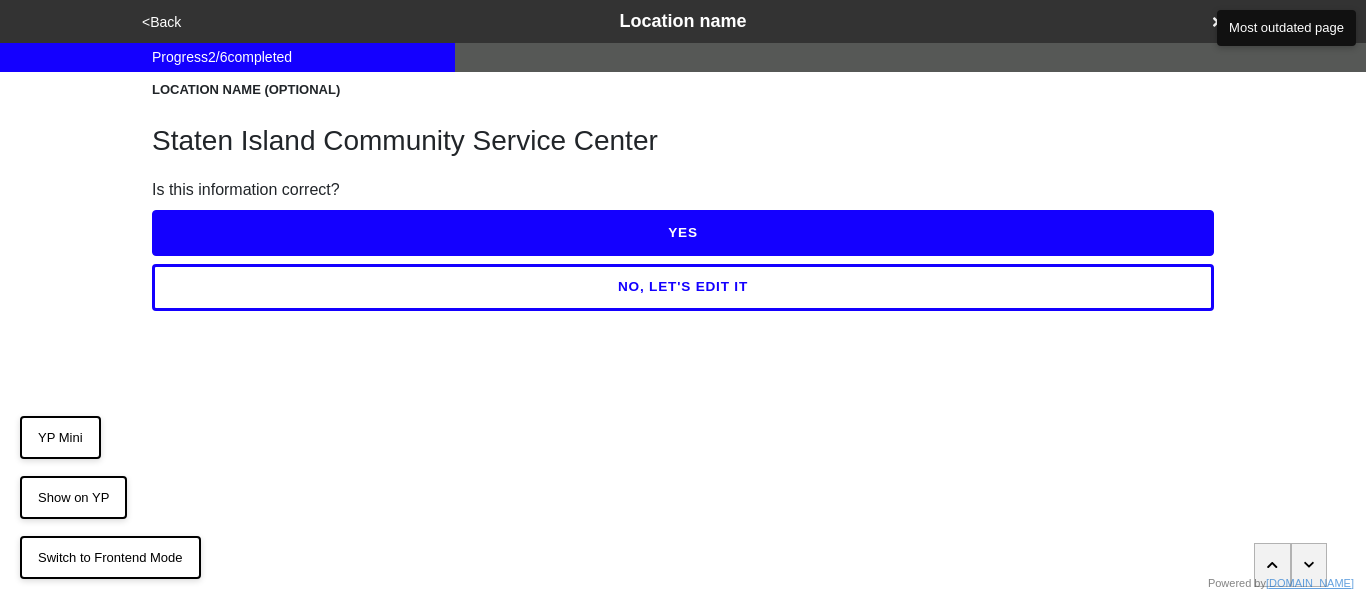 click on "YES" at bounding box center (683, 233) 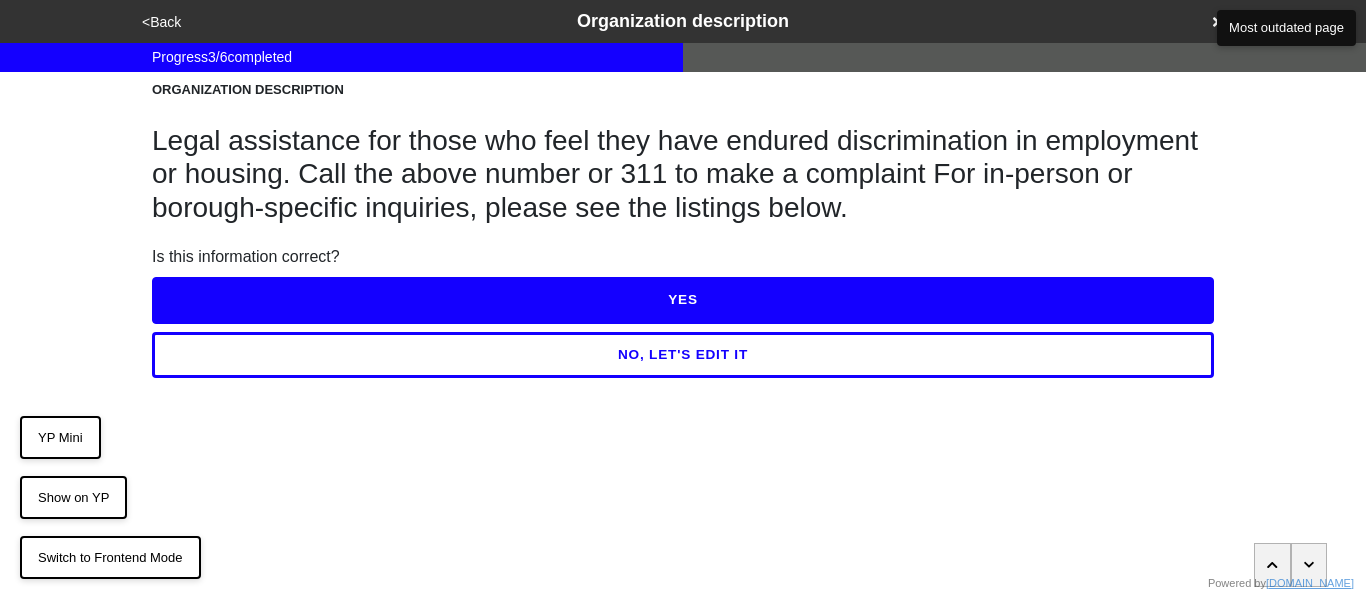 click on "YES" at bounding box center [683, 300] 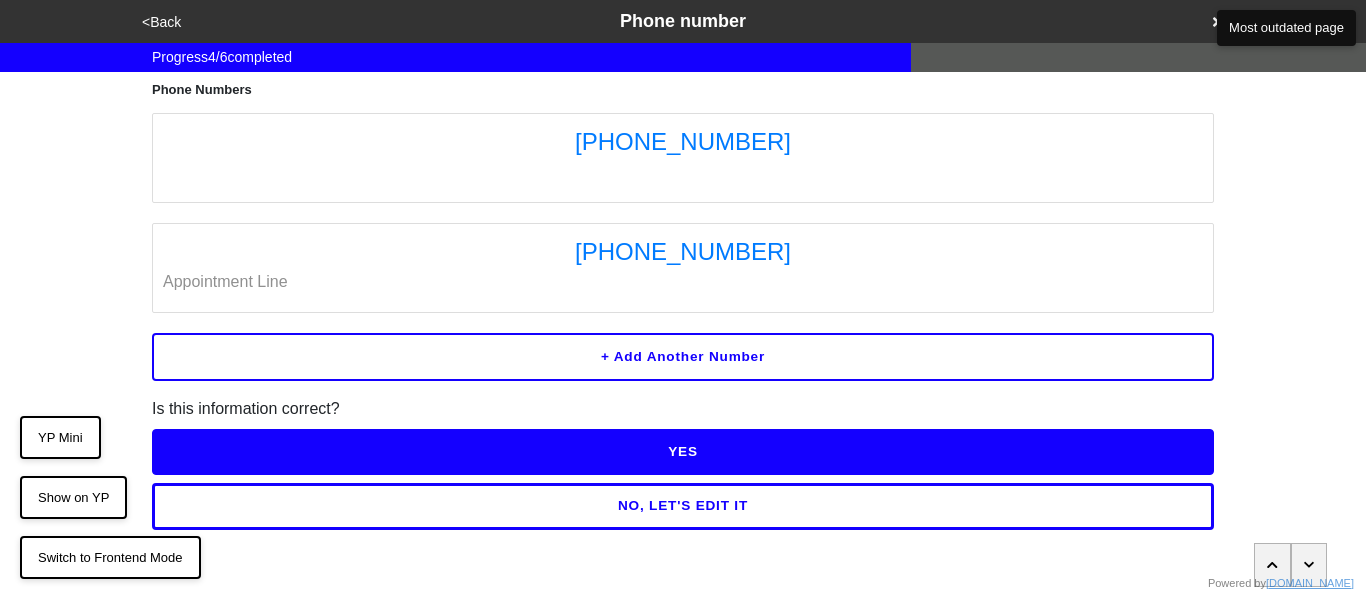 click on "<Back Phone number Progress  4 / 6  completed Phone Numbers 718-390-8506 212-416-0197 Appointment Line + Add another number  Is this information correct?  YES NO, LET'S EDIT IT Powered by  doobneek.org Switch to Frontend Mode Show on YP YP Mini Most outdated page" at bounding box center (683, 305) 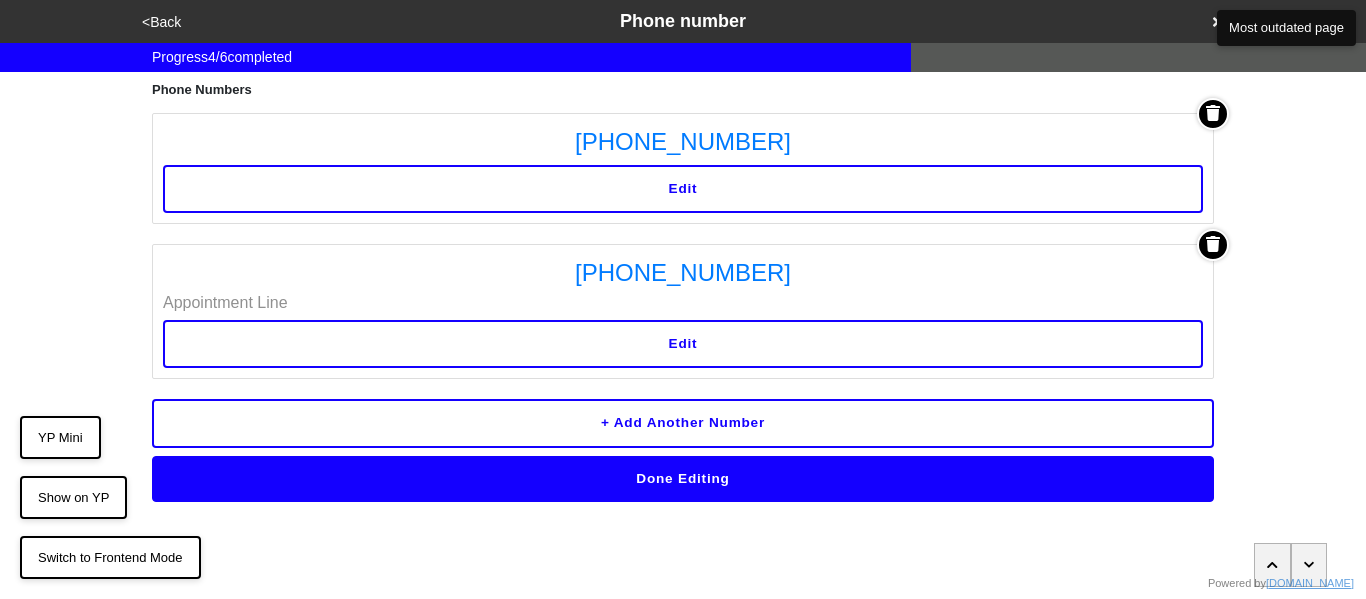 click on "Edit" at bounding box center [683, 189] 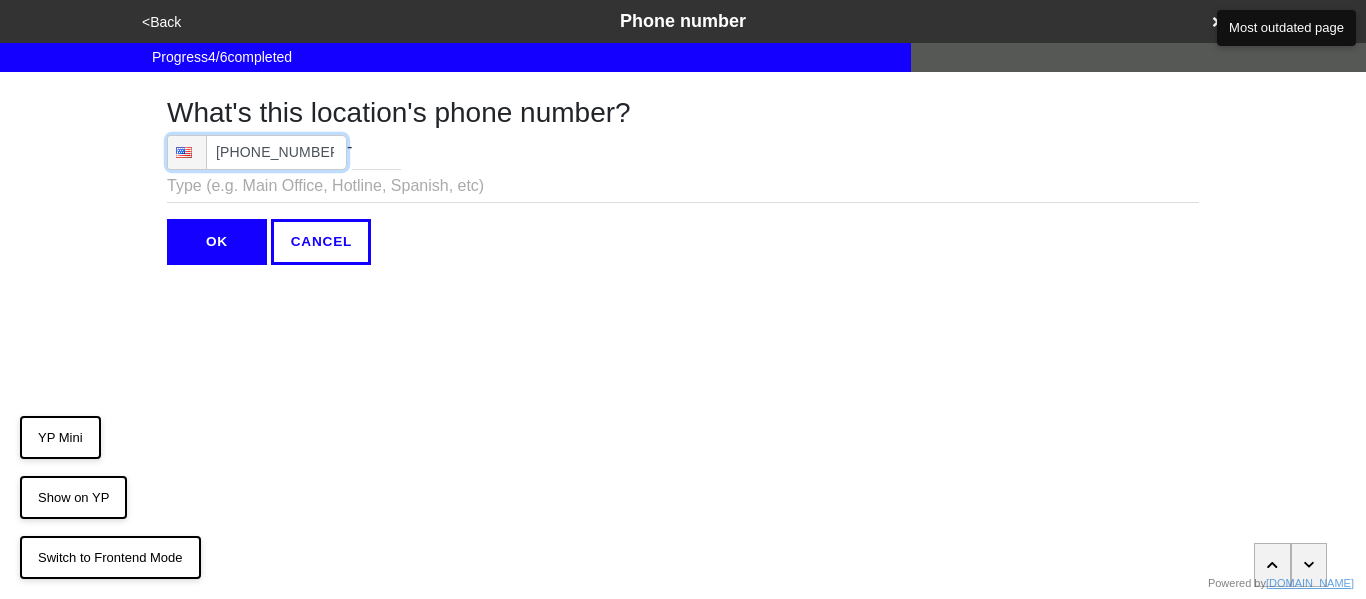 click on "(718) 390-8506" at bounding box center [257, 152] 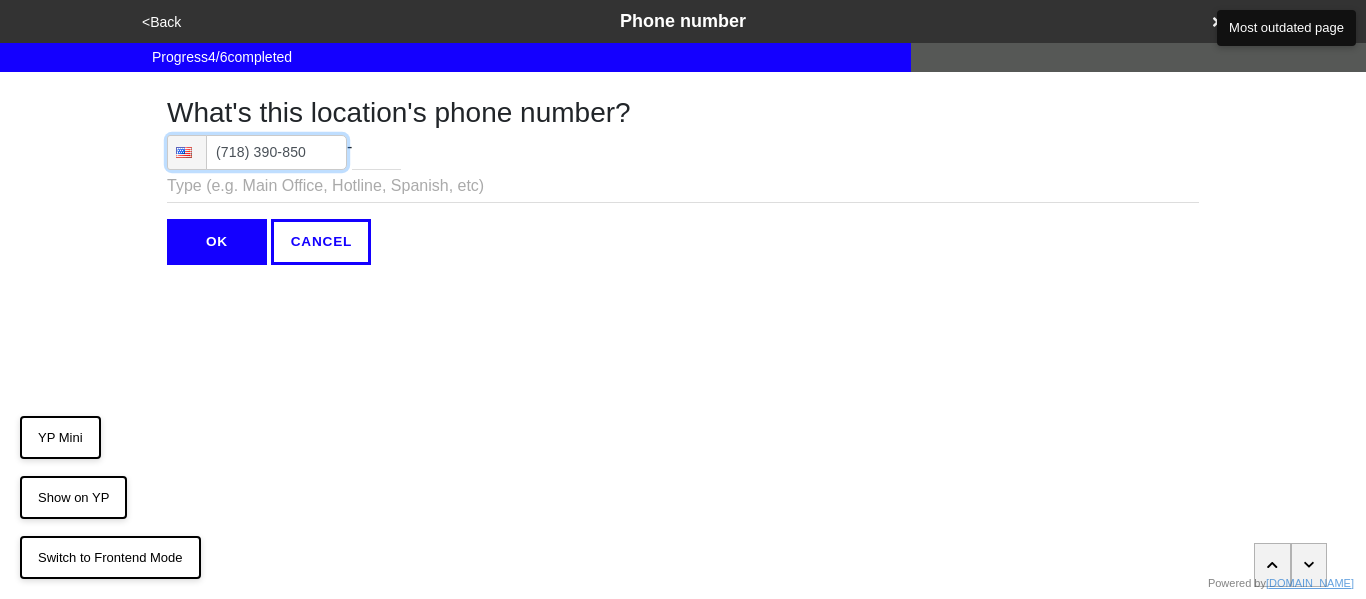 type on "(718) 390-8506" 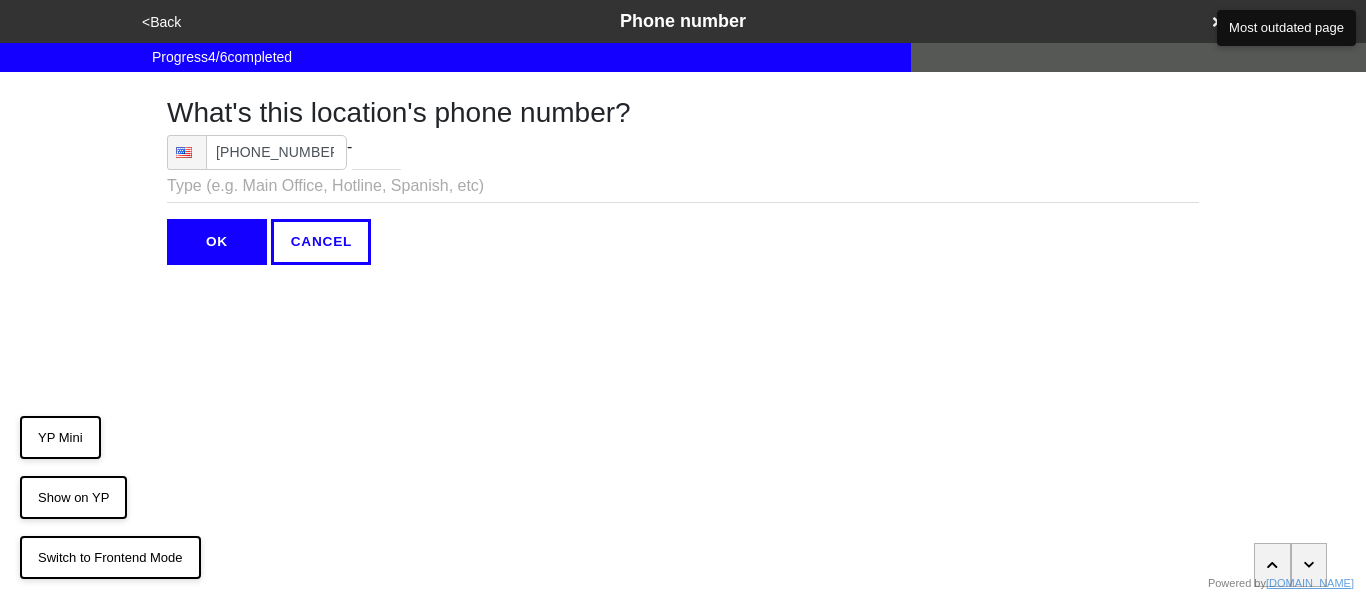 click on "OK" at bounding box center [217, 242] 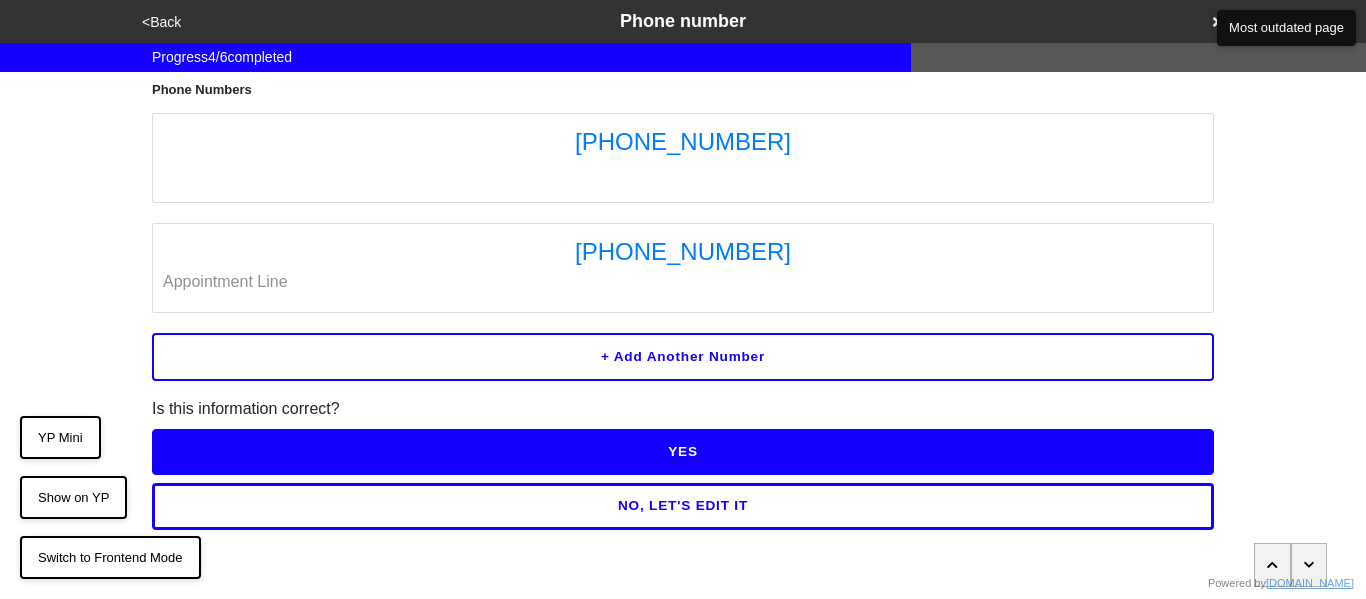 click on "YES" at bounding box center (683, 452) 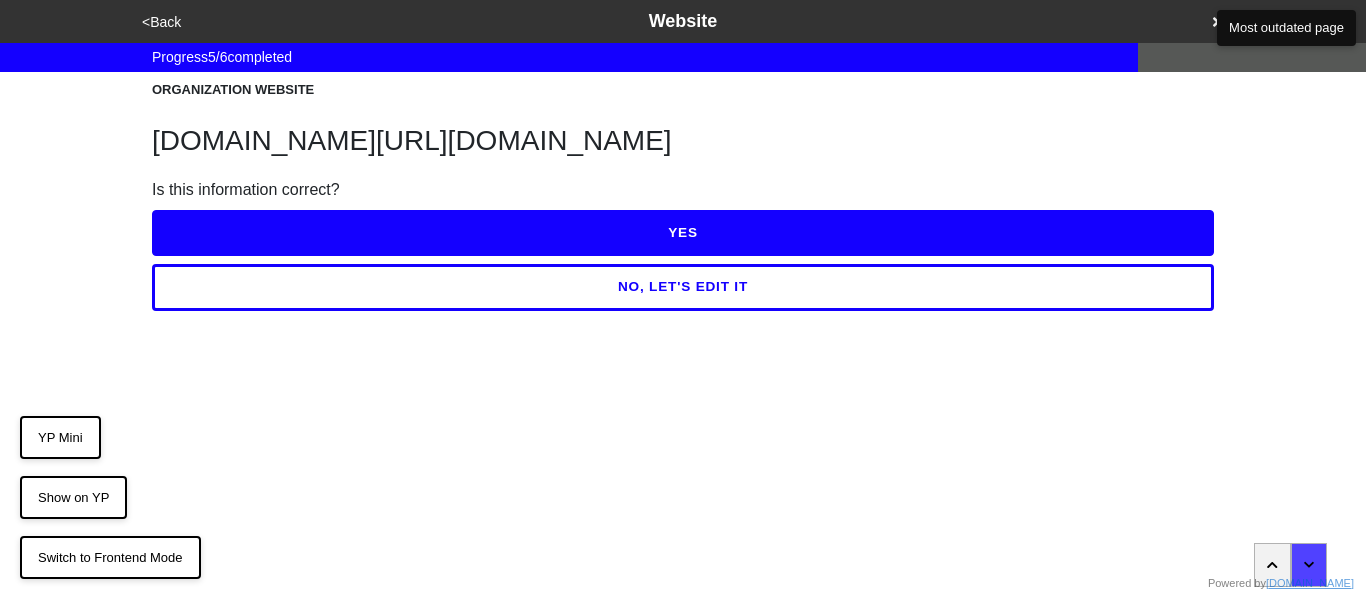 click on "YES" at bounding box center [683, 233] 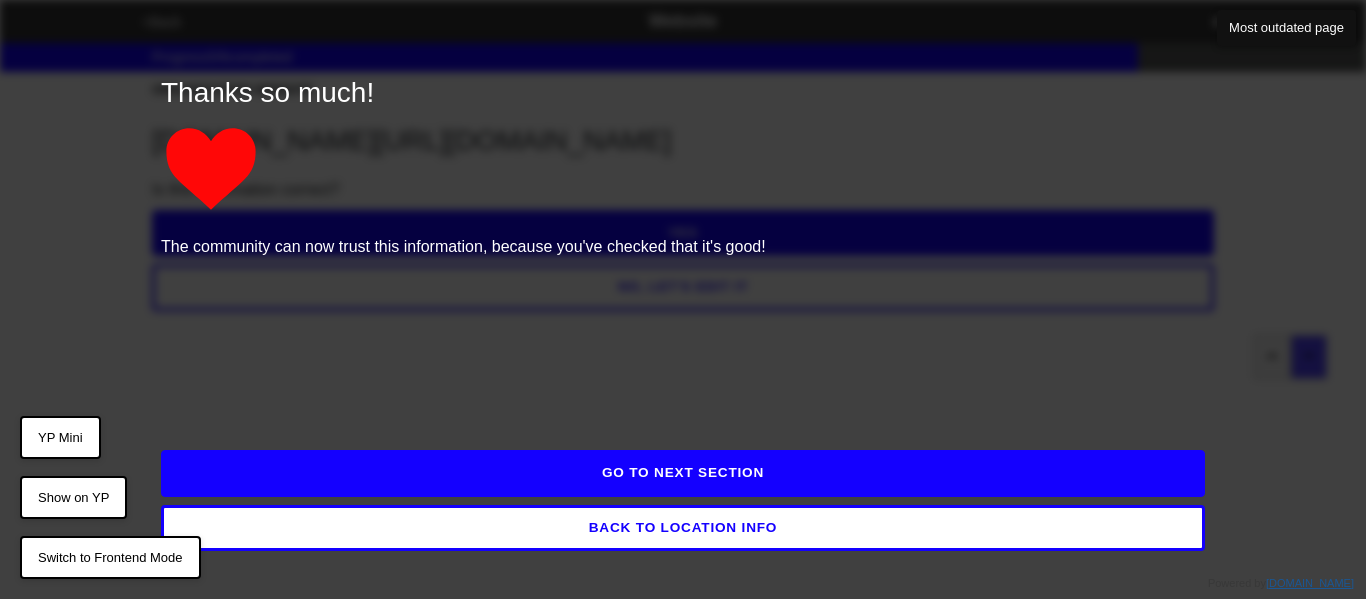 click on "GO TO NEXT SECTION" at bounding box center (683, 473) 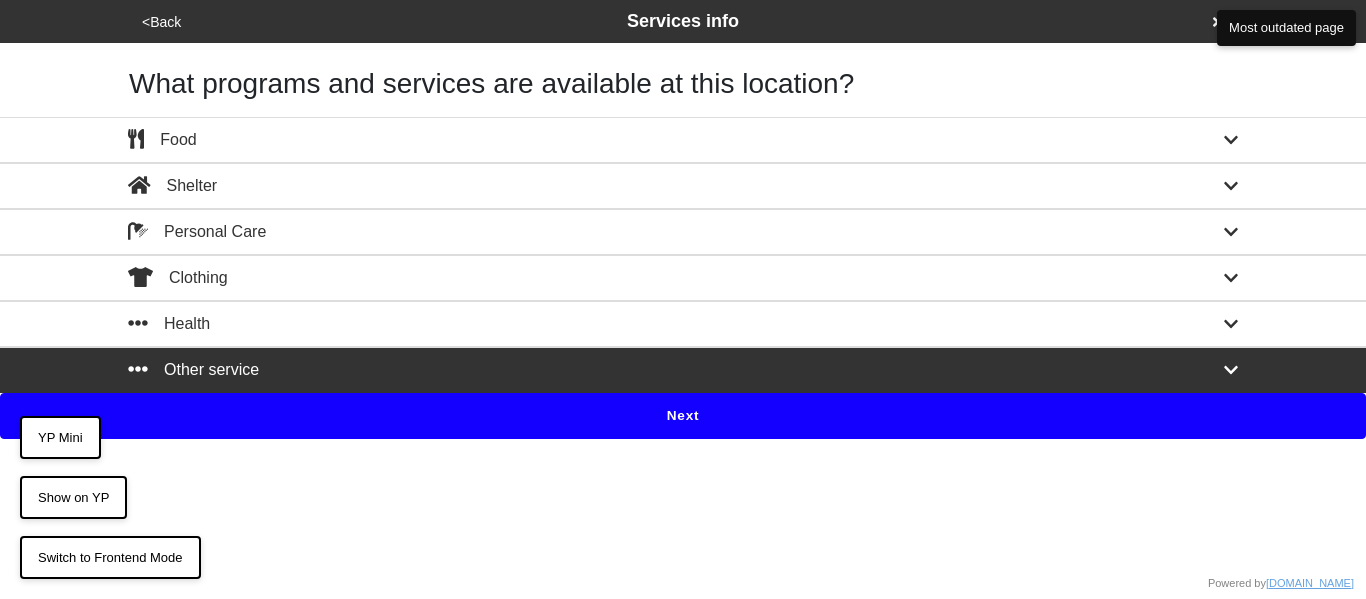click on "Next" at bounding box center [683, 416] 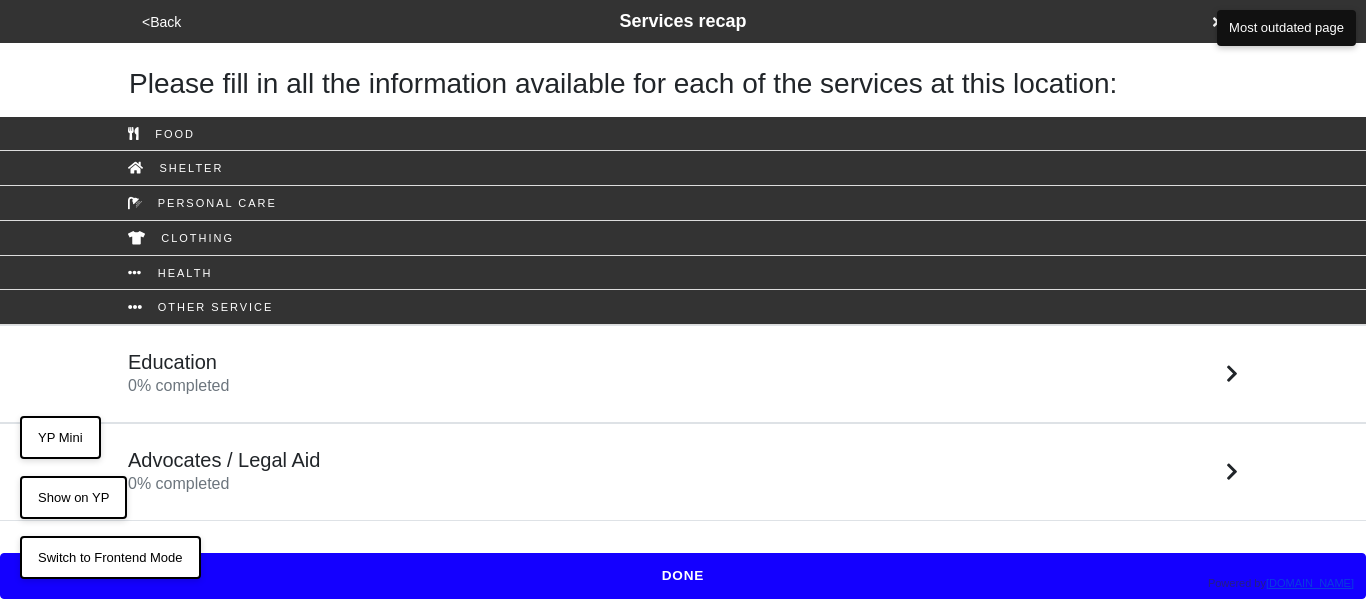 click on "Education 0 % completed" at bounding box center (683, 374) 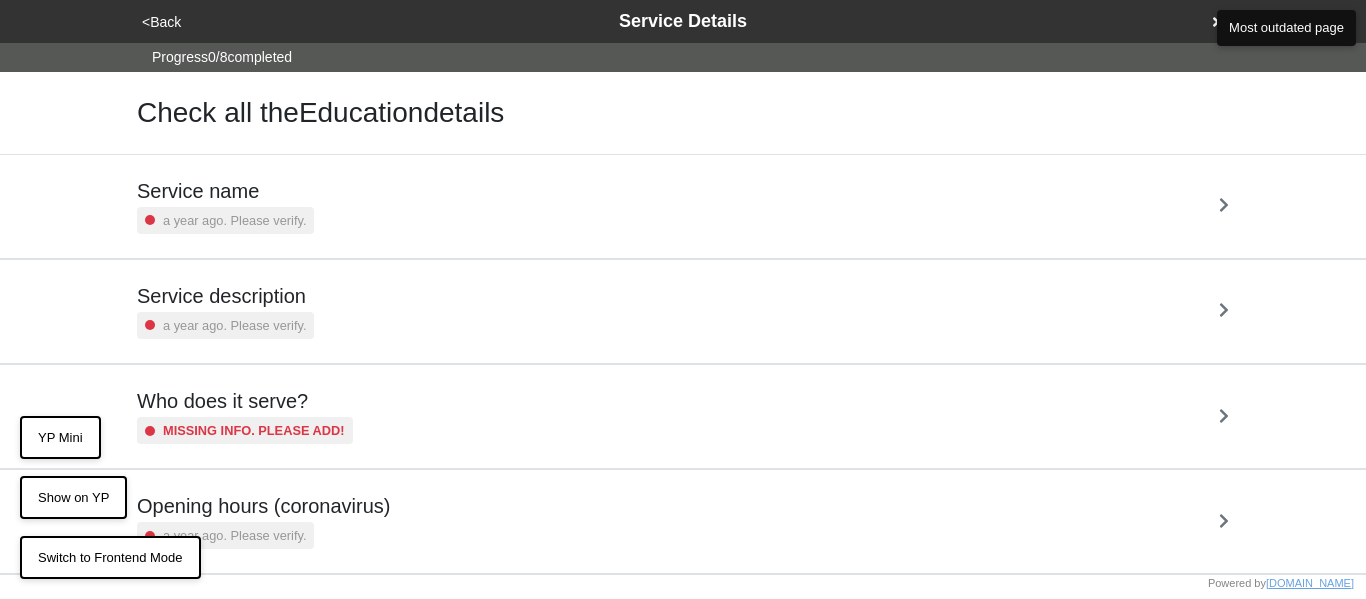 click on "Service name" at bounding box center [225, 191] 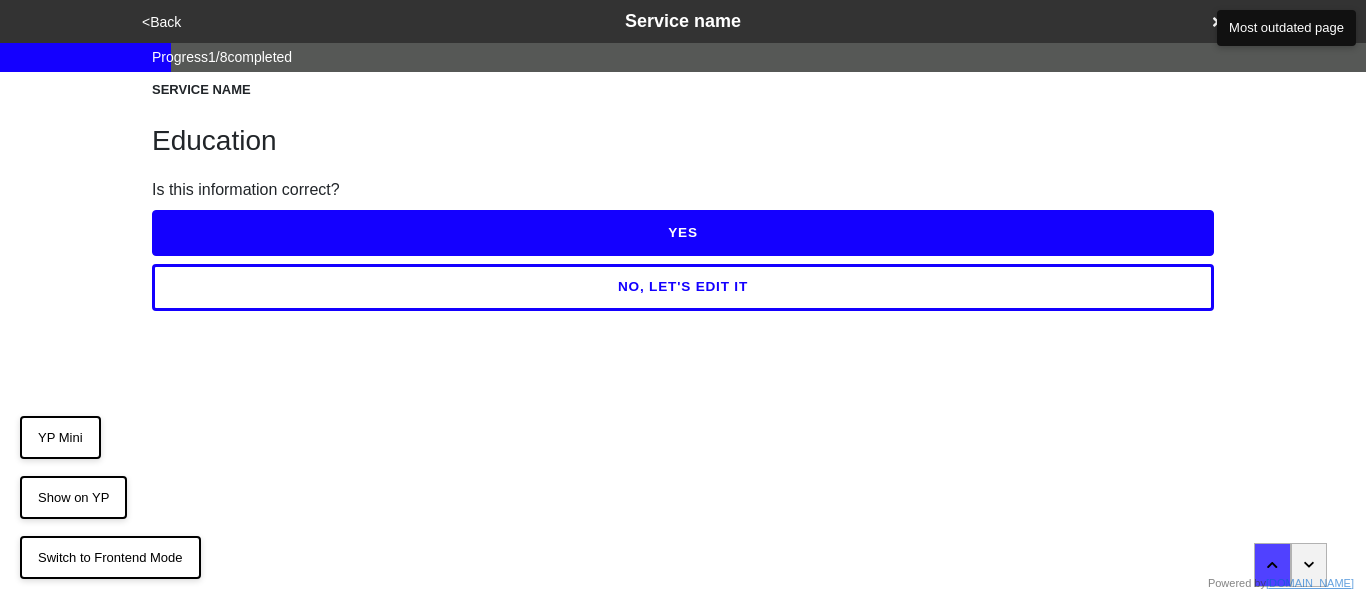click on "YES" at bounding box center (683, 233) 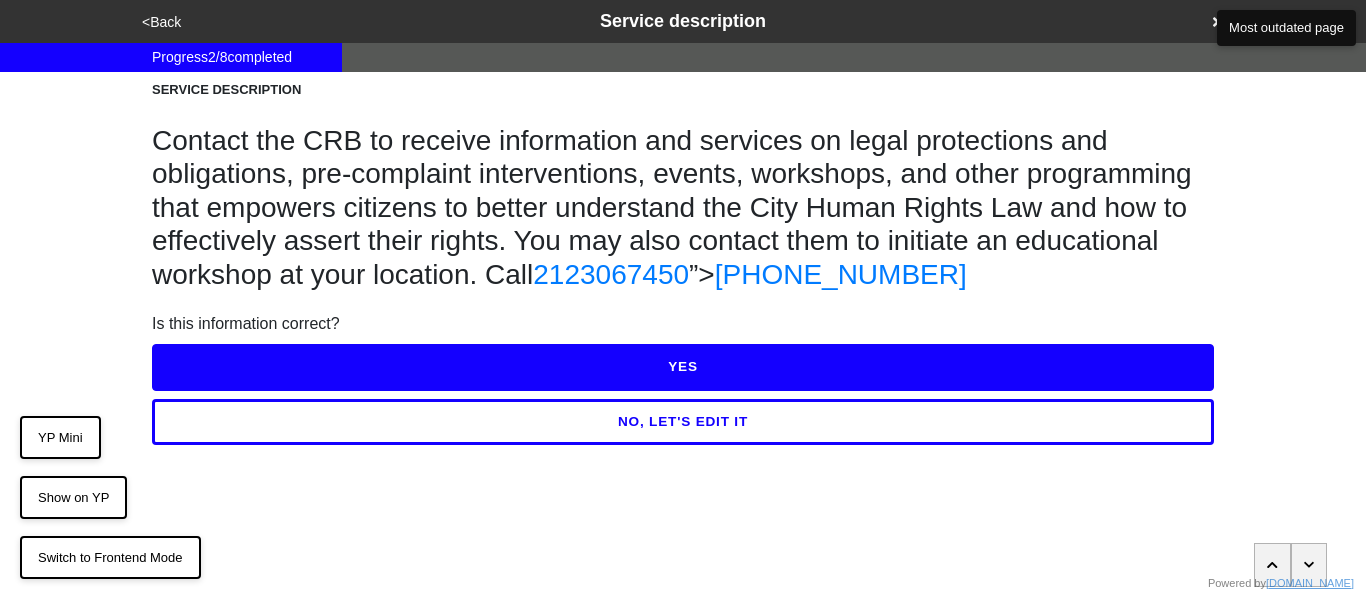 click on "YES" at bounding box center (683, 367) 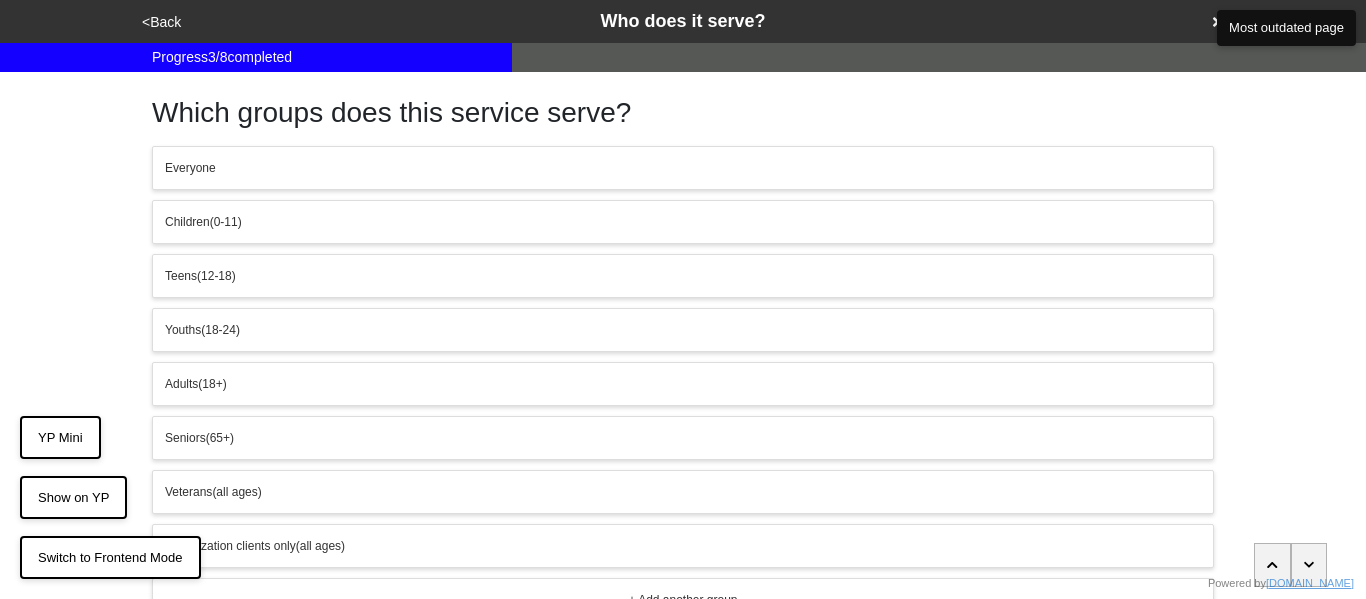 scroll, scrollTop: 159, scrollLeft: 0, axis: vertical 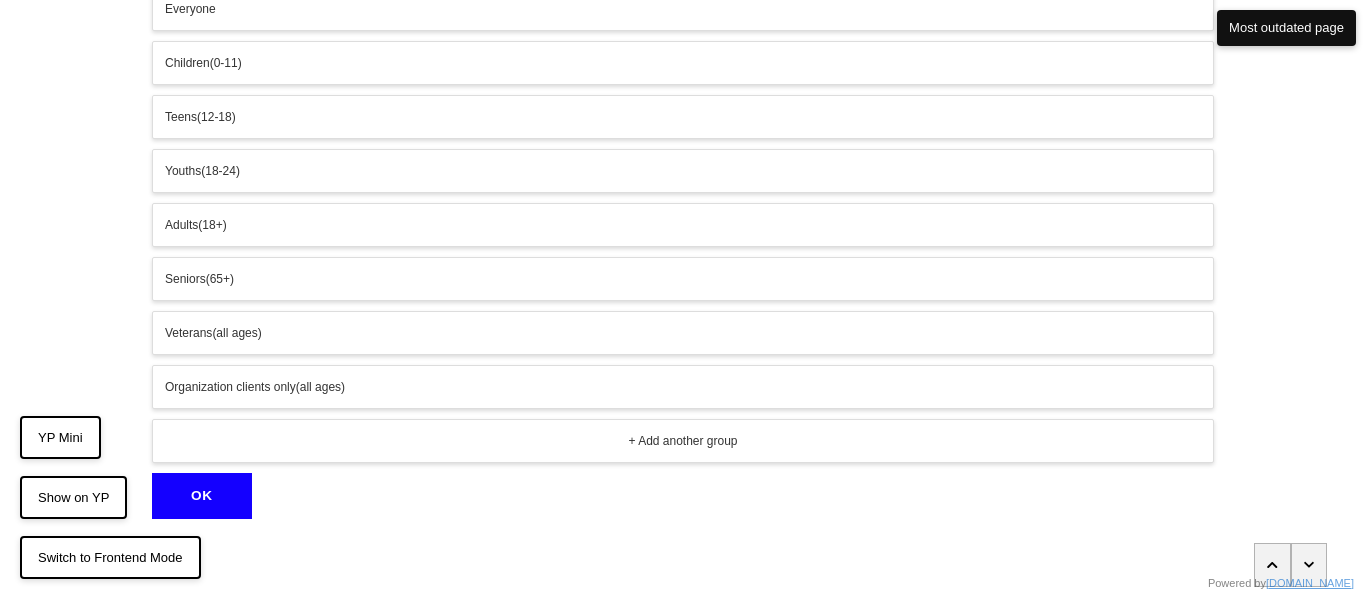 click on "OK" at bounding box center (202, 496) 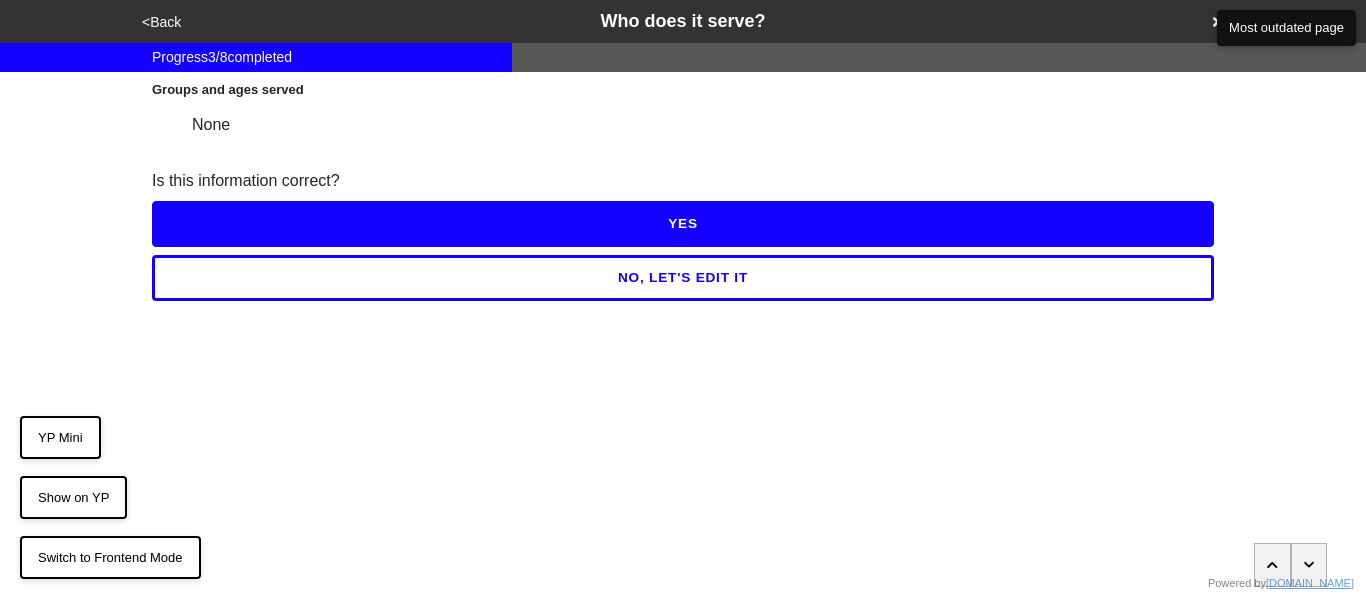 scroll, scrollTop: 0, scrollLeft: 0, axis: both 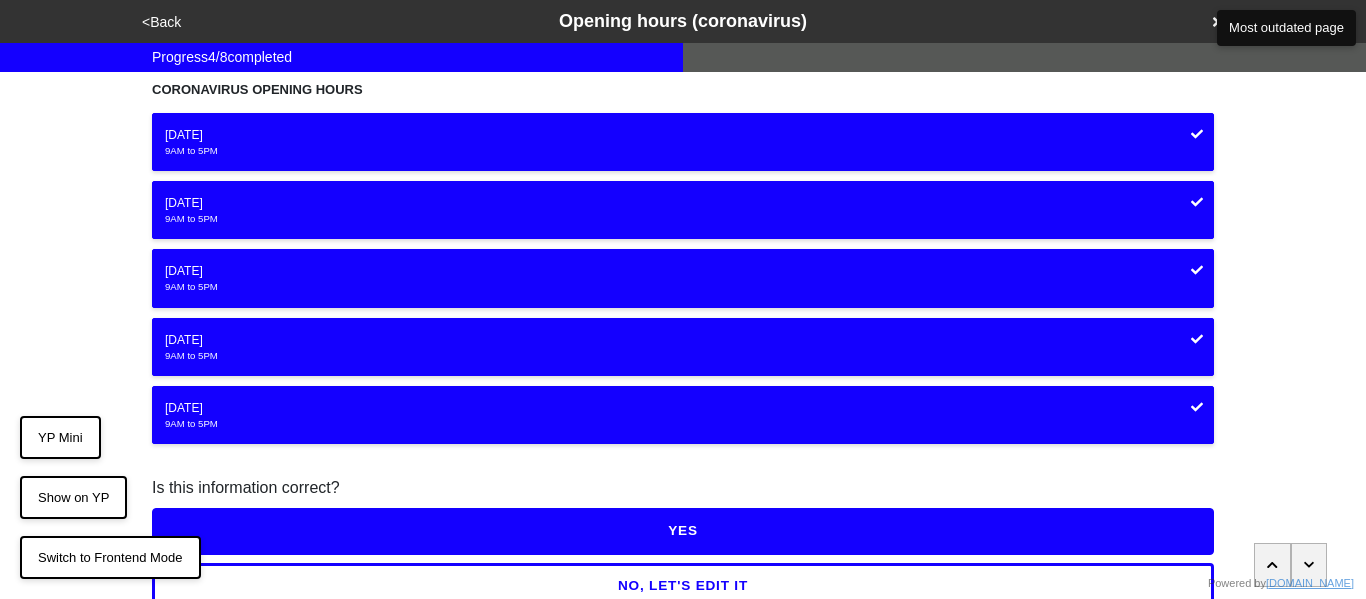 click on "YES" at bounding box center [683, 531] 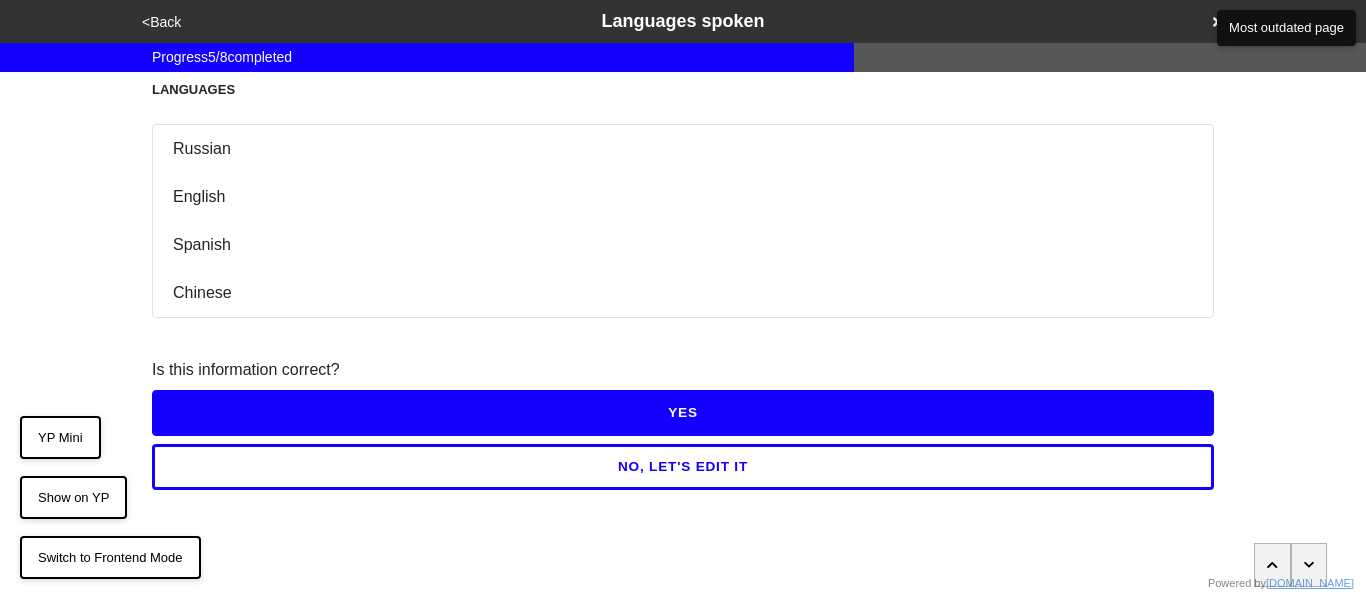 click on "YES" at bounding box center (683, 413) 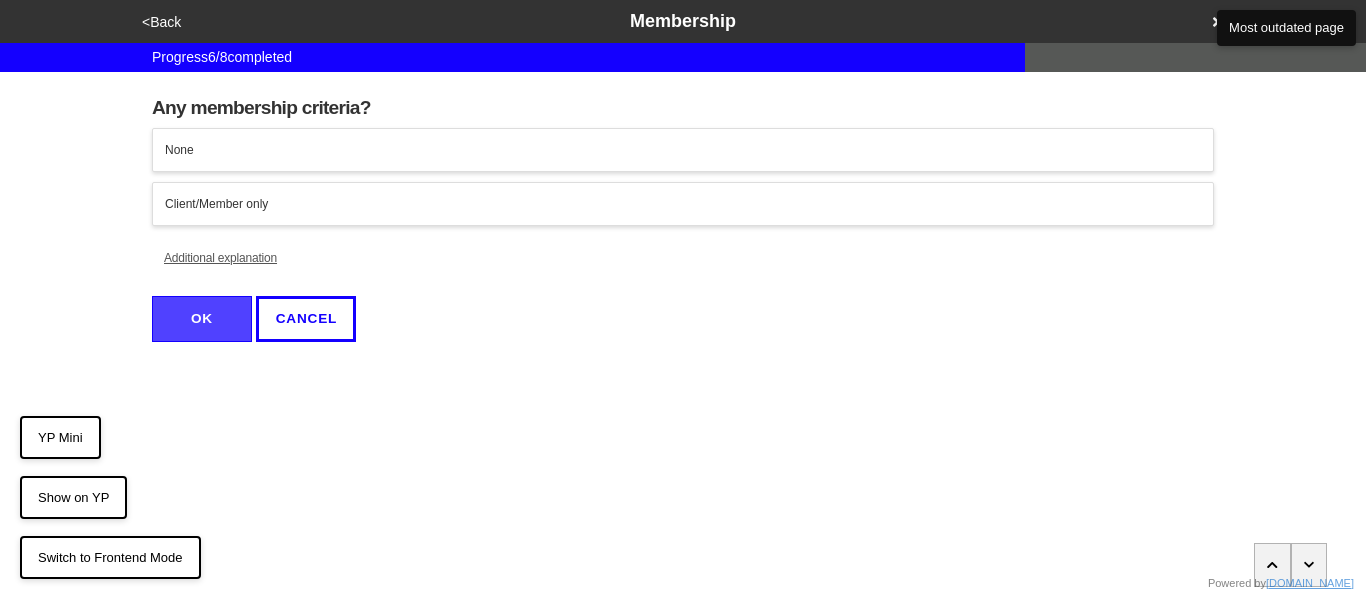 click on "None" at bounding box center [683, 150] 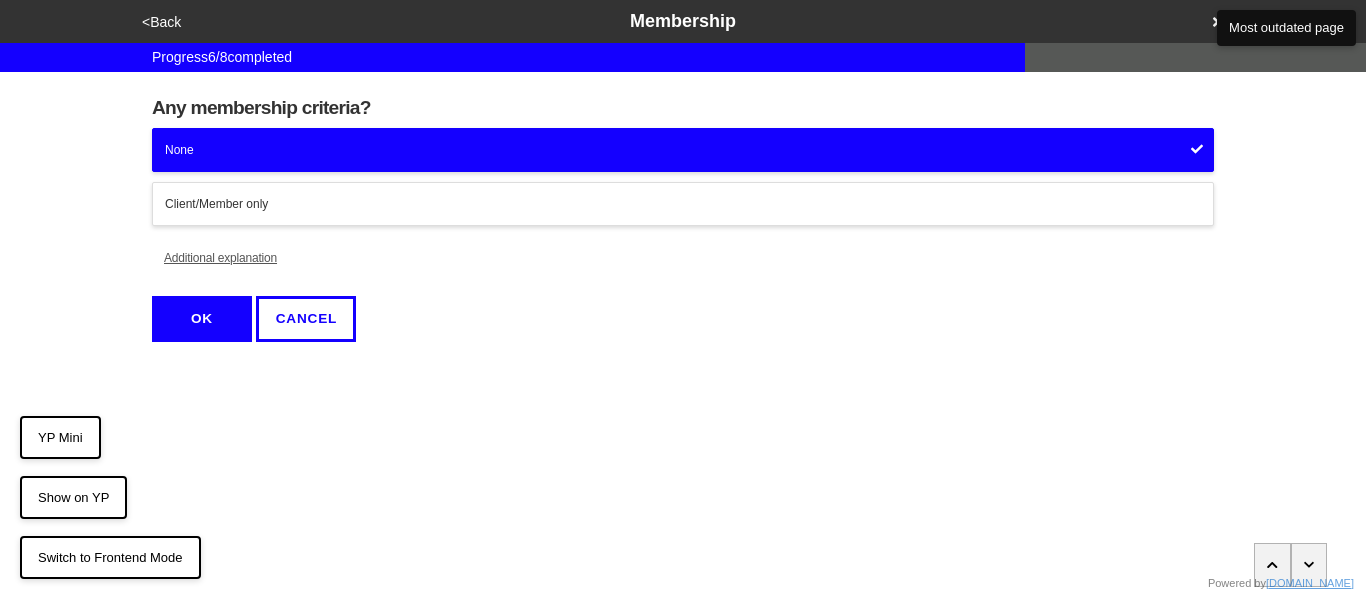 click on "OK" at bounding box center (202, 319) 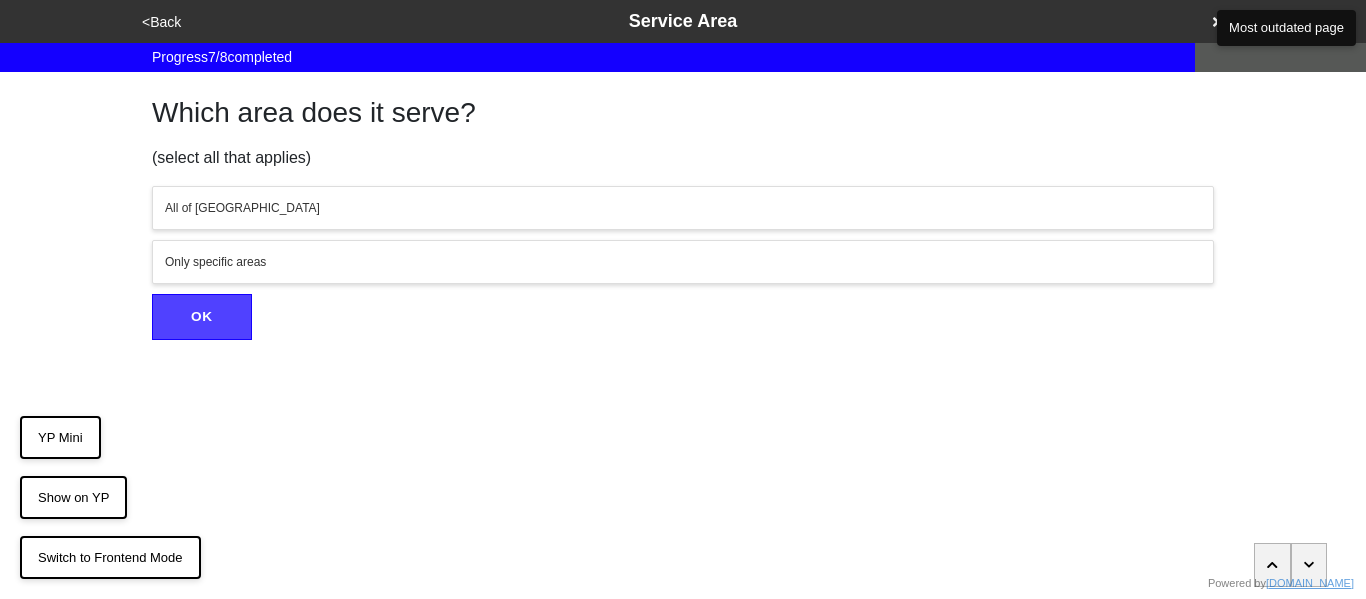 click on "All of NYC" at bounding box center (683, 208) 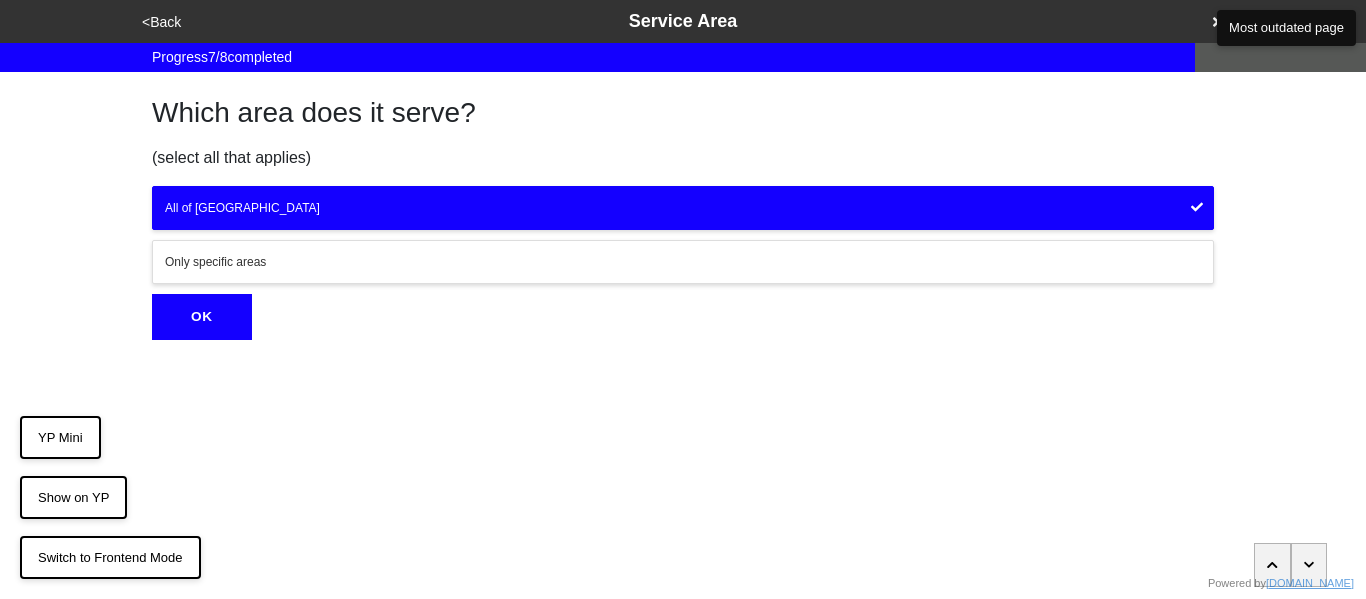 click on "All of NYC" at bounding box center (683, 208) 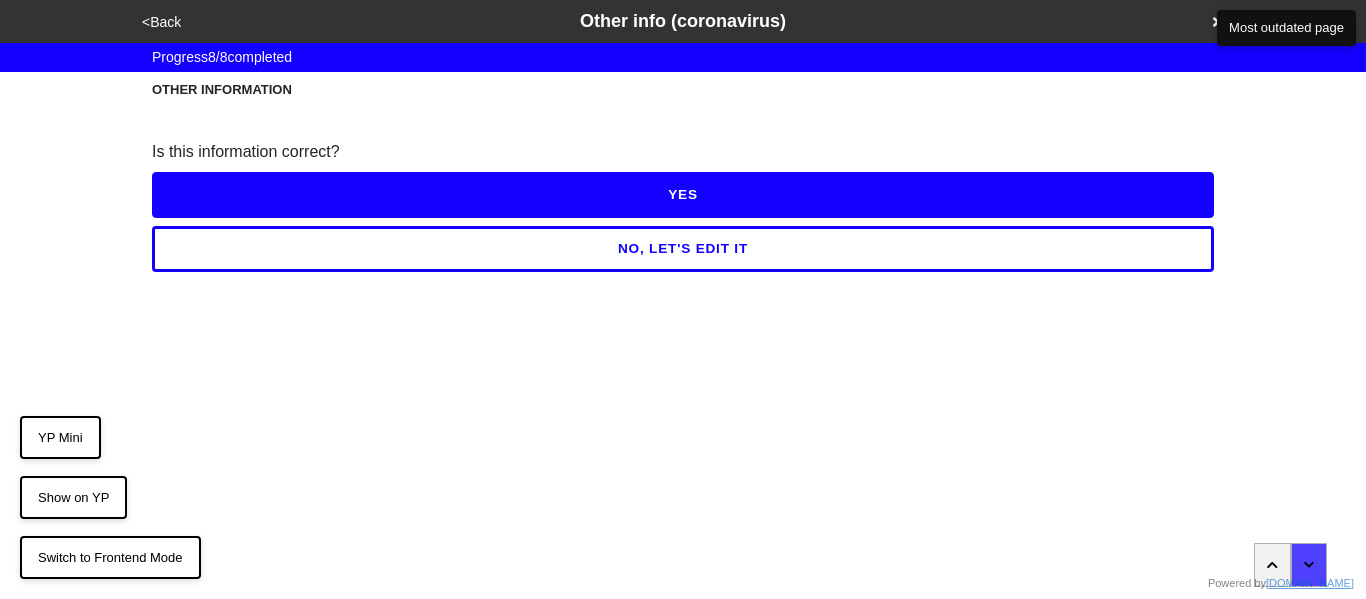 click on "YES" at bounding box center (683, 195) 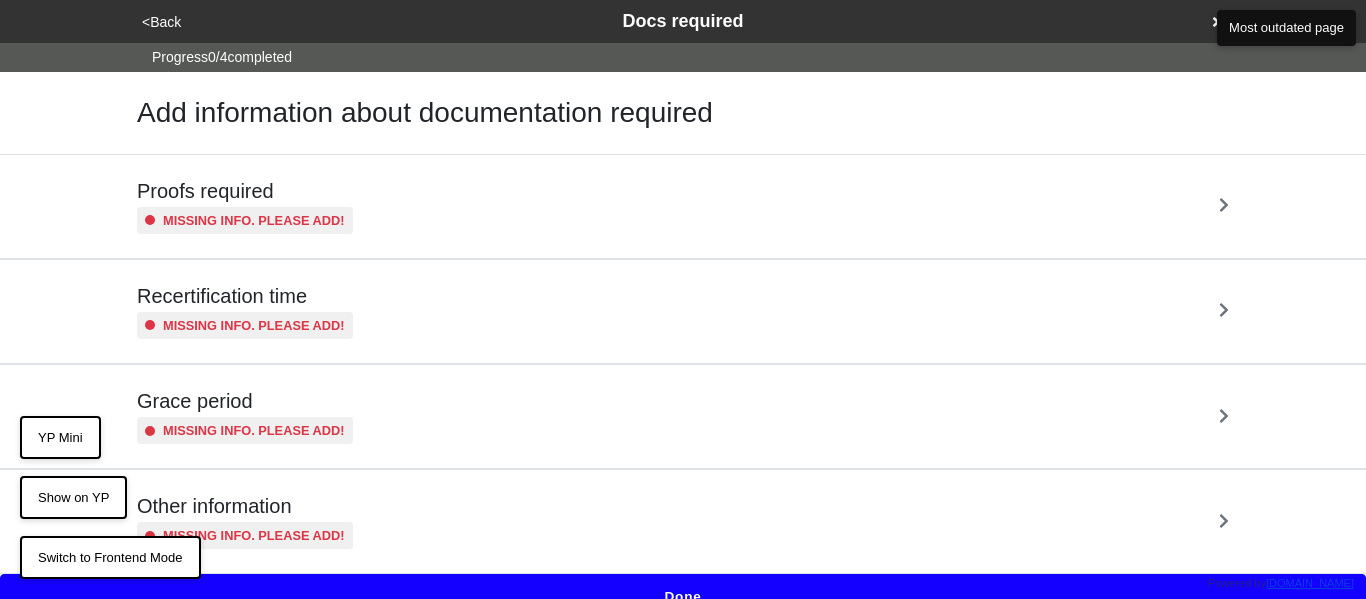 click on "Proofs required" at bounding box center (245, 191) 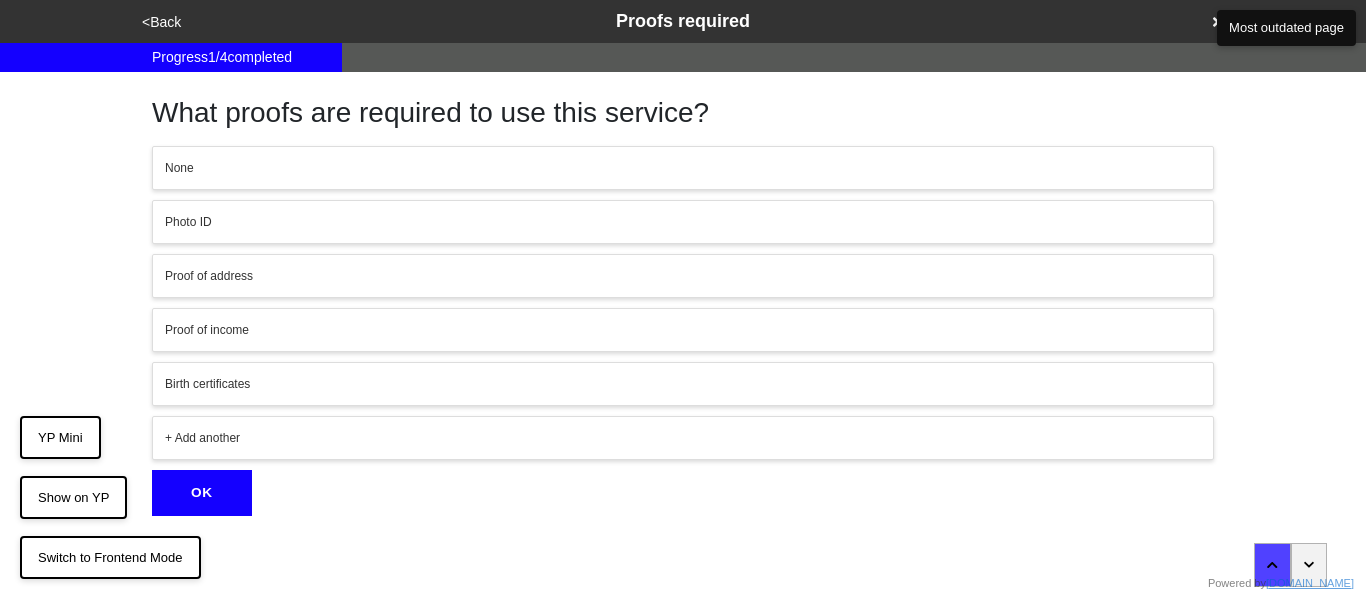click on "Photo ID" at bounding box center [683, 222] 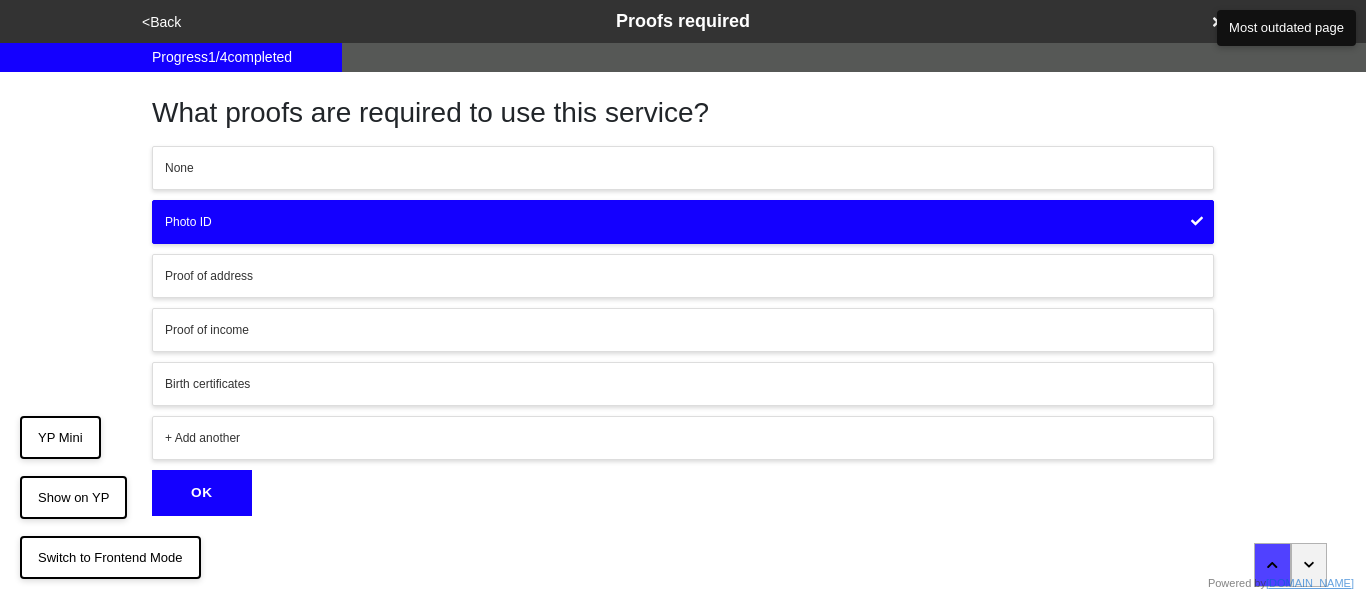 click on "OK" at bounding box center (202, 493) 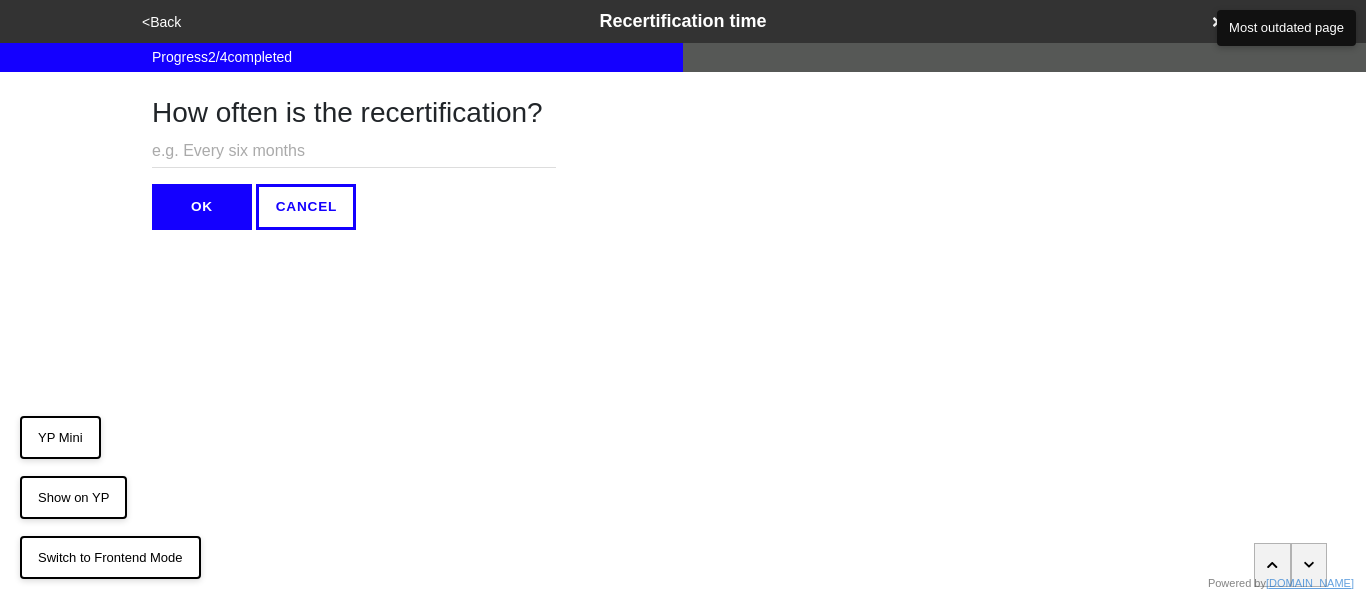 click at bounding box center (354, 151) 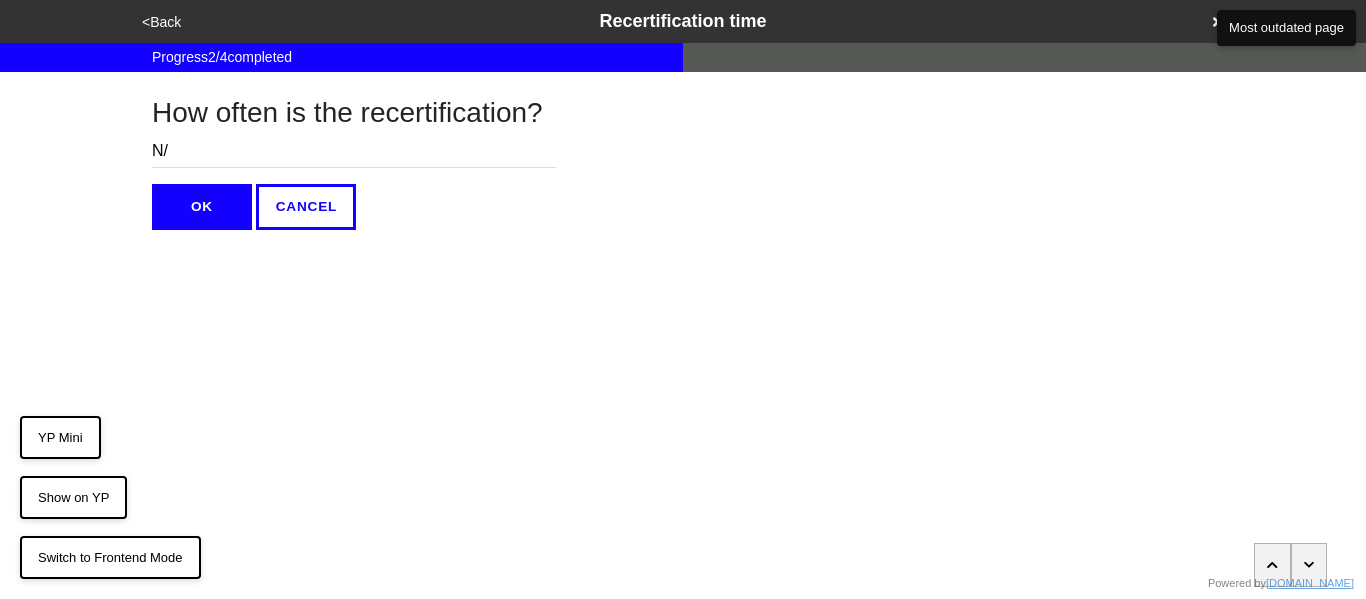 type on "N/A" 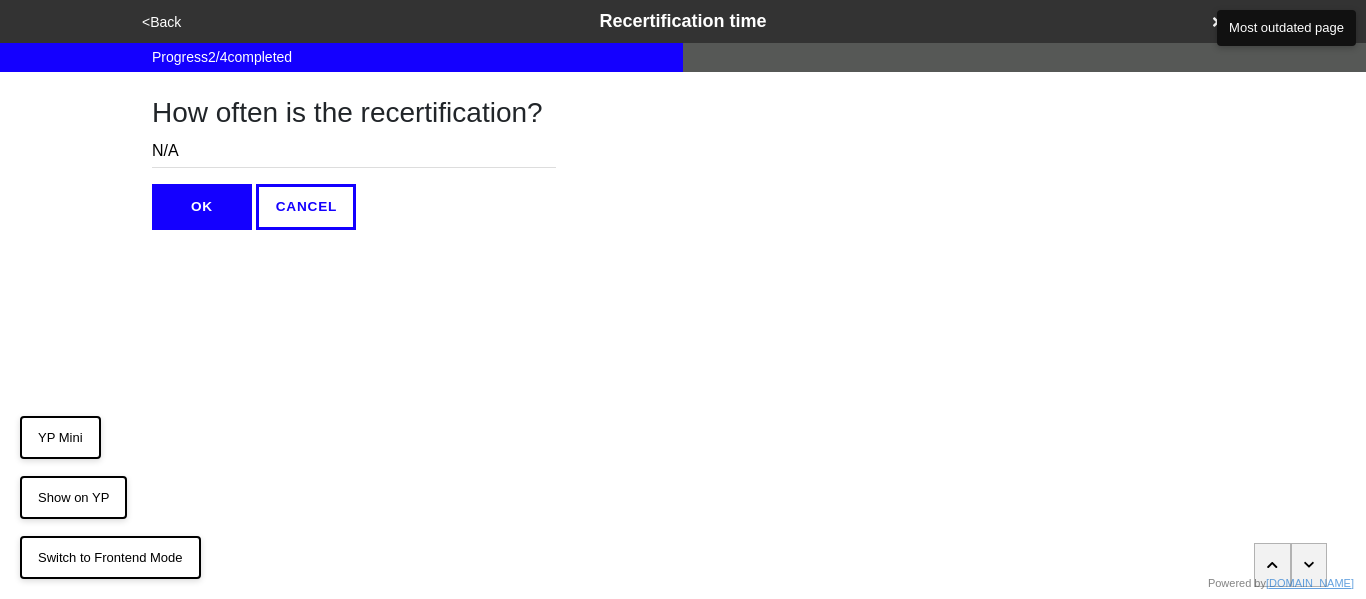 click on "OK" at bounding box center (202, 207) 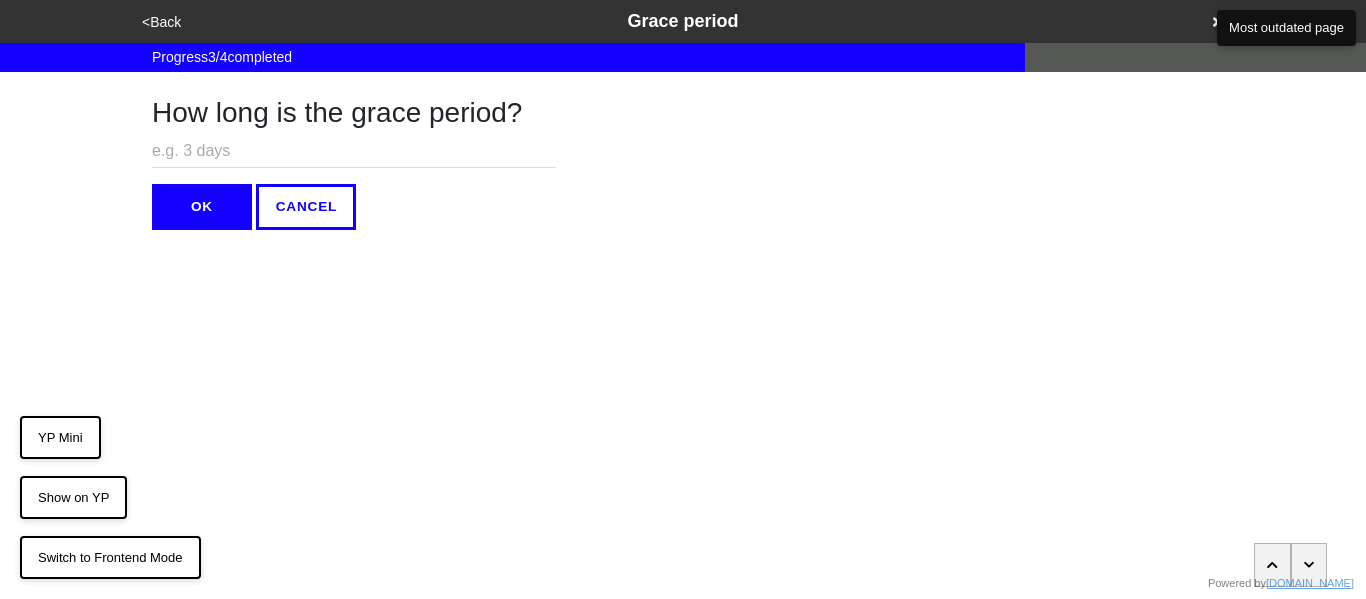 click at bounding box center [354, 151] 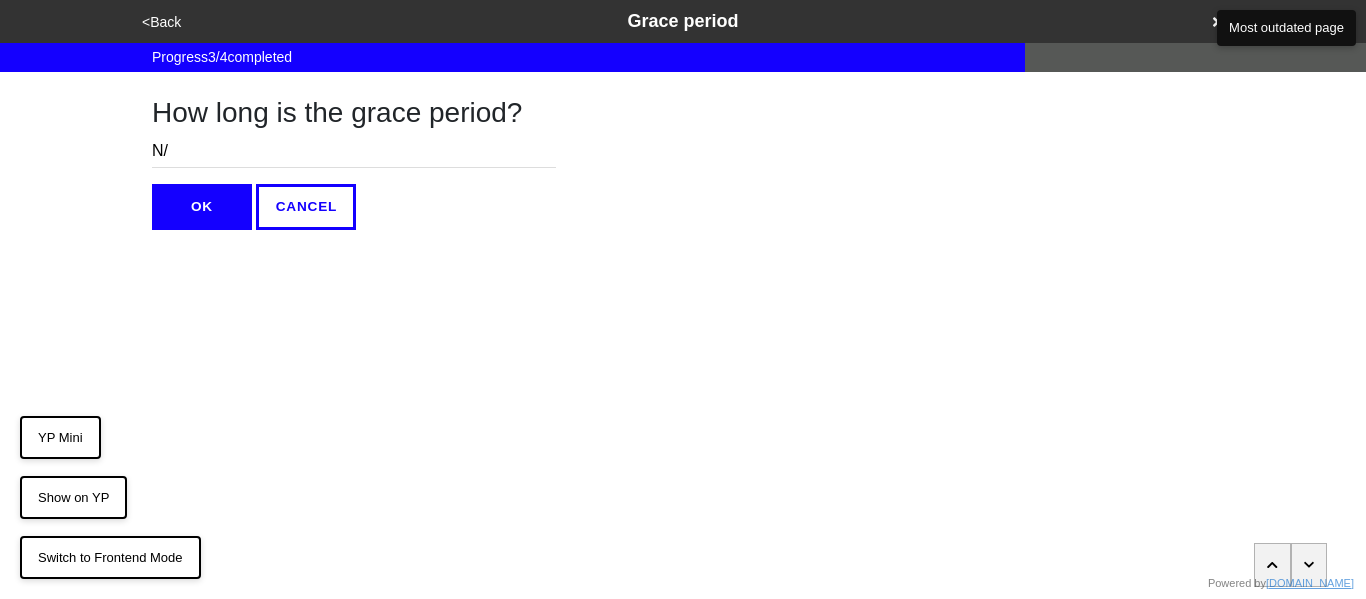 type on "N/A" 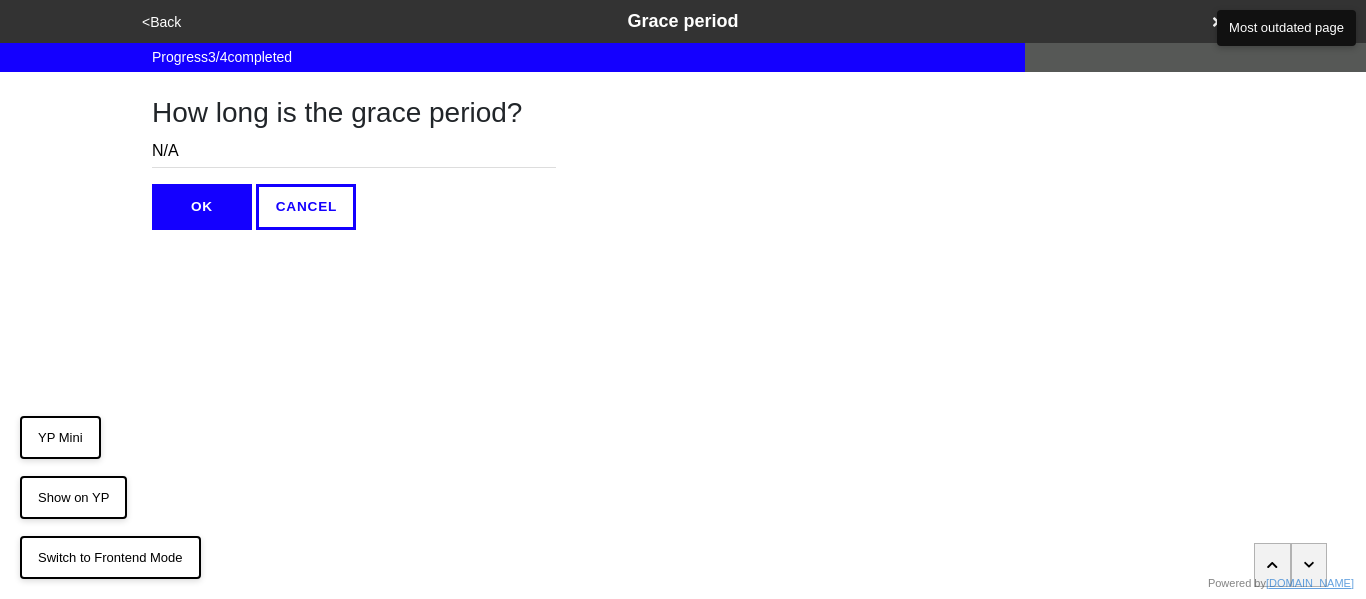 click on "OK" at bounding box center (202, 207) 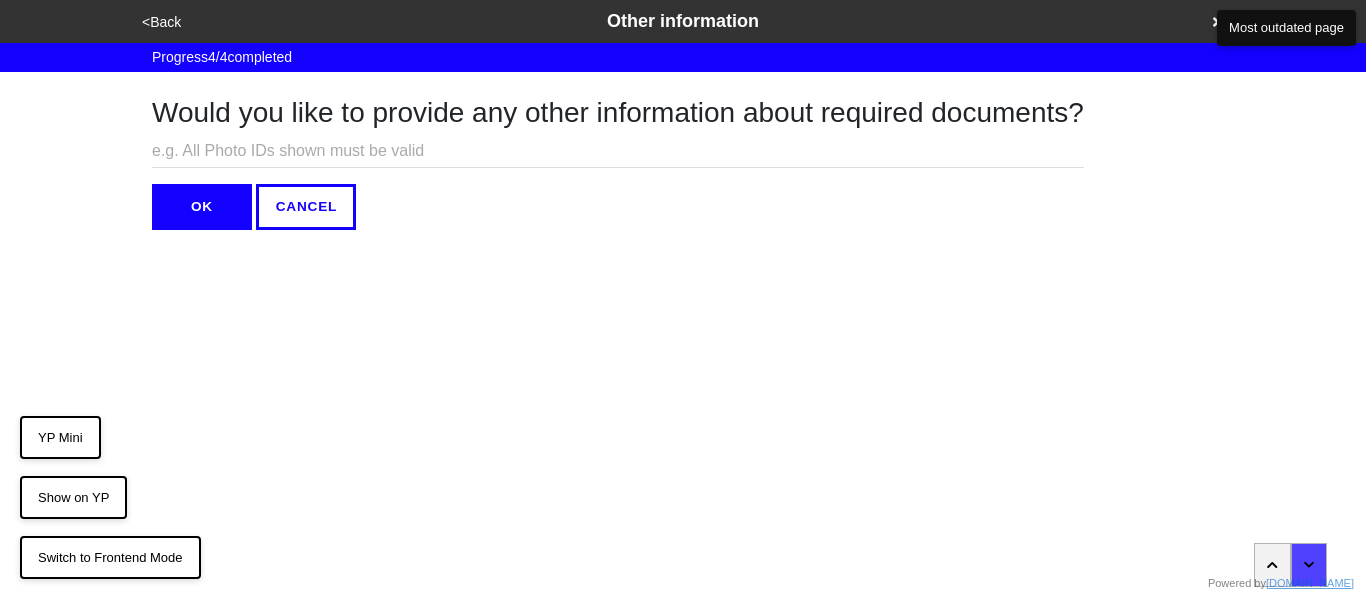 click at bounding box center [618, 151] 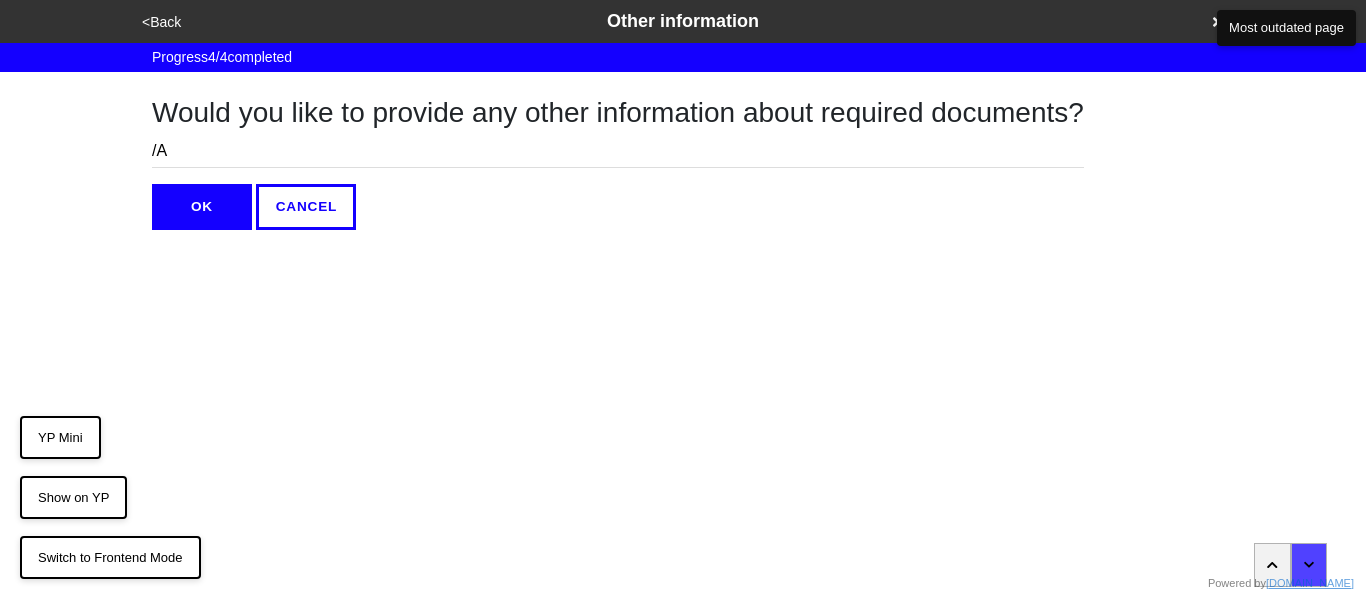 type on "N/A" 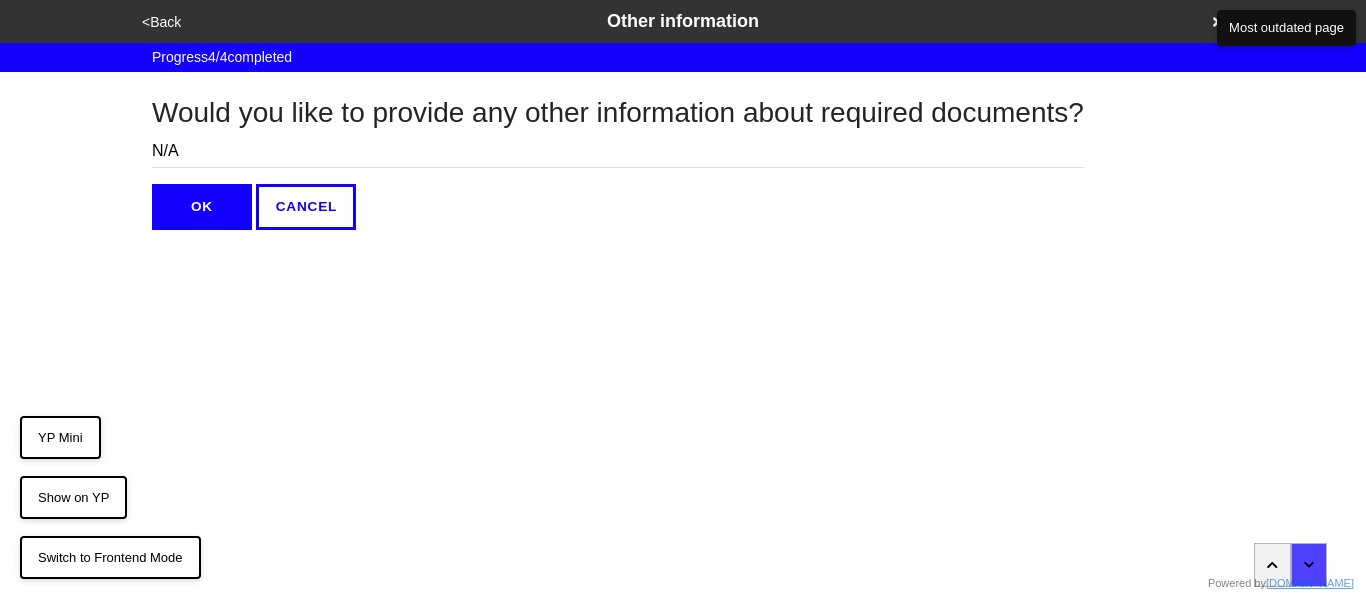 click on "OK" at bounding box center [202, 207] 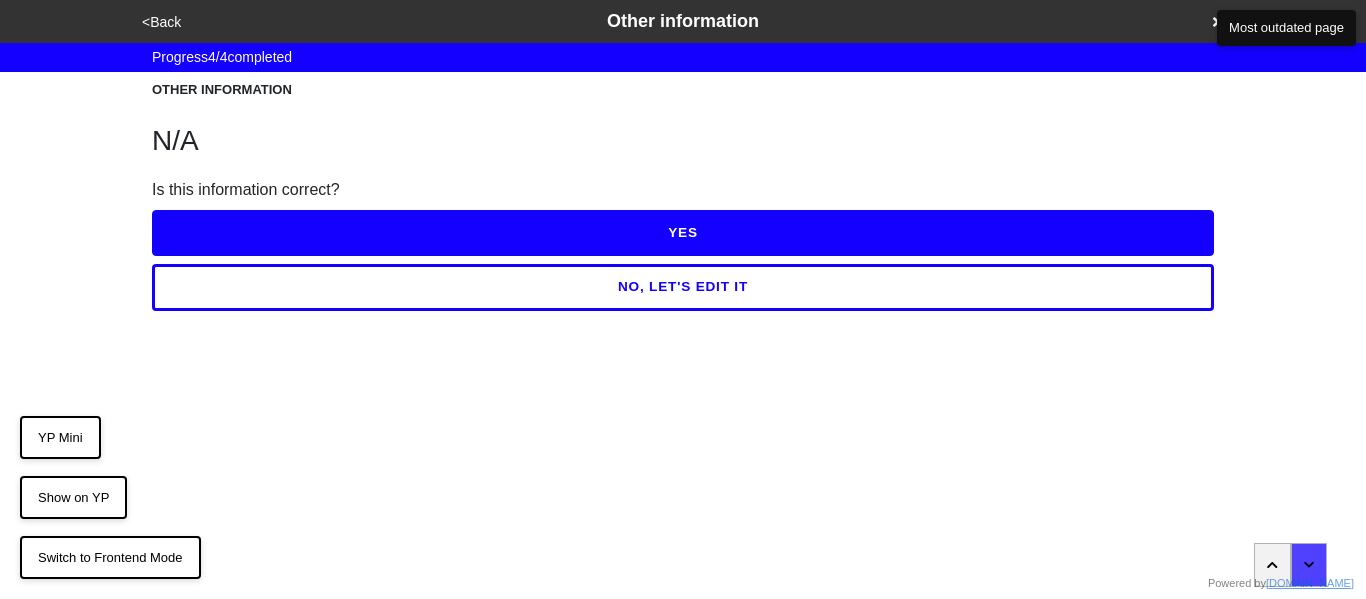 click on "YES" at bounding box center (683, 233) 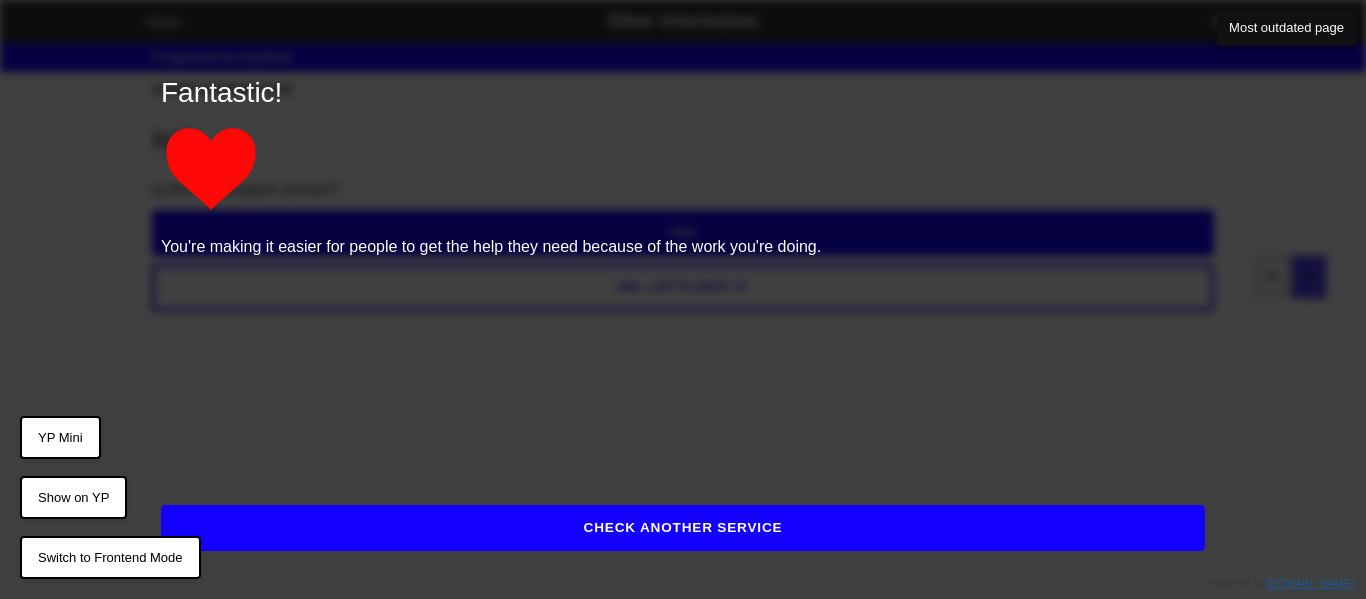 click on "CHECK ANOTHER SERVICE" at bounding box center (683, 528) 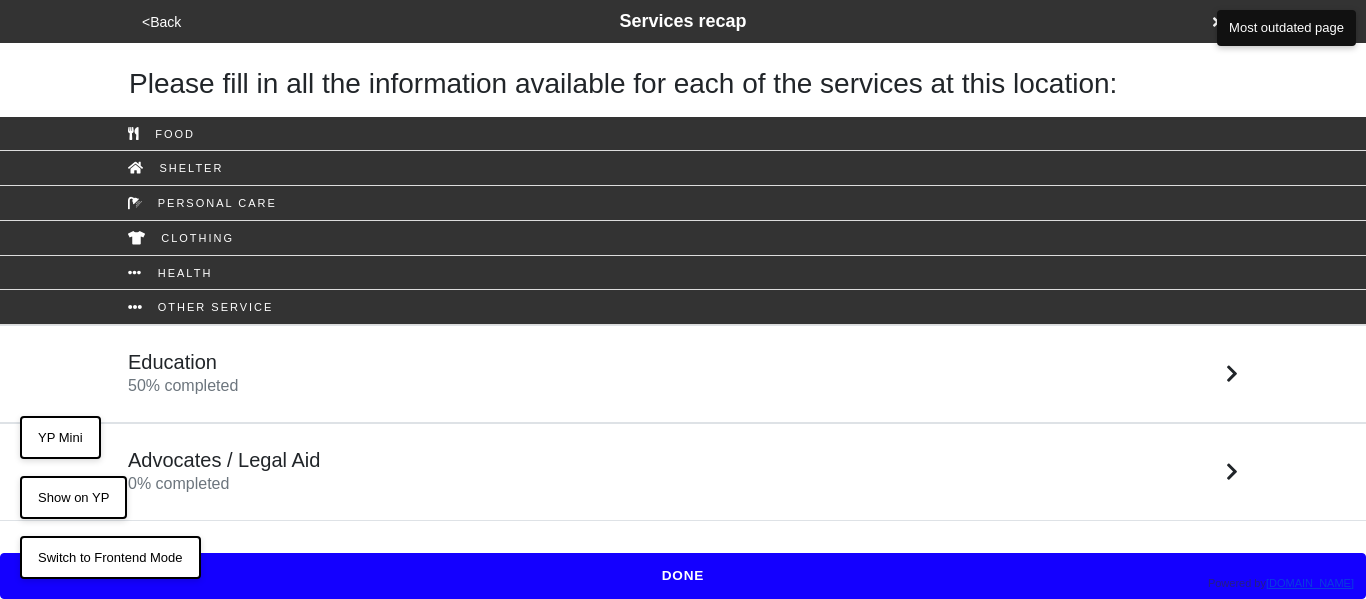 click on "Advocates / Legal Aid" at bounding box center (224, 460) 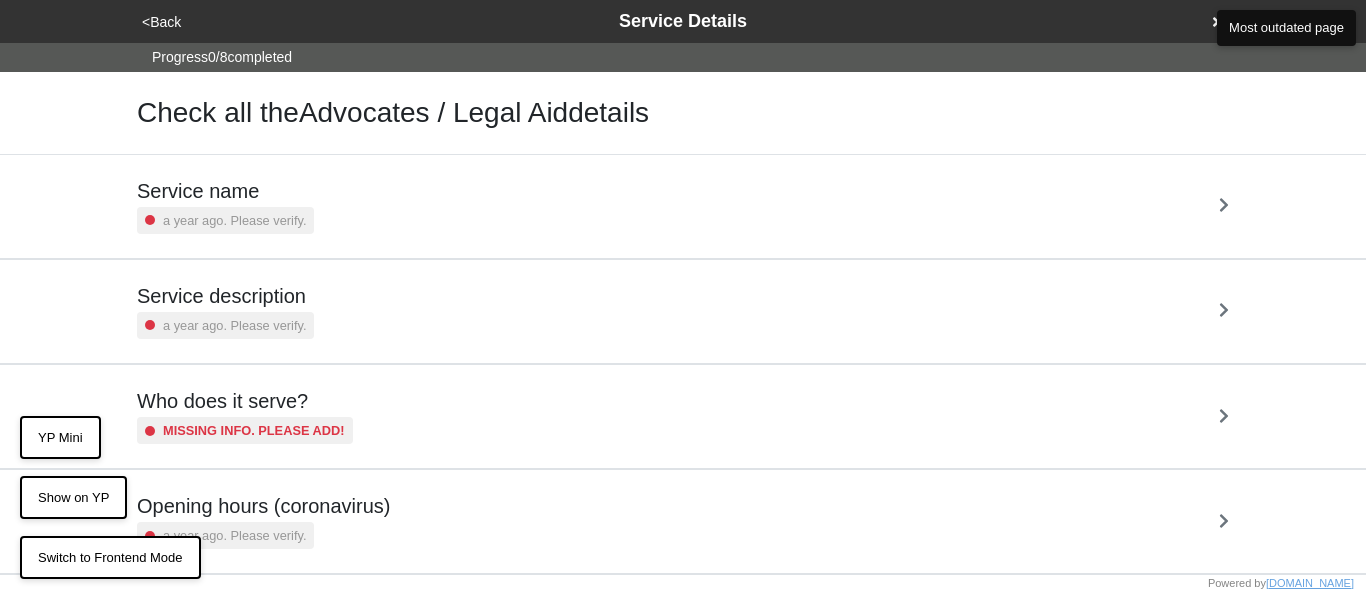 click on "Service name" at bounding box center [225, 191] 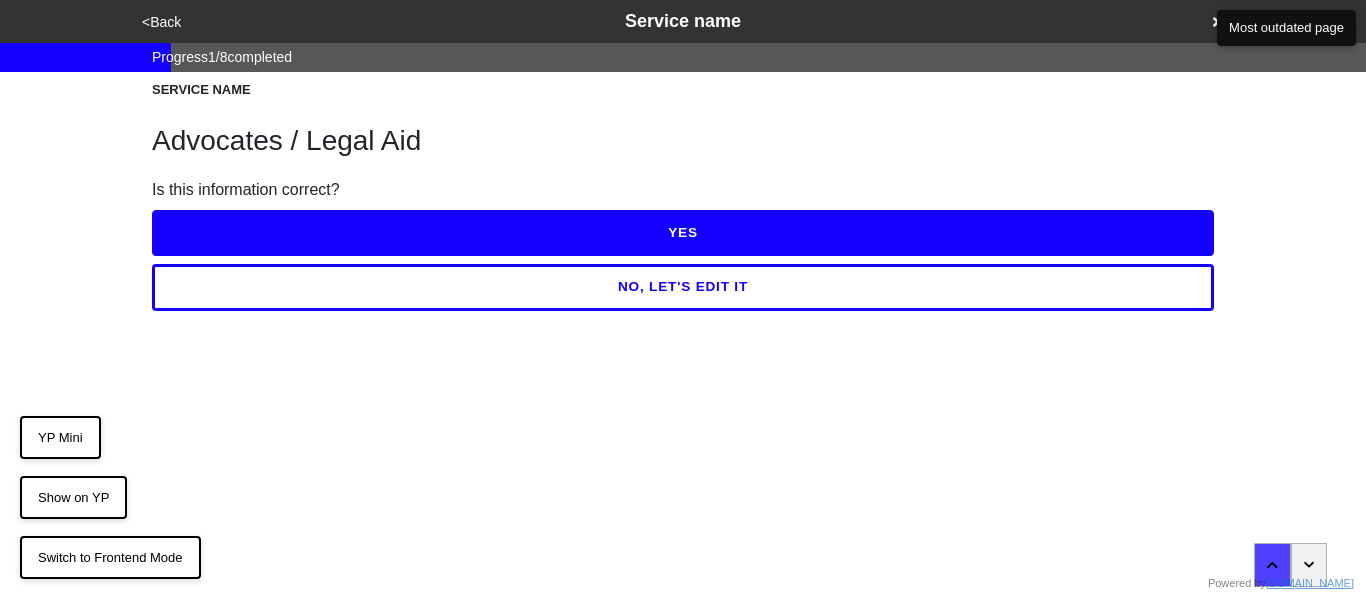click on "YES" at bounding box center [683, 233] 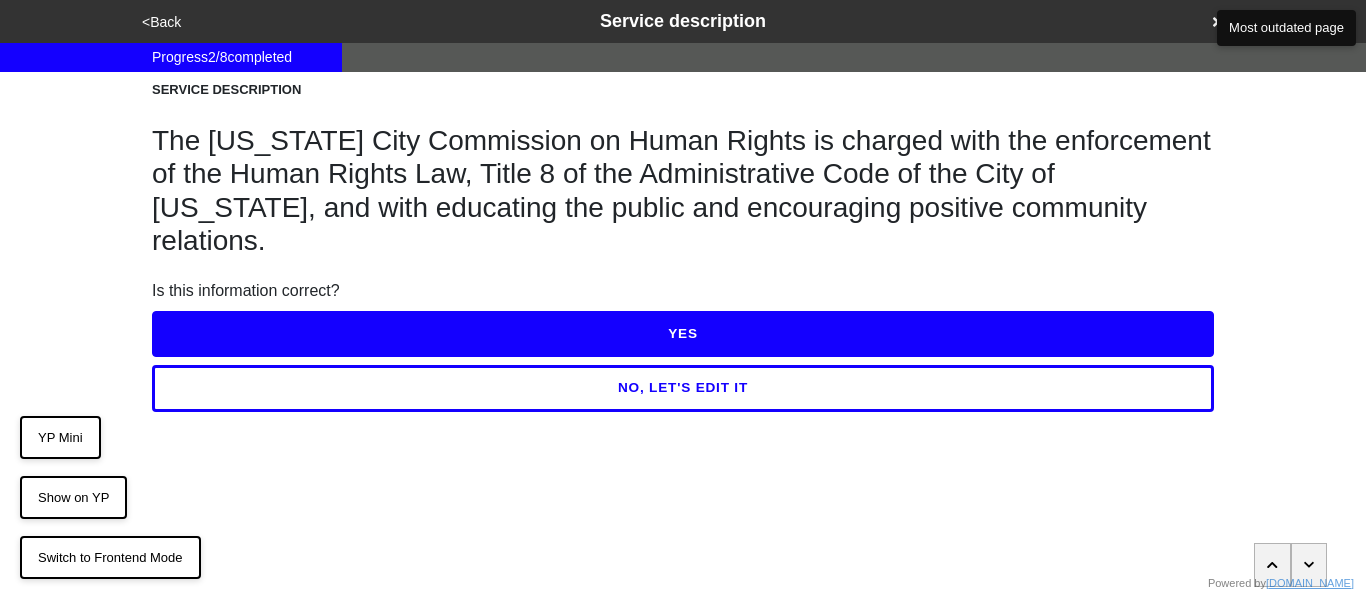 click on "YES" at bounding box center (683, 334) 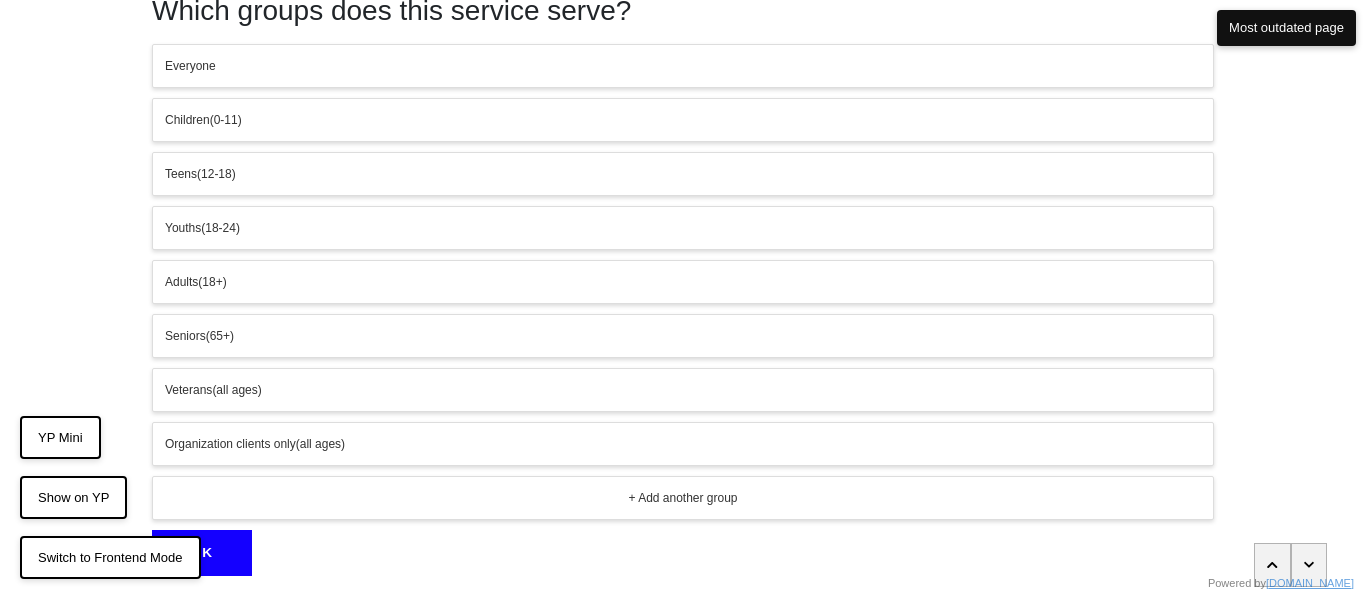 scroll, scrollTop: 105, scrollLeft: 0, axis: vertical 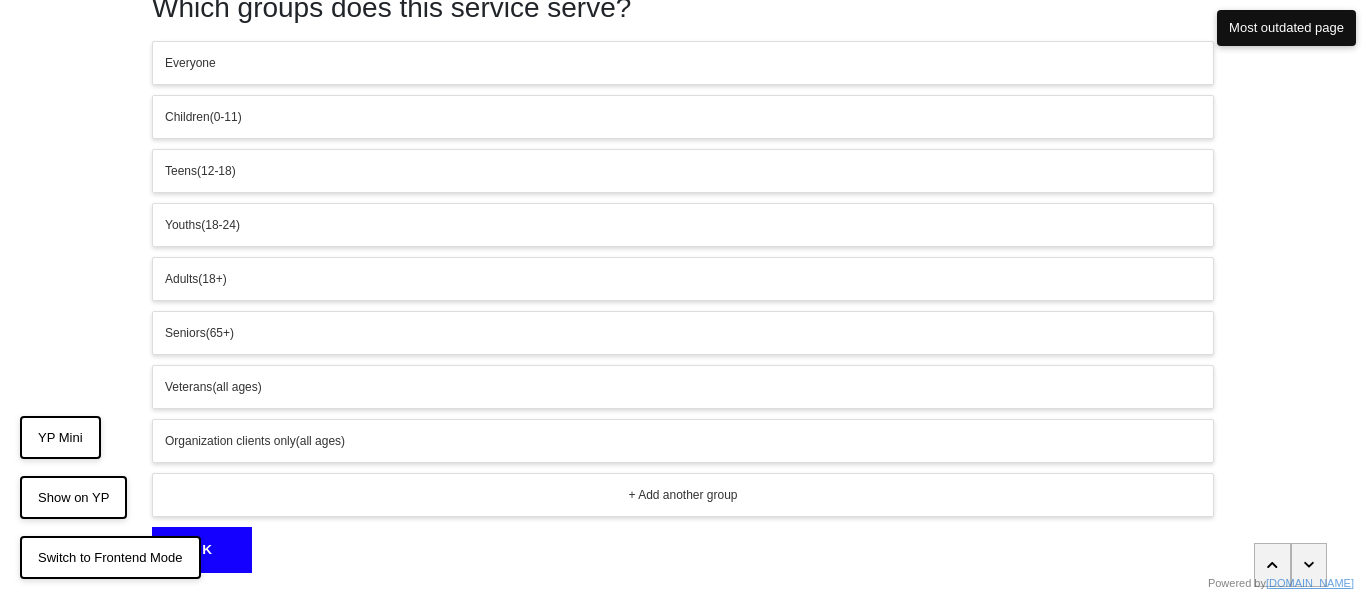 click on "OK" at bounding box center (202, 550) 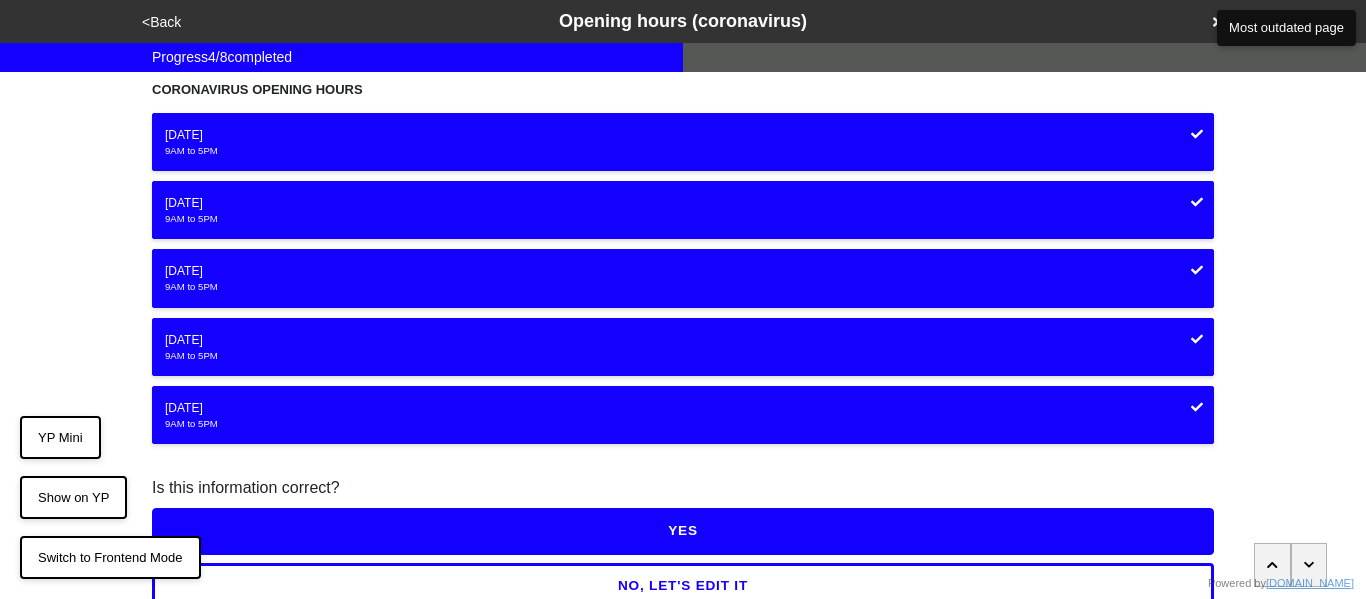 click on "YES" at bounding box center [683, 531] 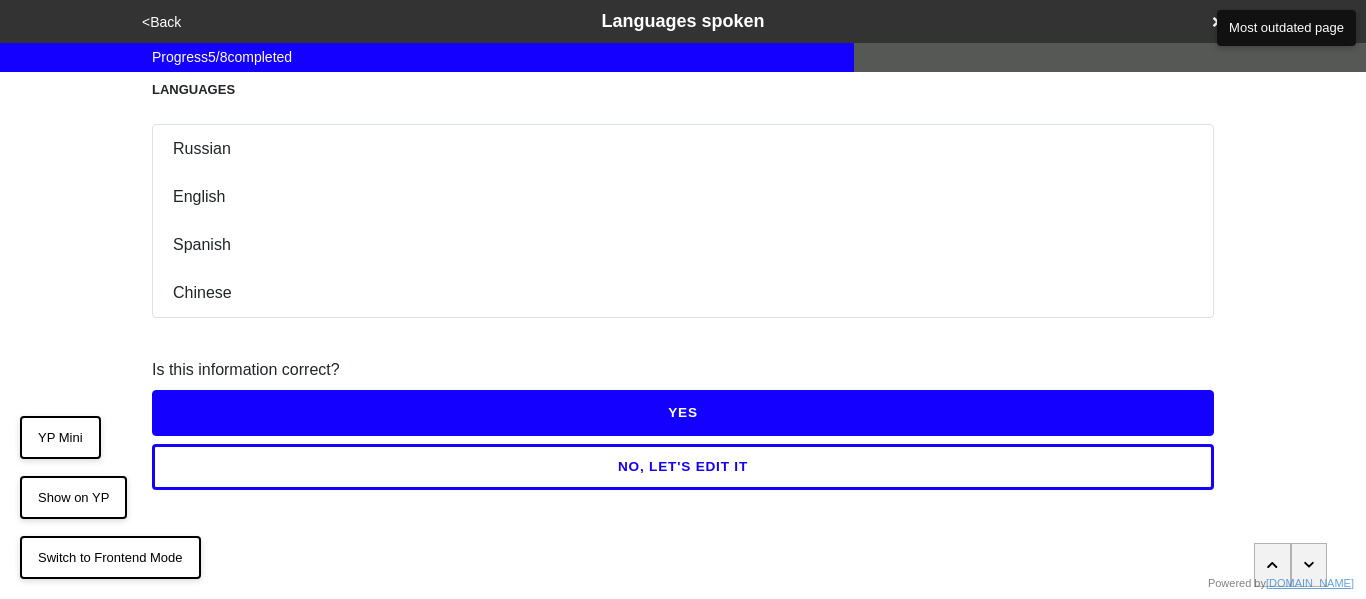 click on "YES" at bounding box center [683, 413] 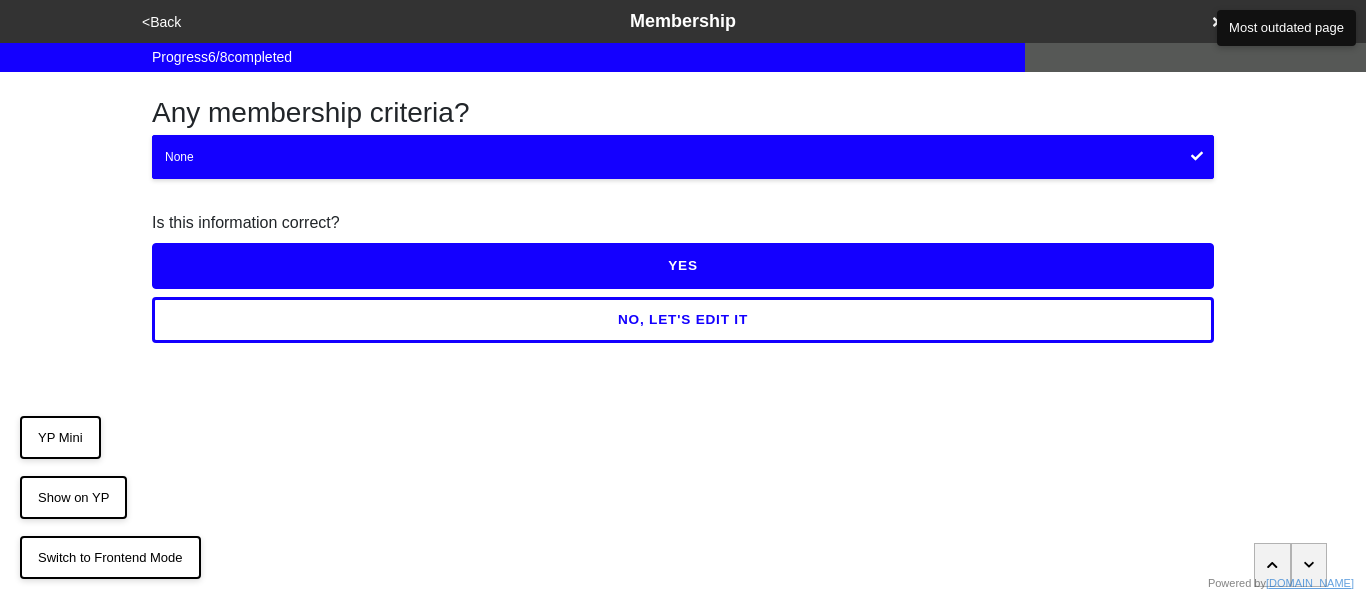 click on "YES" at bounding box center [683, 266] 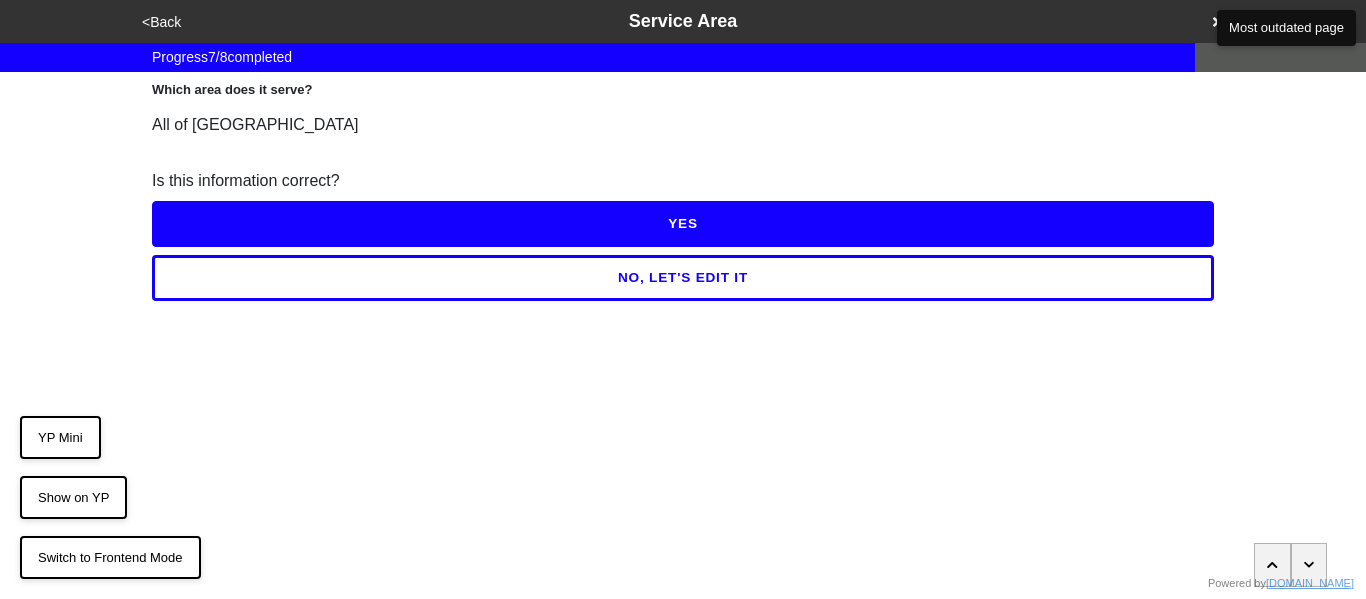 click on "YES" at bounding box center [683, 224] 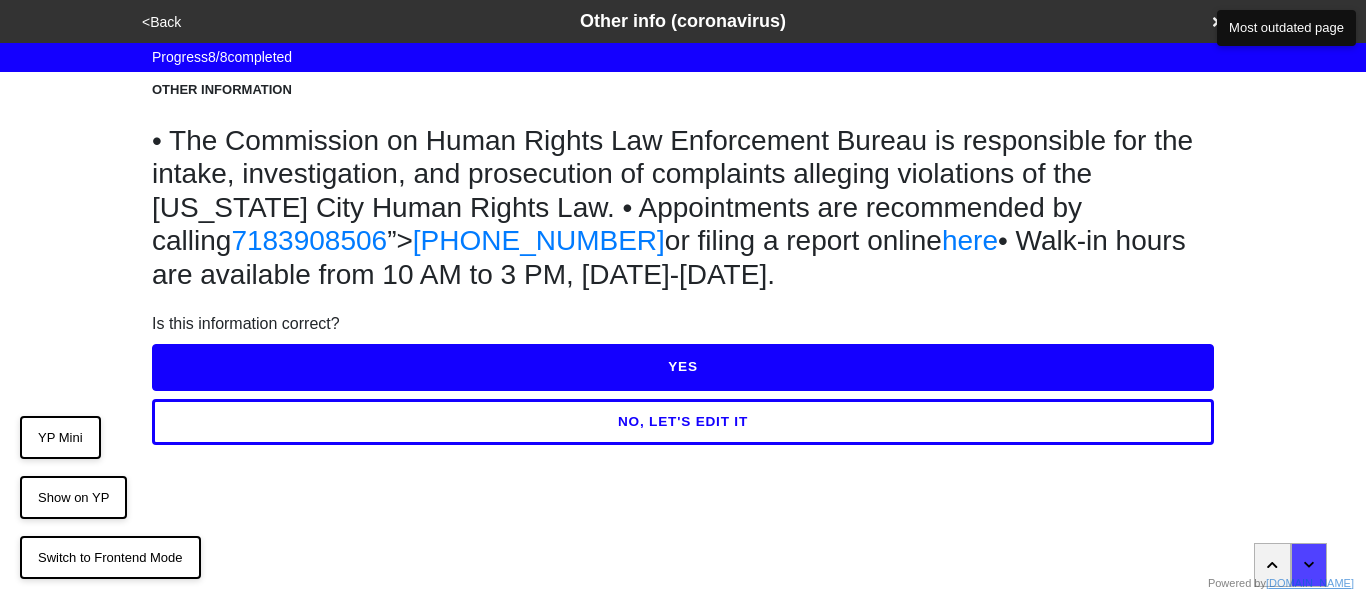 click on "YES" at bounding box center [683, 367] 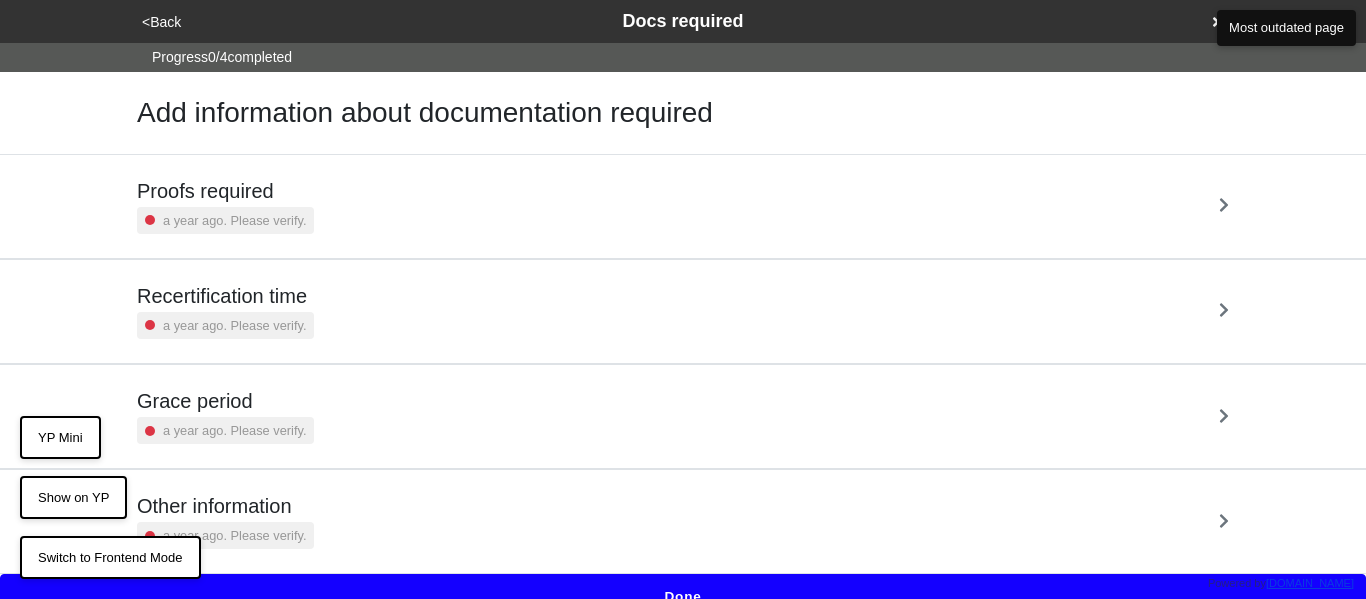 click on "a year ago. Please verify." at bounding box center [234, 220] 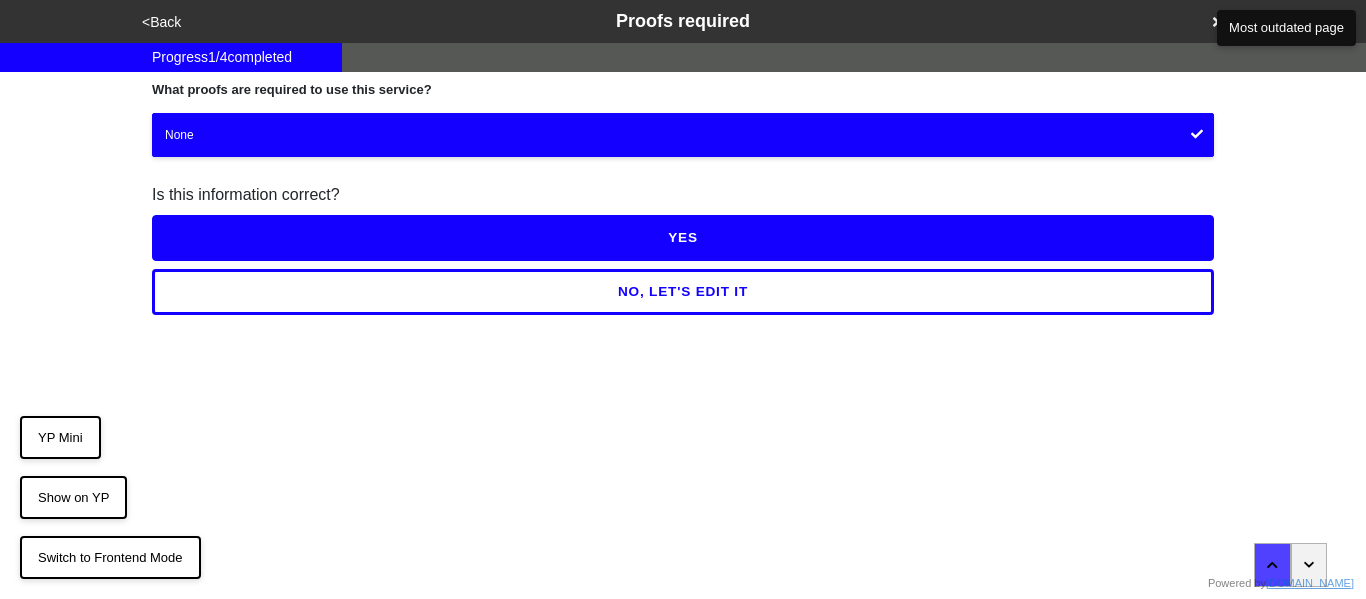 click on "YES" at bounding box center (683, 238) 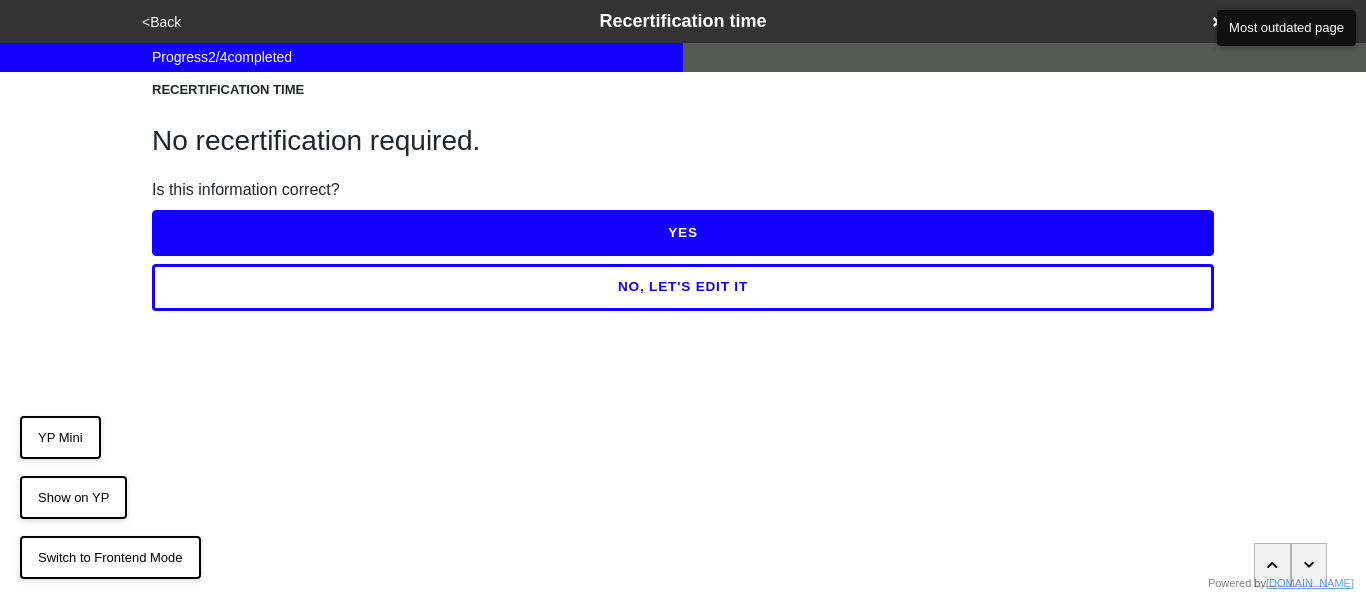 click on "YES" at bounding box center (683, 233) 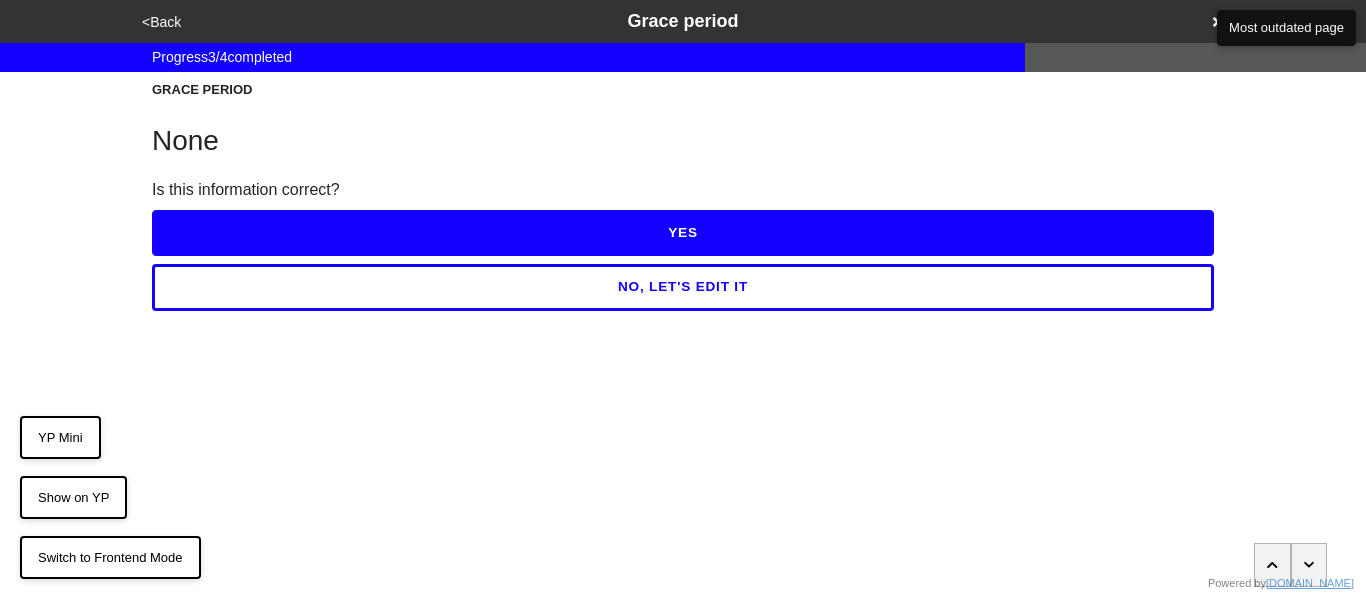 click on "YES" at bounding box center [683, 233] 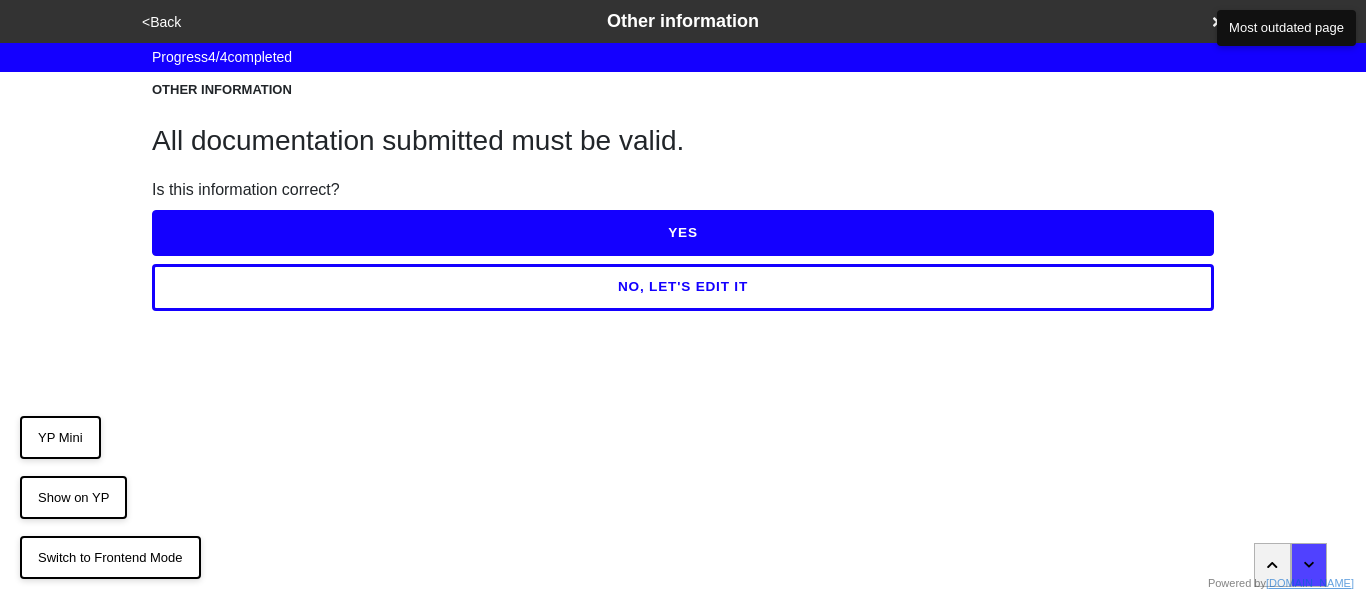 click on "YES" at bounding box center (683, 233) 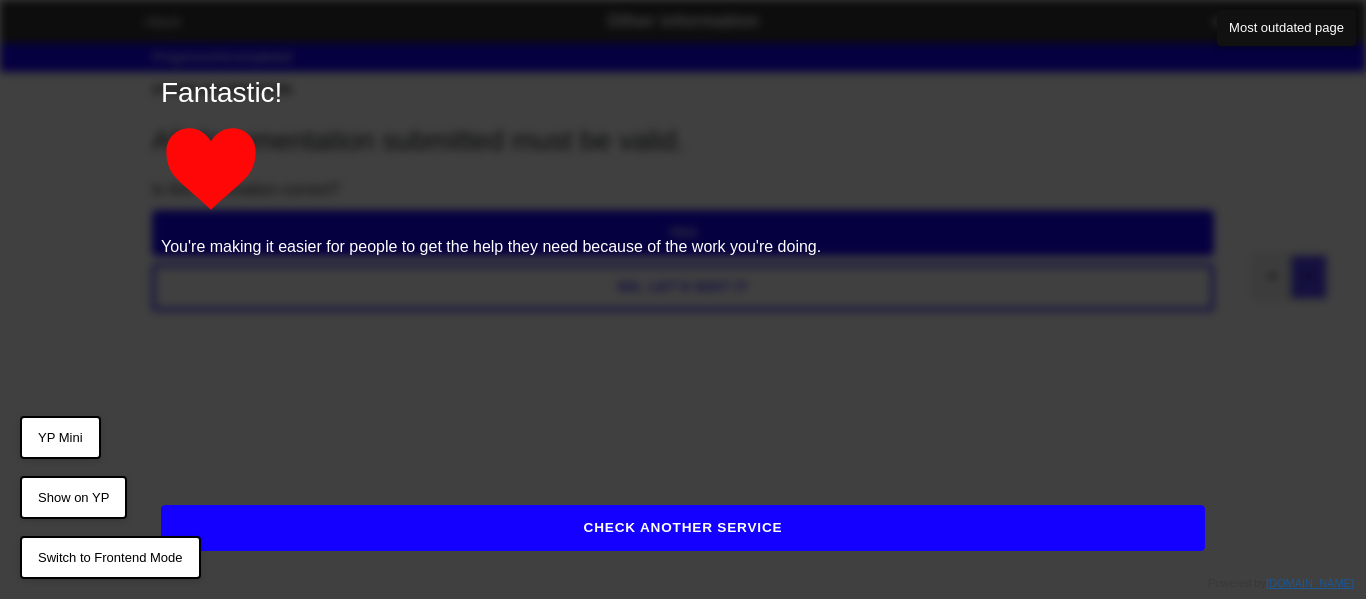 click on "CHECK ANOTHER SERVICE" at bounding box center [683, 528] 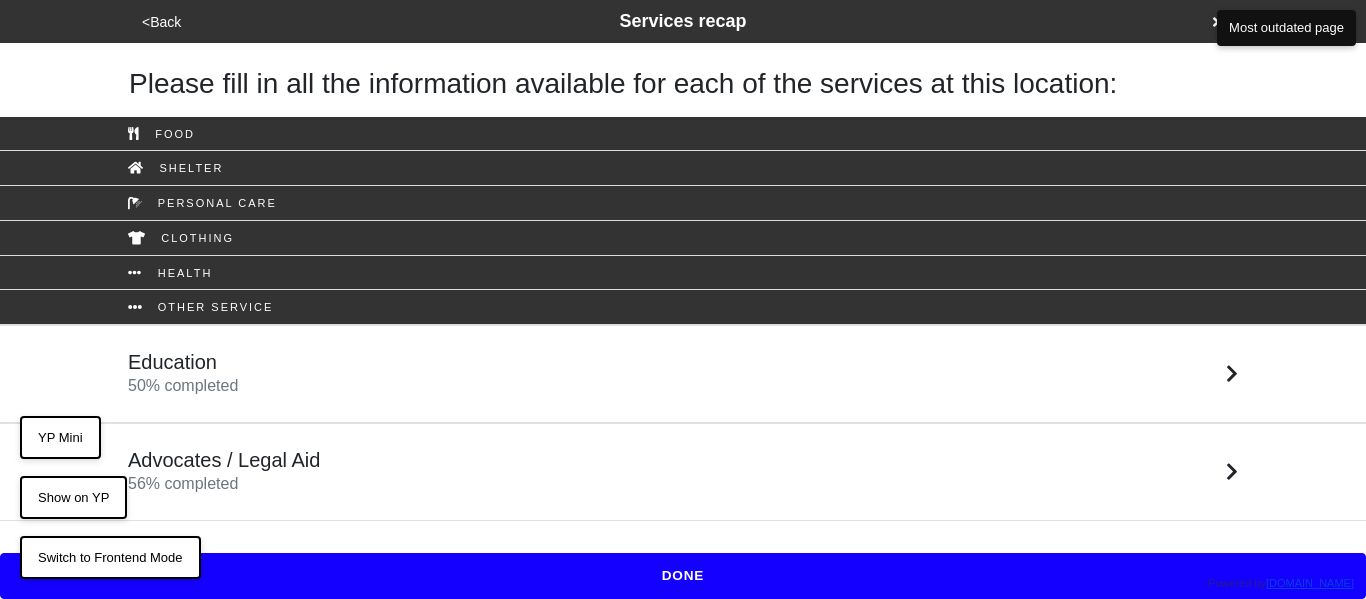 click on "DONE" at bounding box center (683, 576) 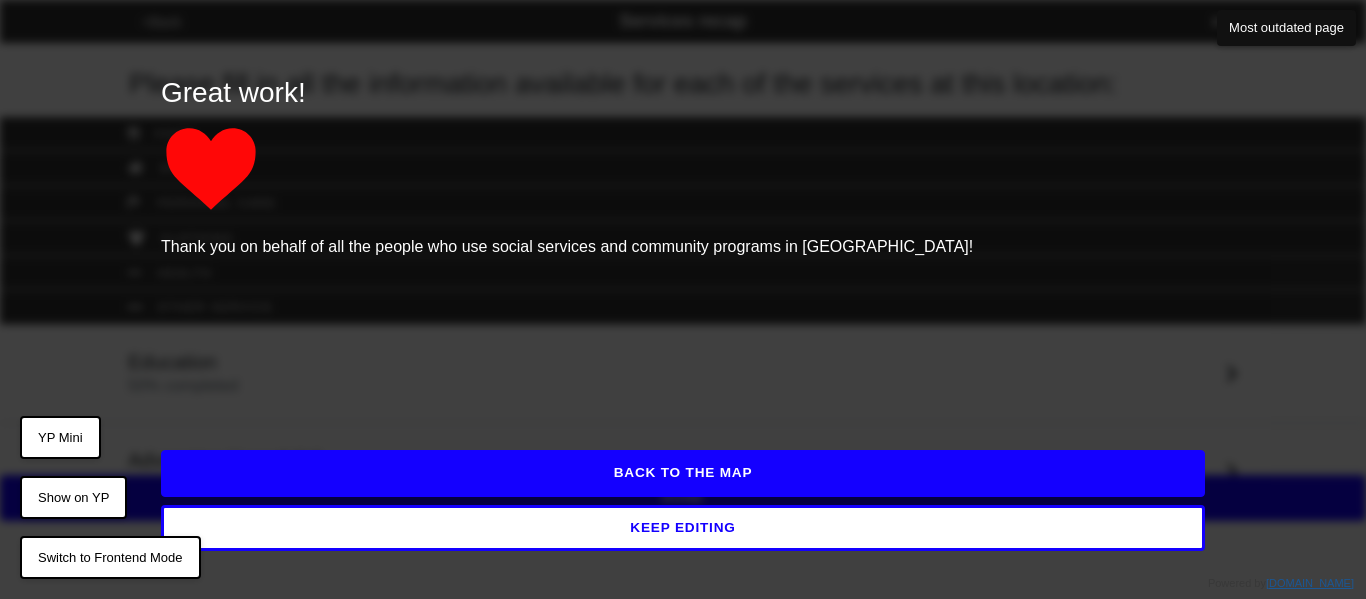 click on "BACK TO THE MAP" at bounding box center [683, 473] 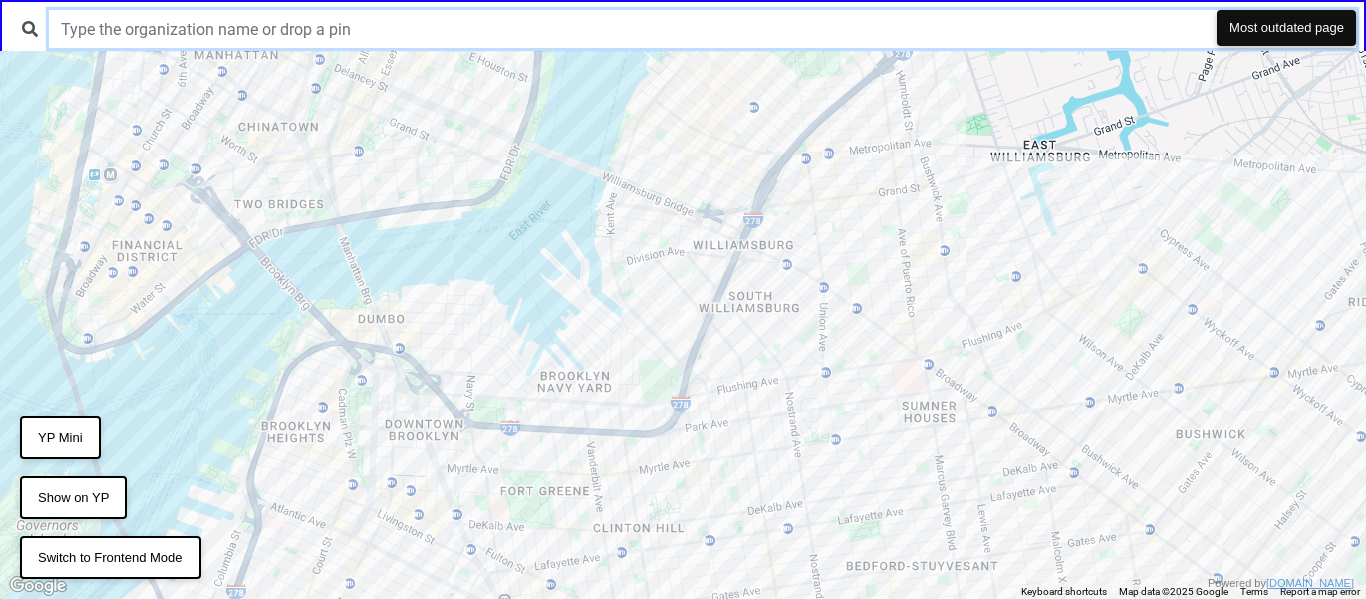 click at bounding box center (702, 29) 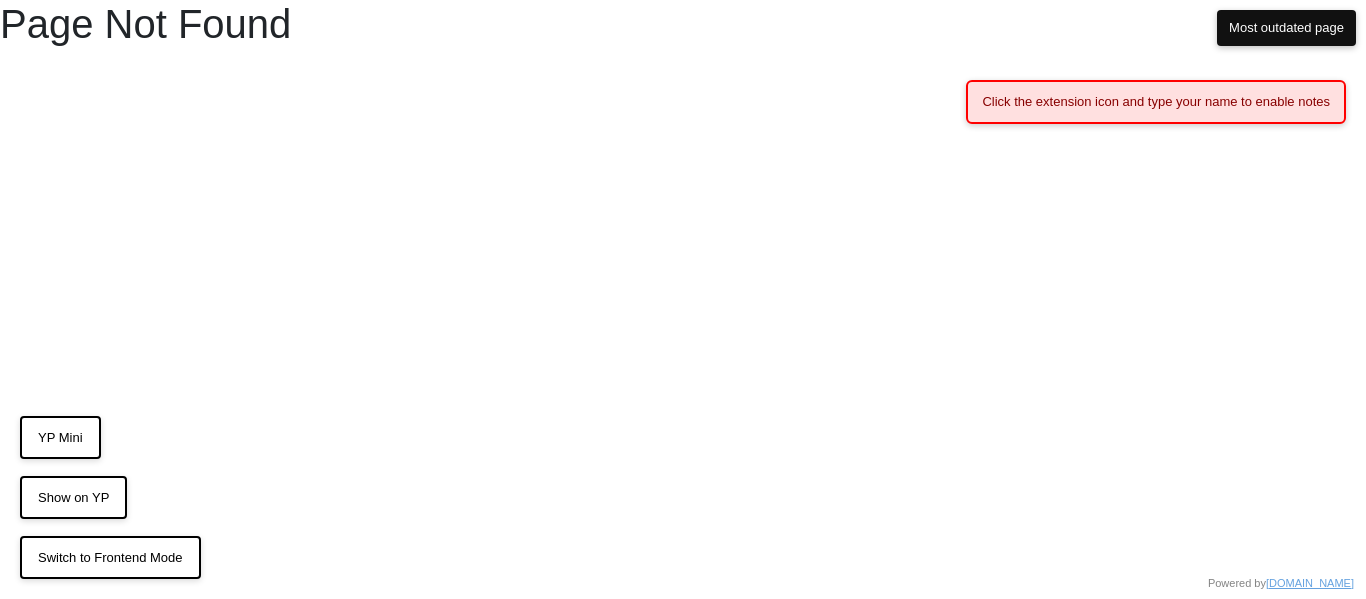 scroll, scrollTop: 0, scrollLeft: 0, axis: both 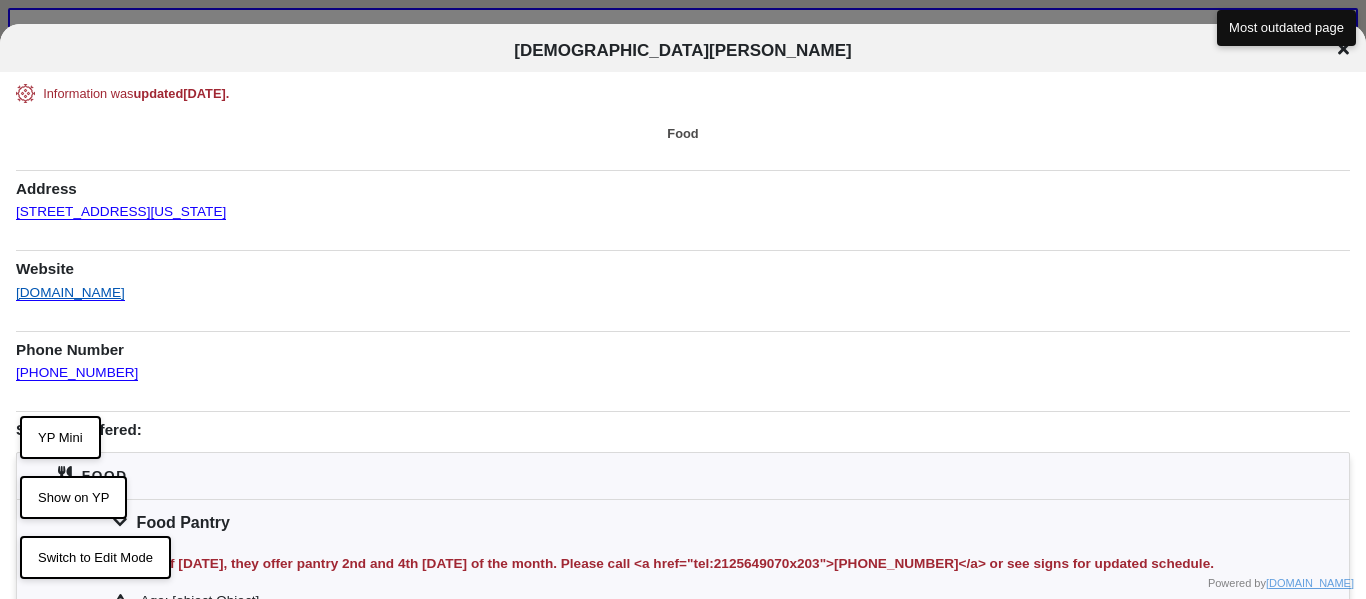 click on "christinthecity.nyc" at bounding box center [70, 287] 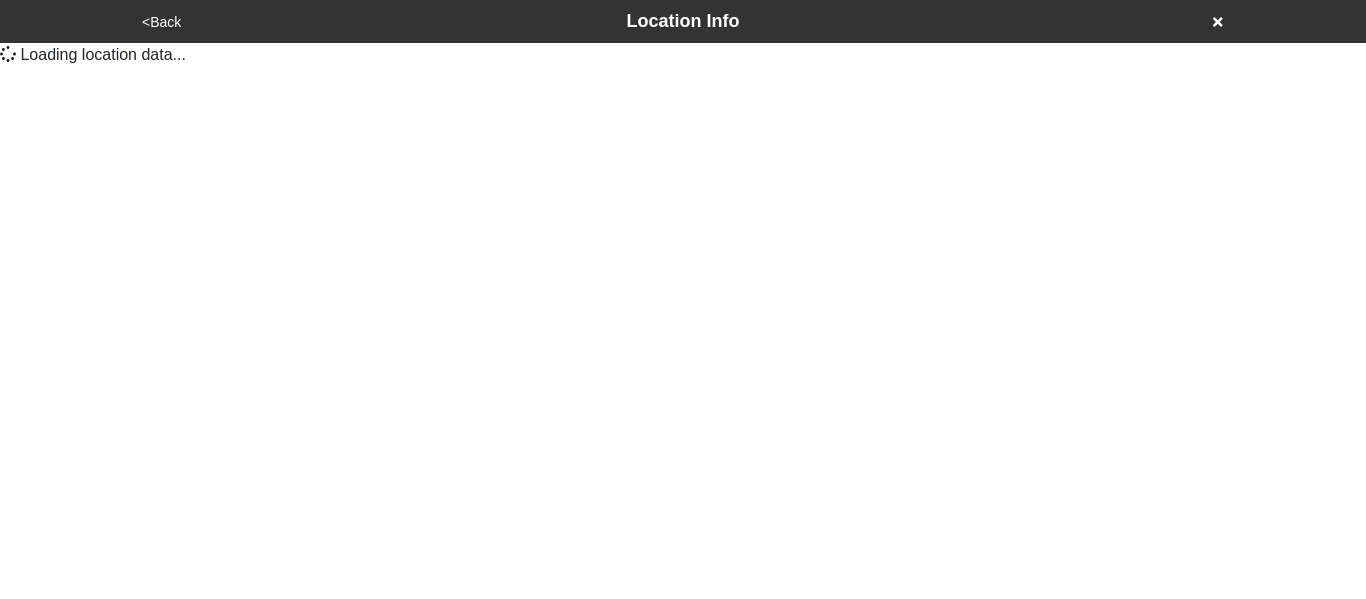 scroll, scrollTop: 0, scrollLeft: 0, axis: both 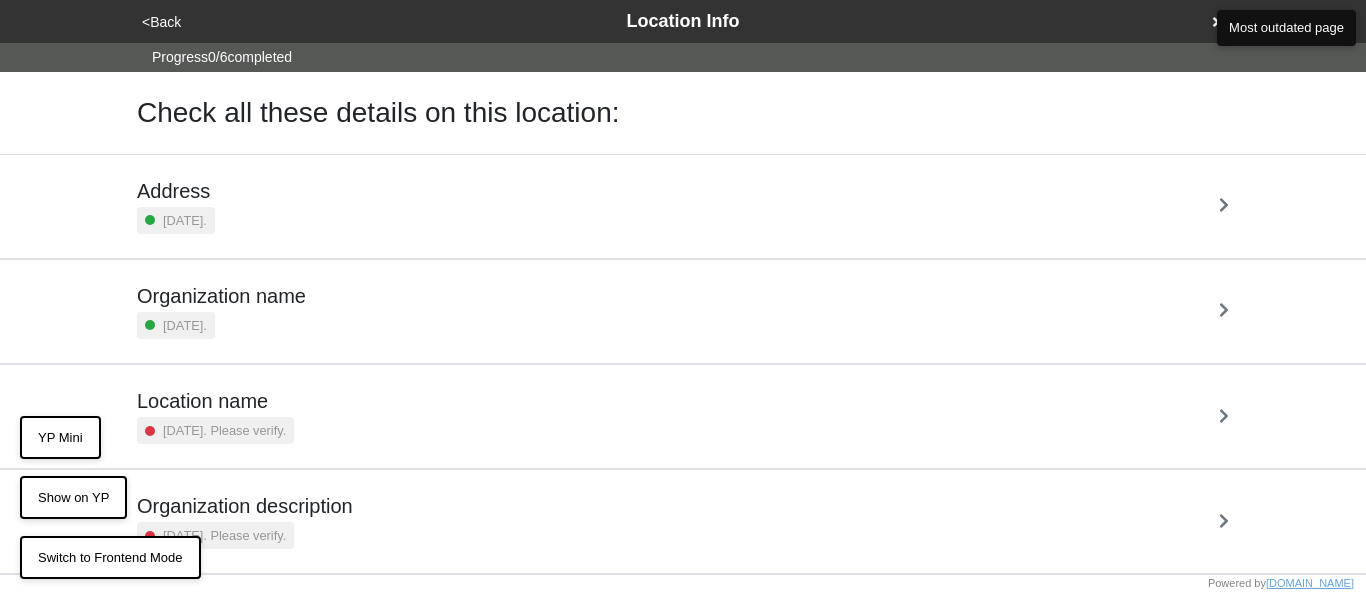 click on "Address" at bounding box center (176, 191) 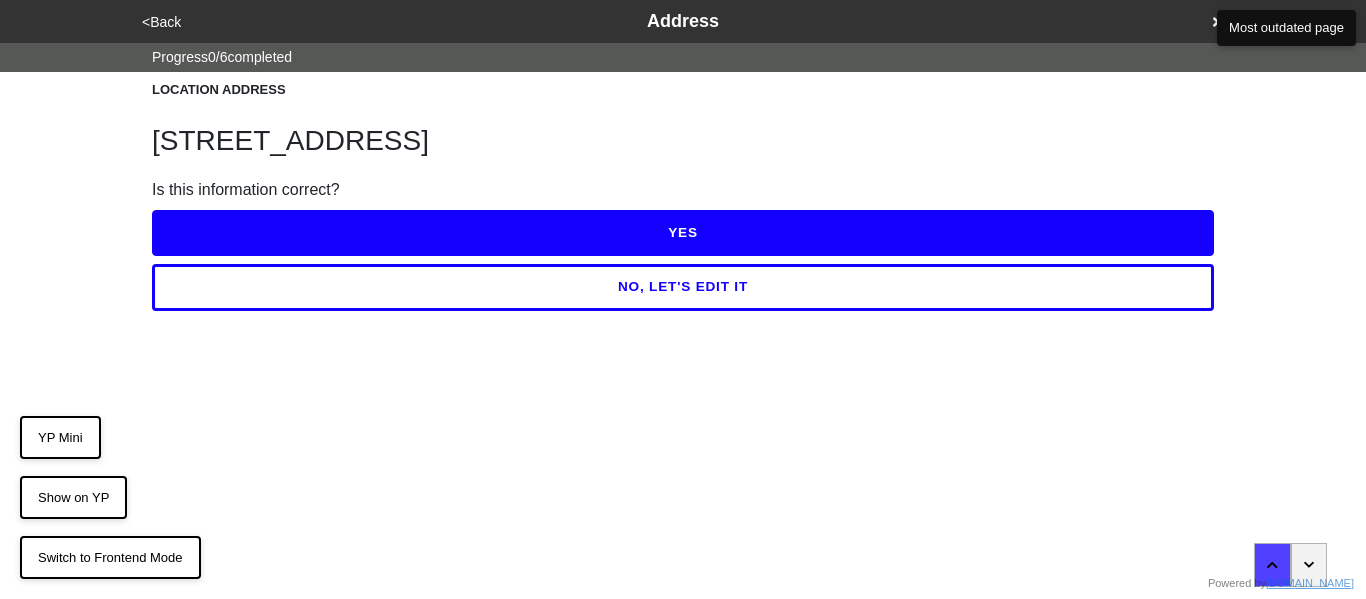 click on "YES" at bounding box center (683, 233) 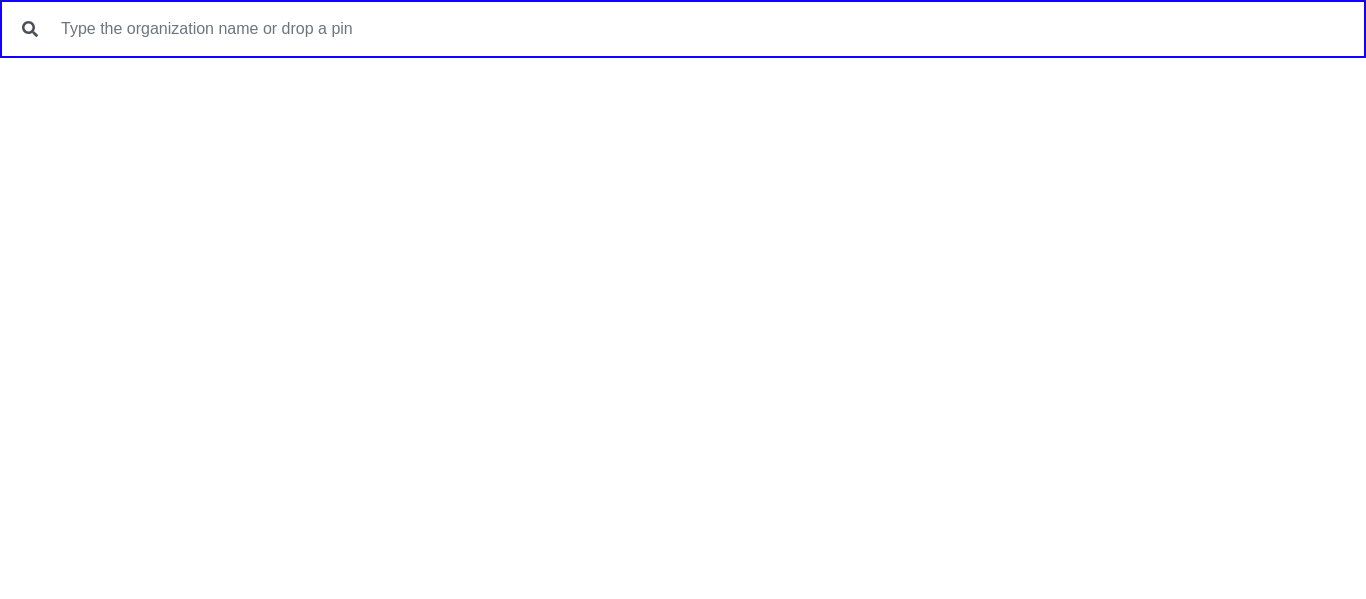 scroll, scrollTop: 0, scrollLeft: 0, axis: both 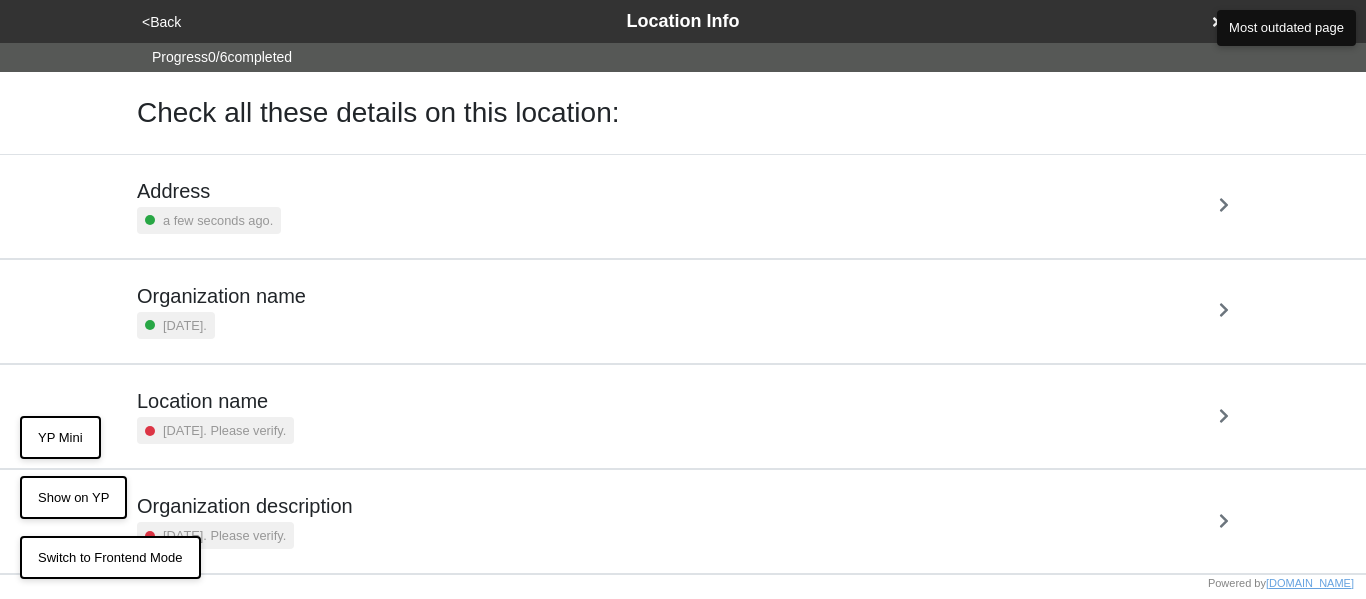 click on "Address a few seconds ago." at bounding box center (683, 206) 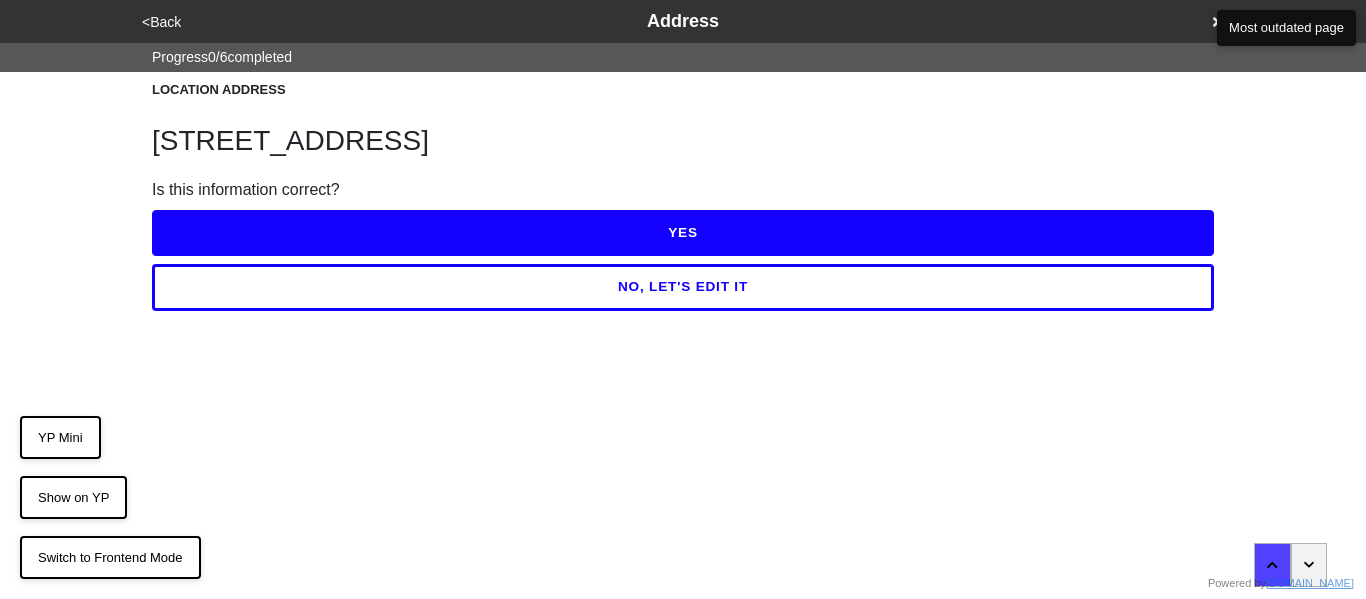 click on "YES" at bounding box center [683, 233] 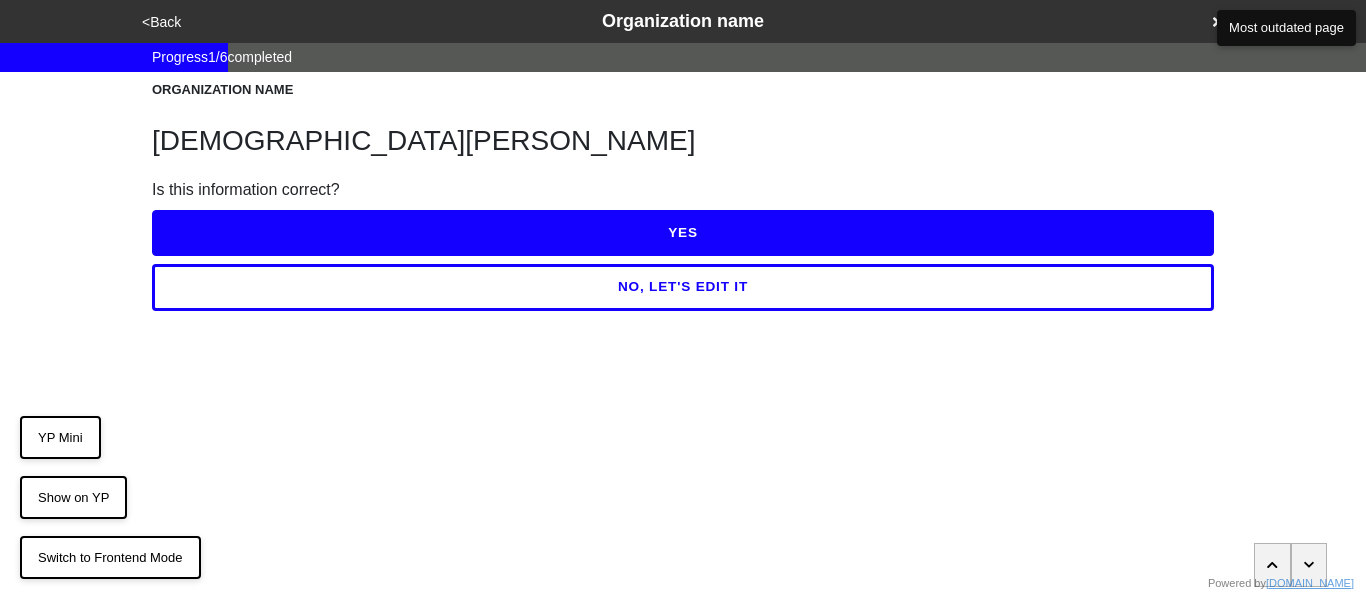 click on "YES" at bounding box center (683, 233) 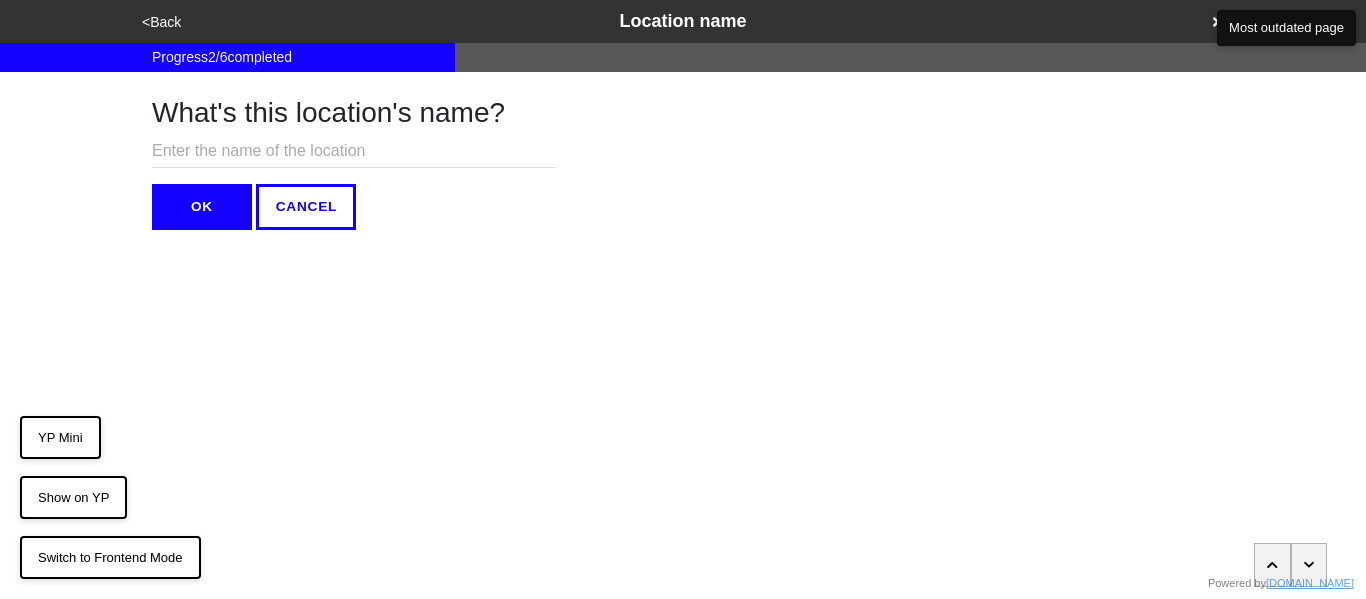 click on "OK" at bounding box center (202, 207) 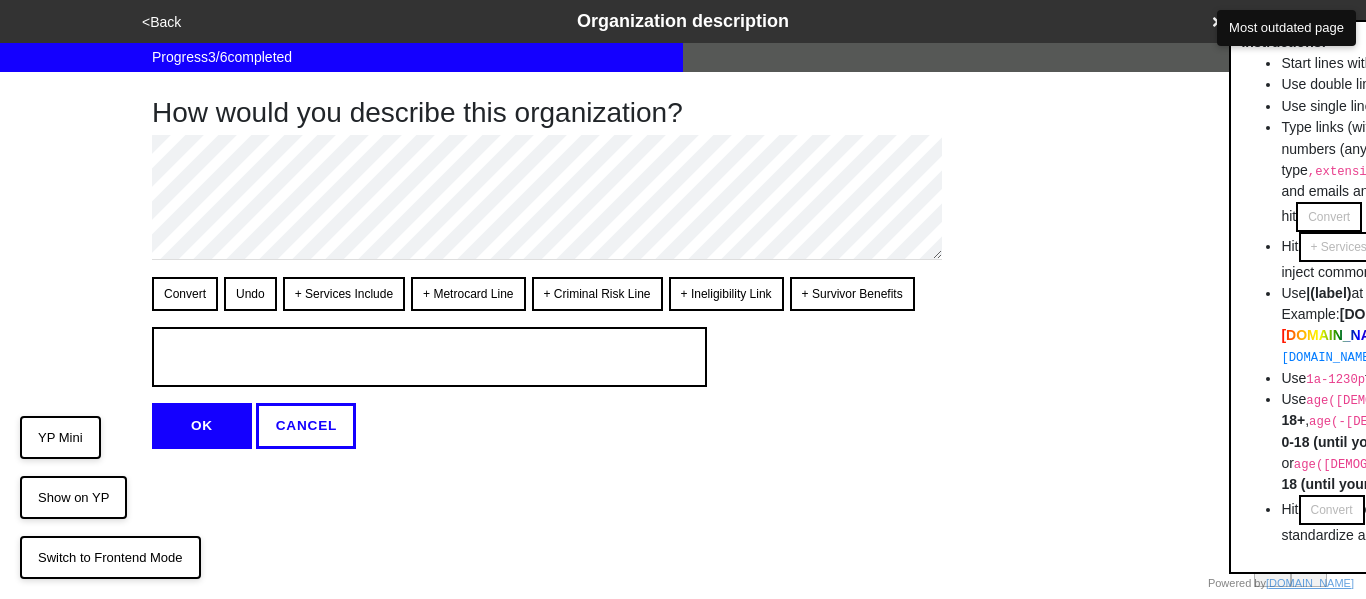 type on "x" 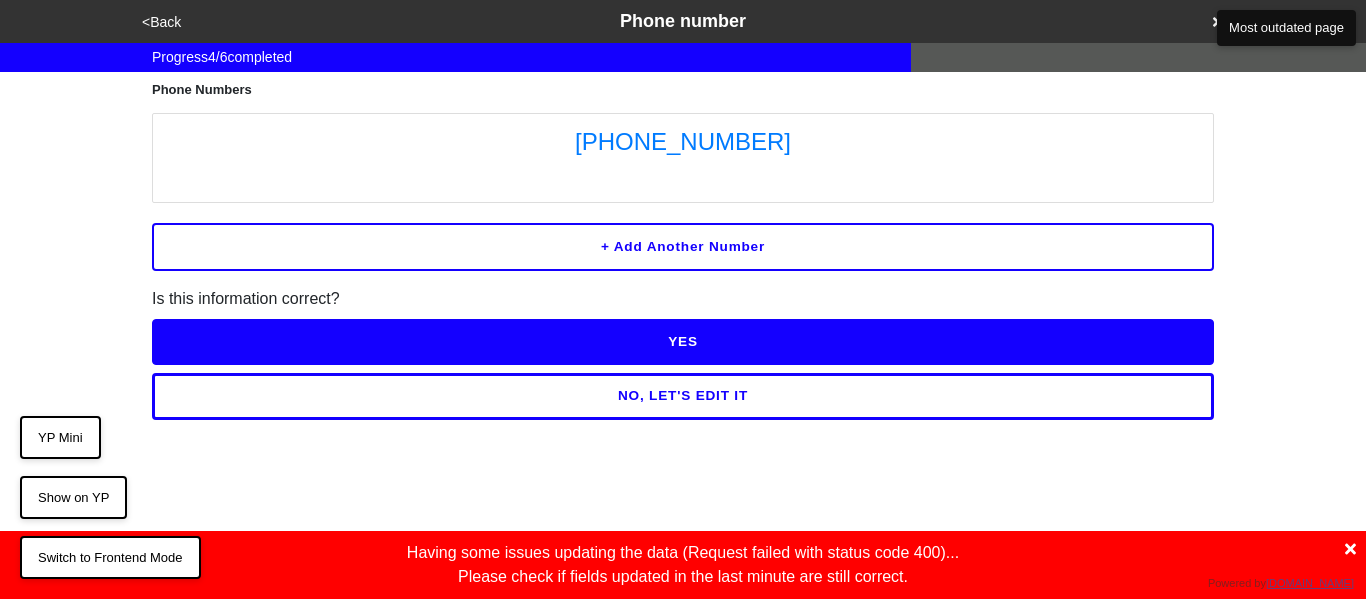 click on "YES" at bounding box center [683, 342] 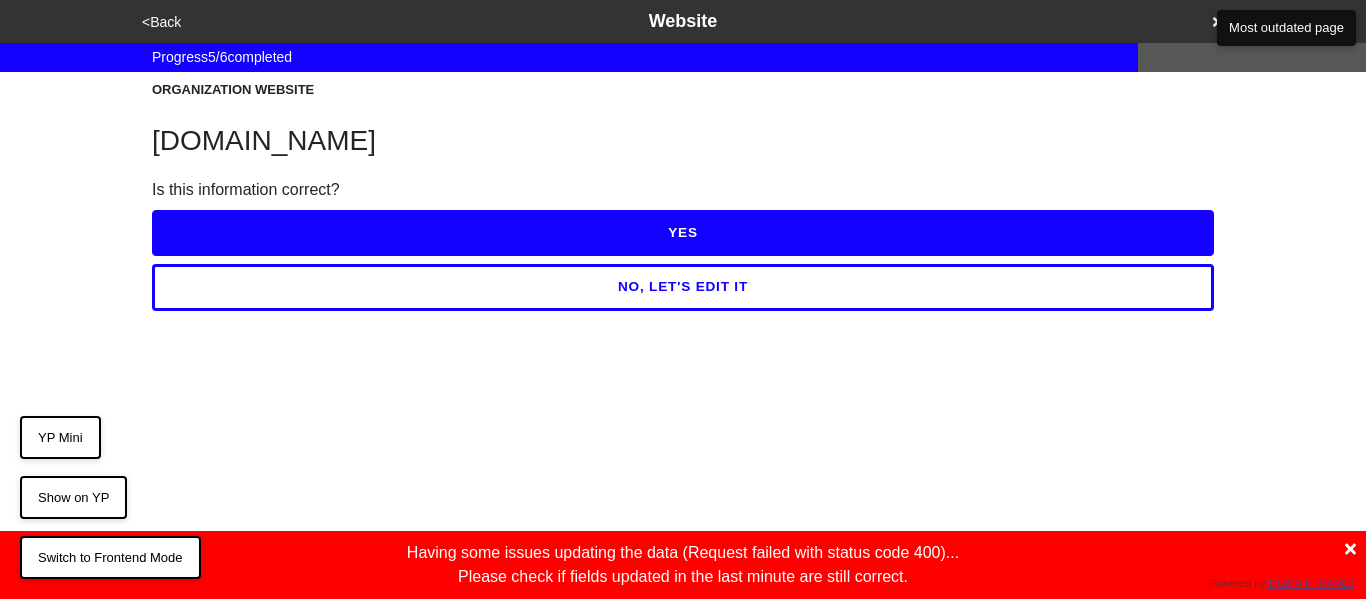 click on "NO, LET'S EDIT IT" at bounding box center (683, 287) 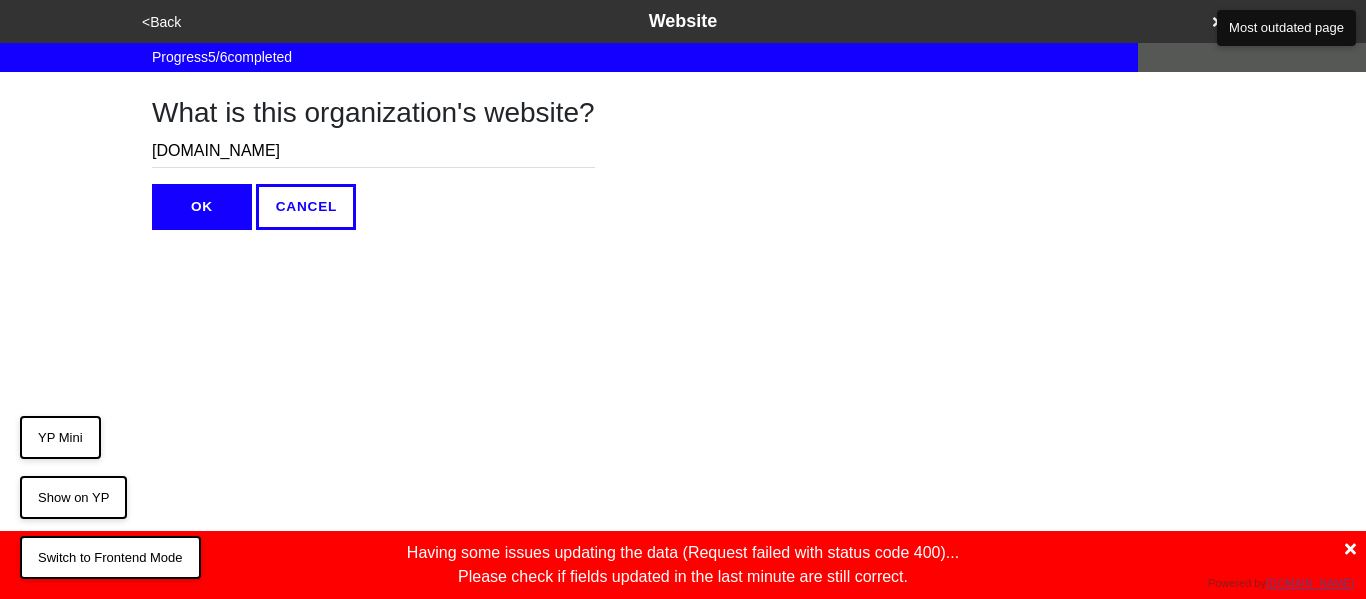 click on "<Back" at bounding box center [161, 22] 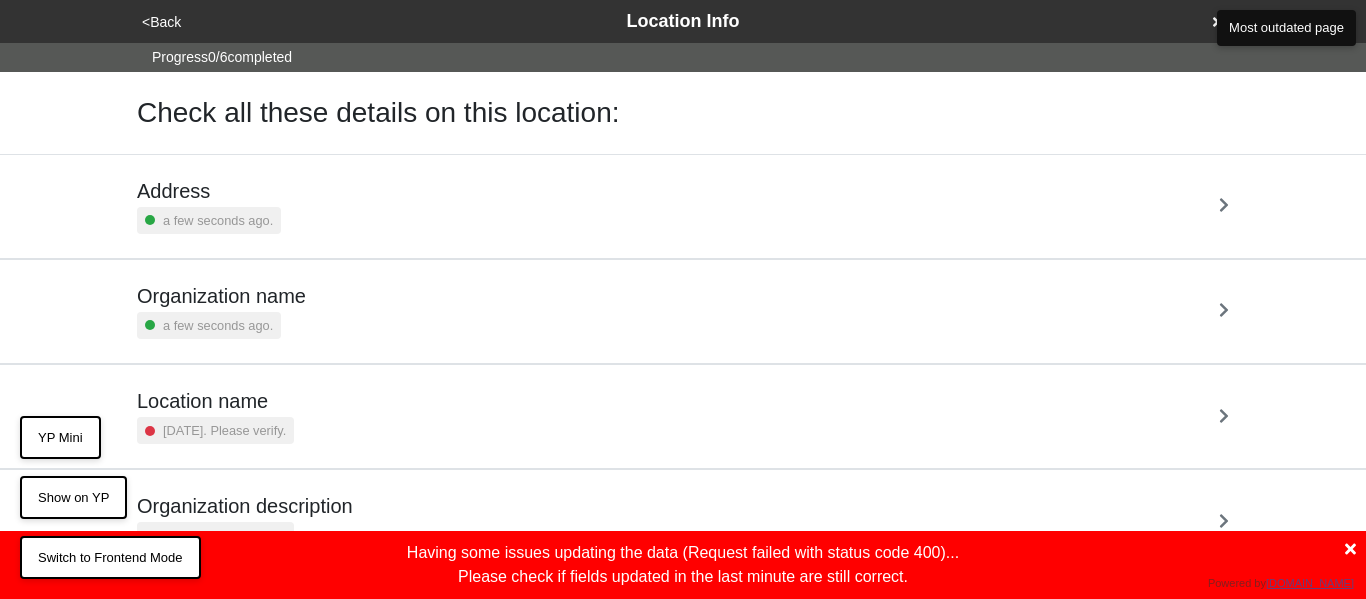 click on "5 years ago. Please verify." at bounding box center (224, 430) 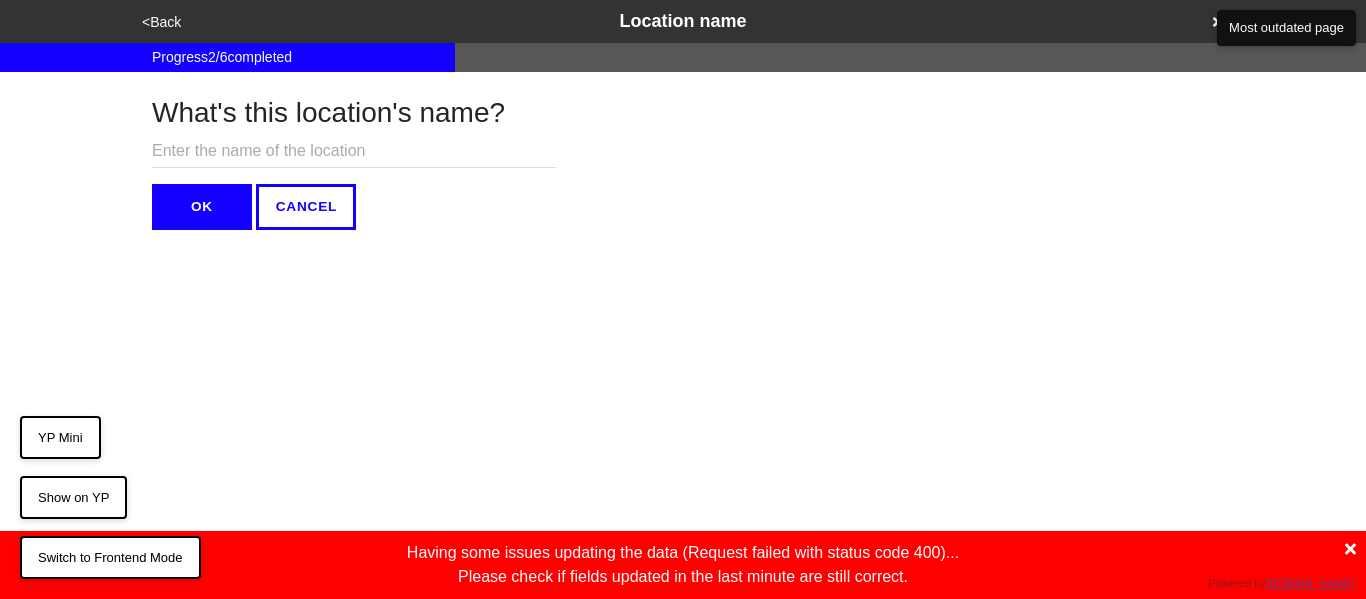 click at bounding box center (354, 151) 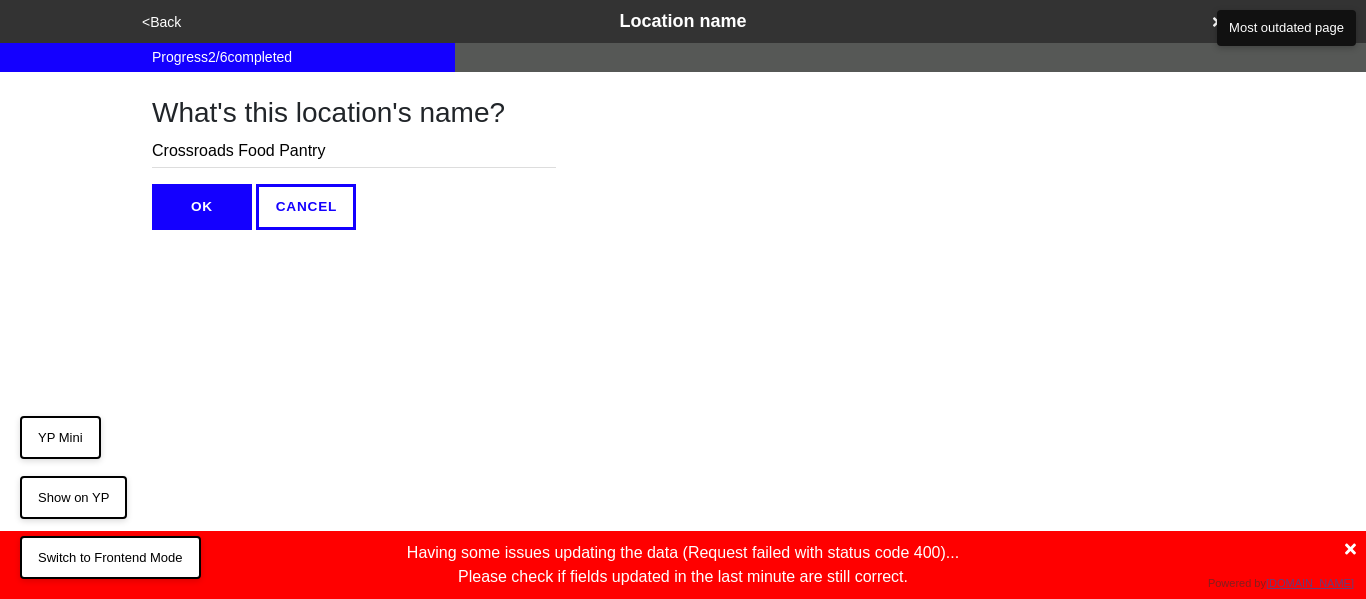 type on "Crossroads Food Pantry" 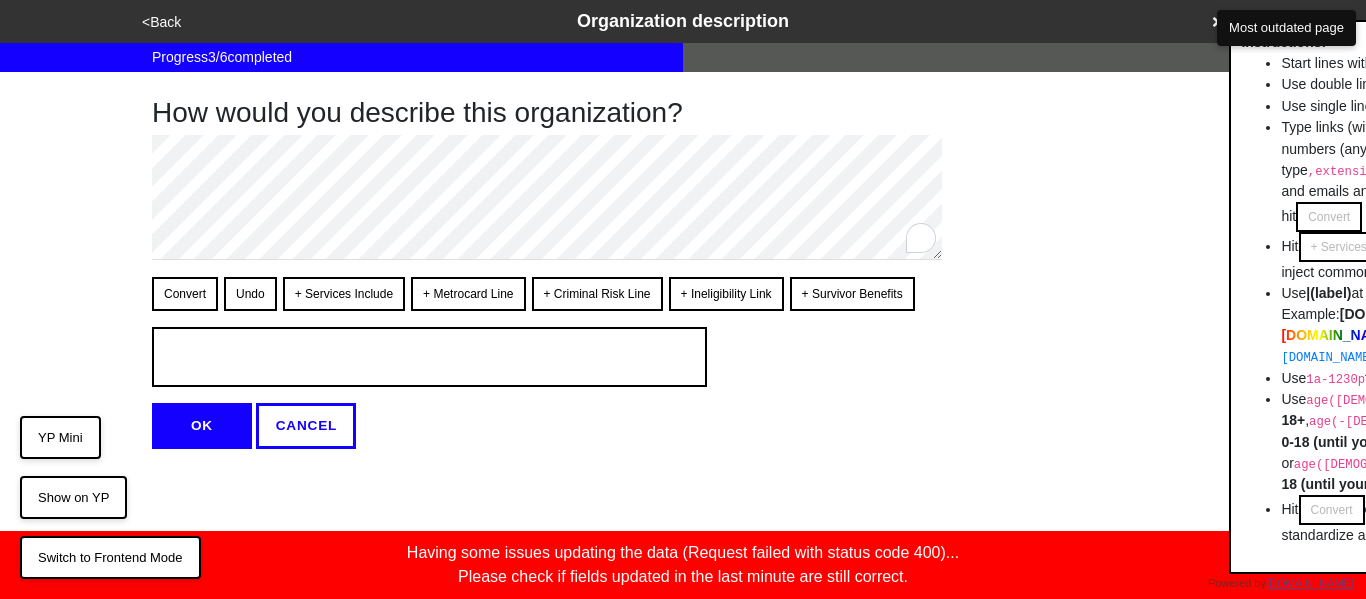 click on "<Back" at bounding box center [161, 22] 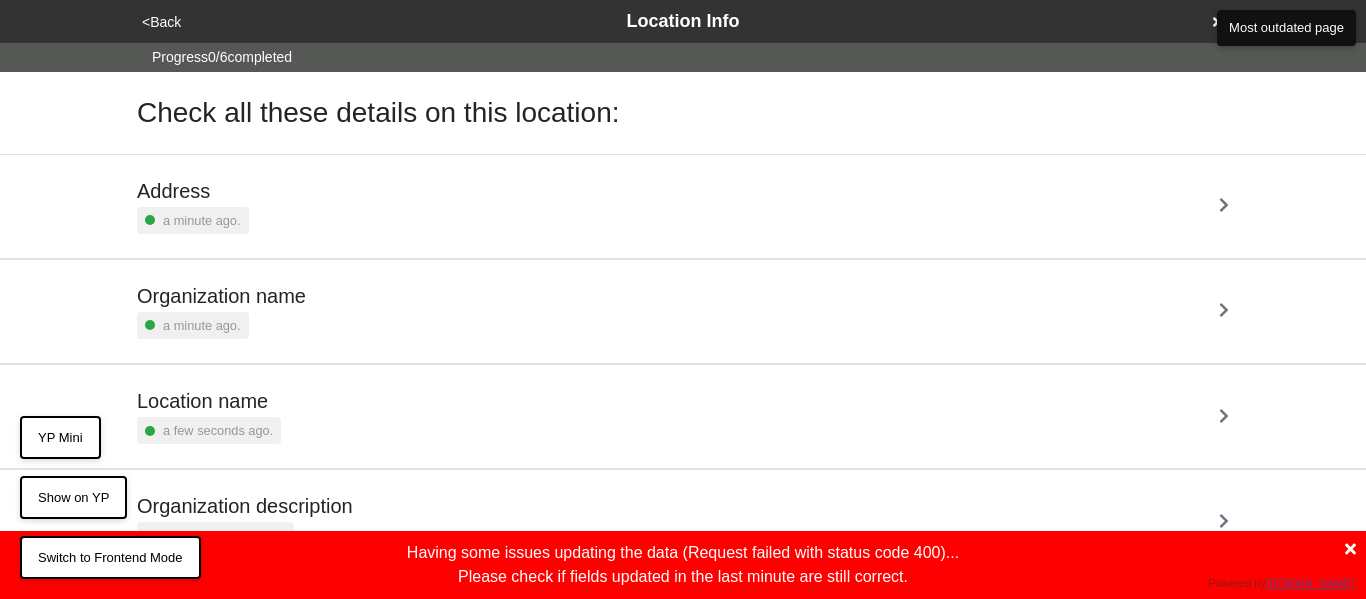 click on "Location name a few seconds ago." at bounding box center (683, 416) 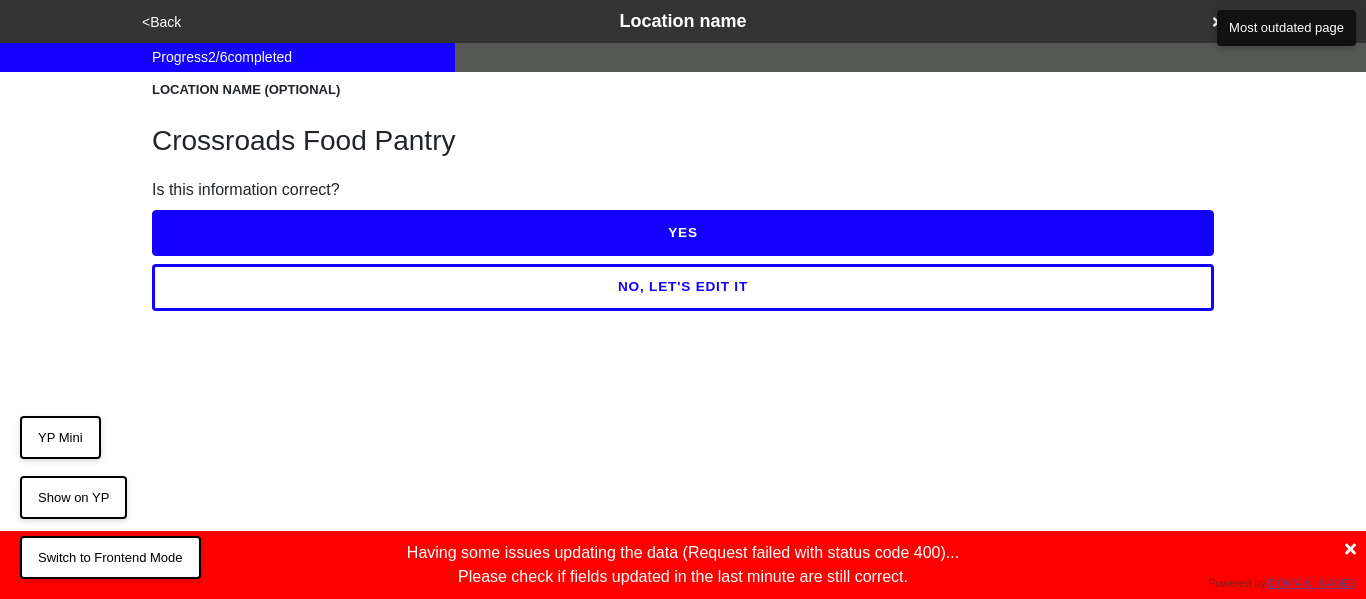 click on "YES" at bounding box center [683, 233] 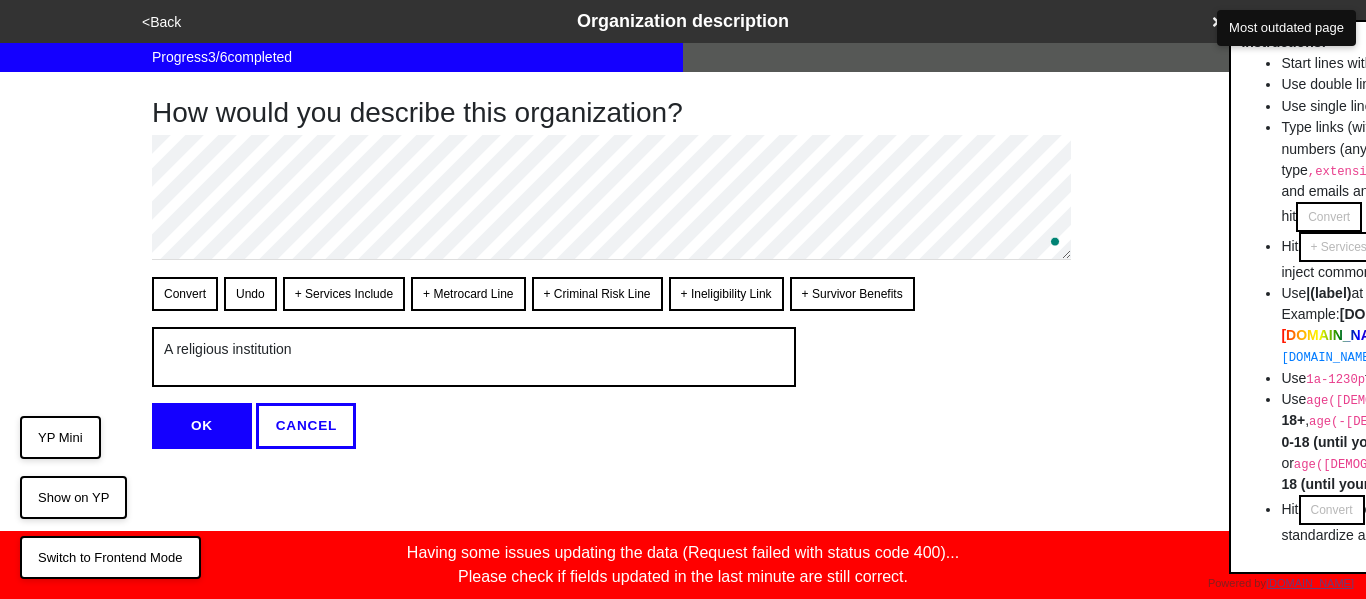 type on "x" 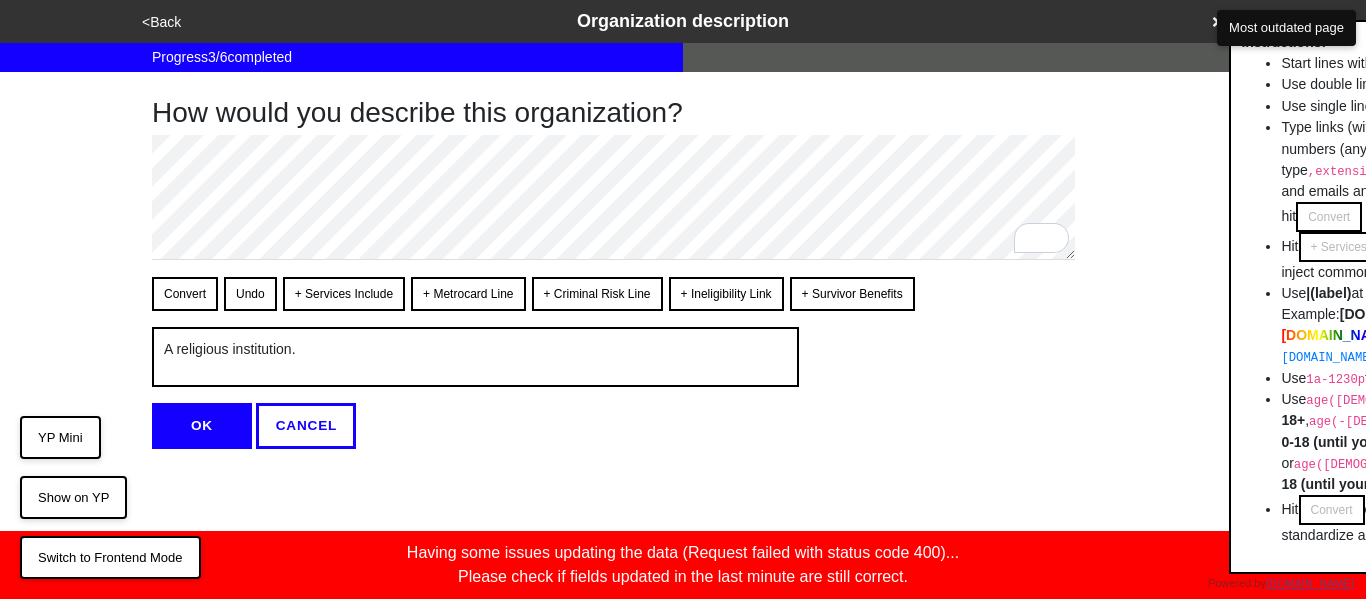 click on "OK" at bounding box center (202, 426) 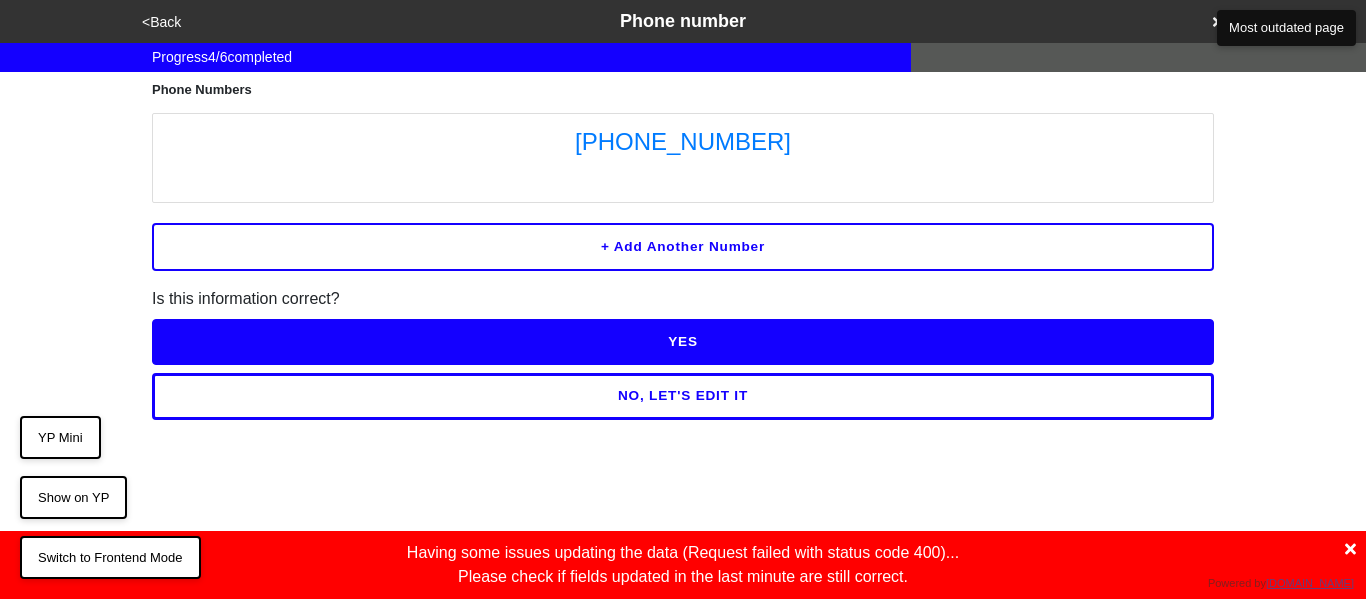 click on "NO, LET'S EDIT IT" at bounding box center (683, 396) 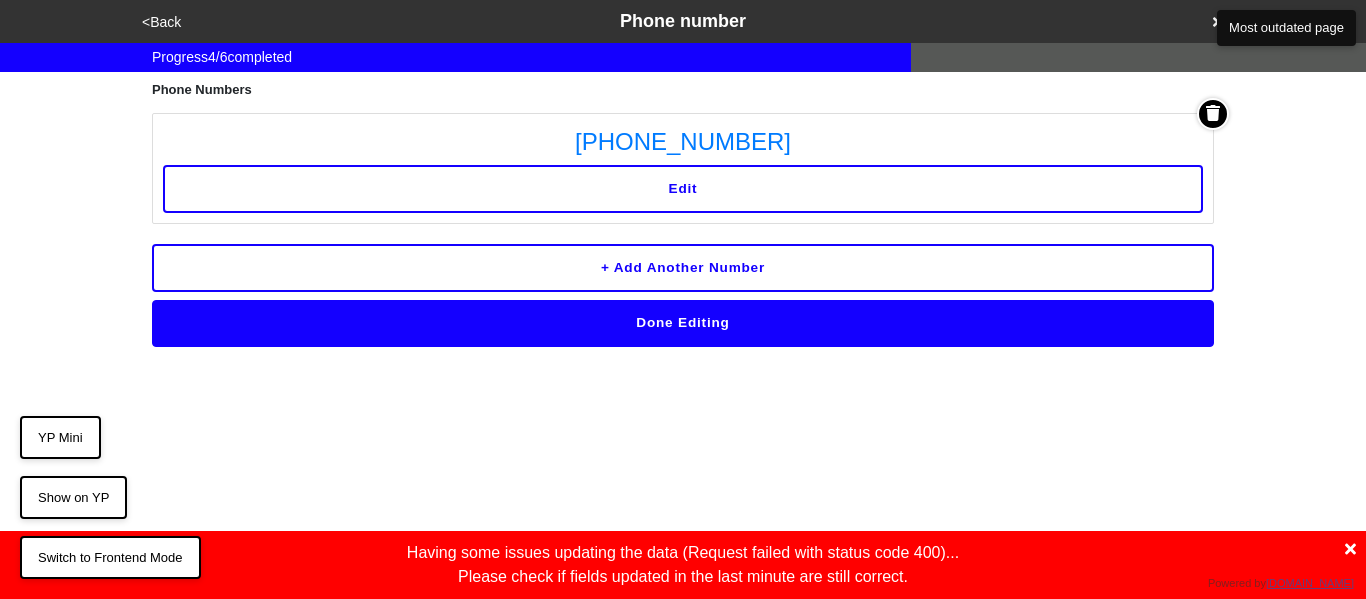 click on "Edit" at bounding box center [683, 189] 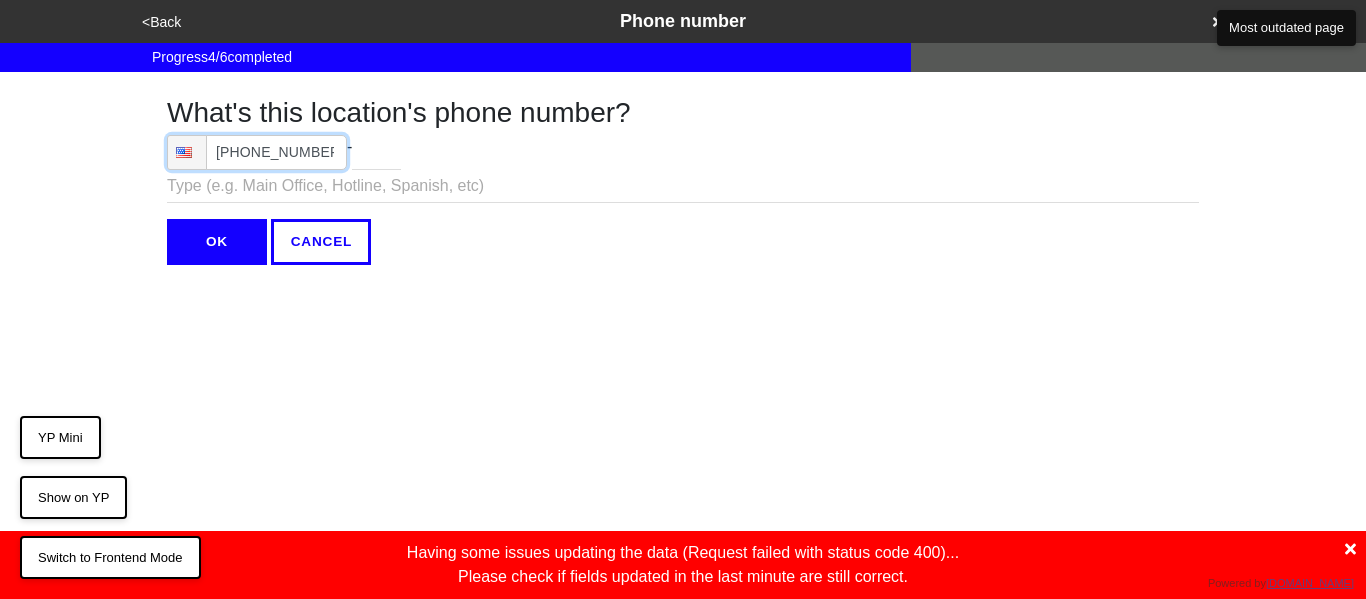 click on "(212) 564-9070" at bounding box center (257, 152) 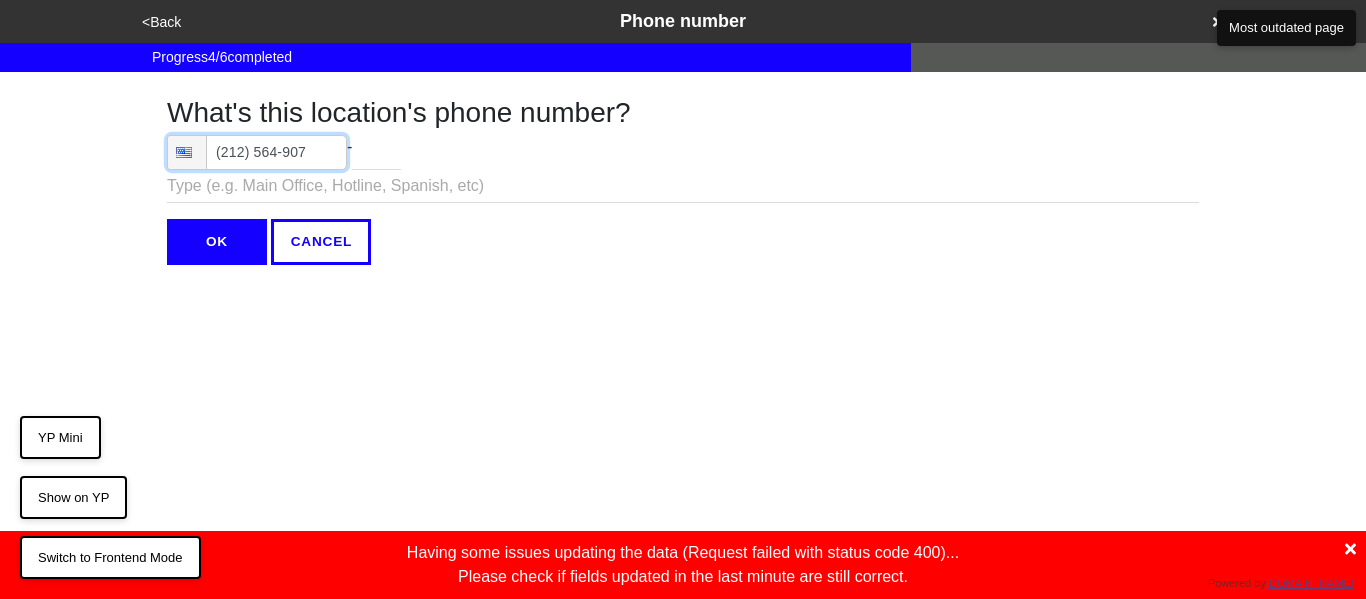 type on "(212) 564-9070" 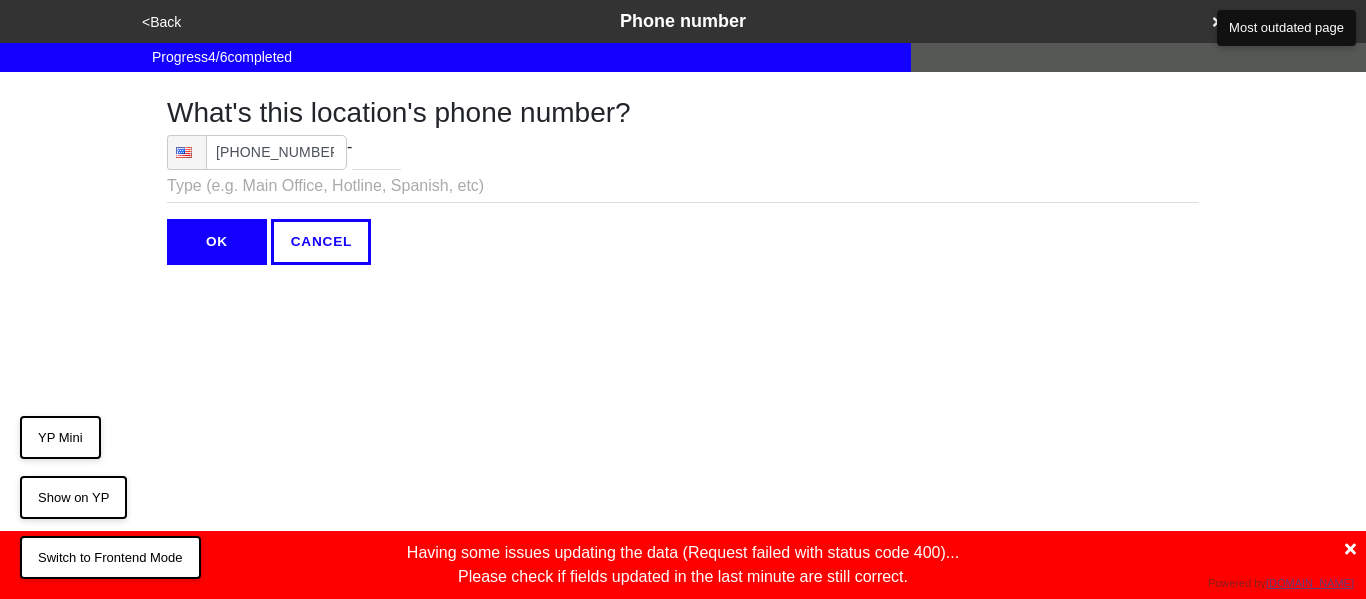 click on "OK" at bounding box center (217, 242) 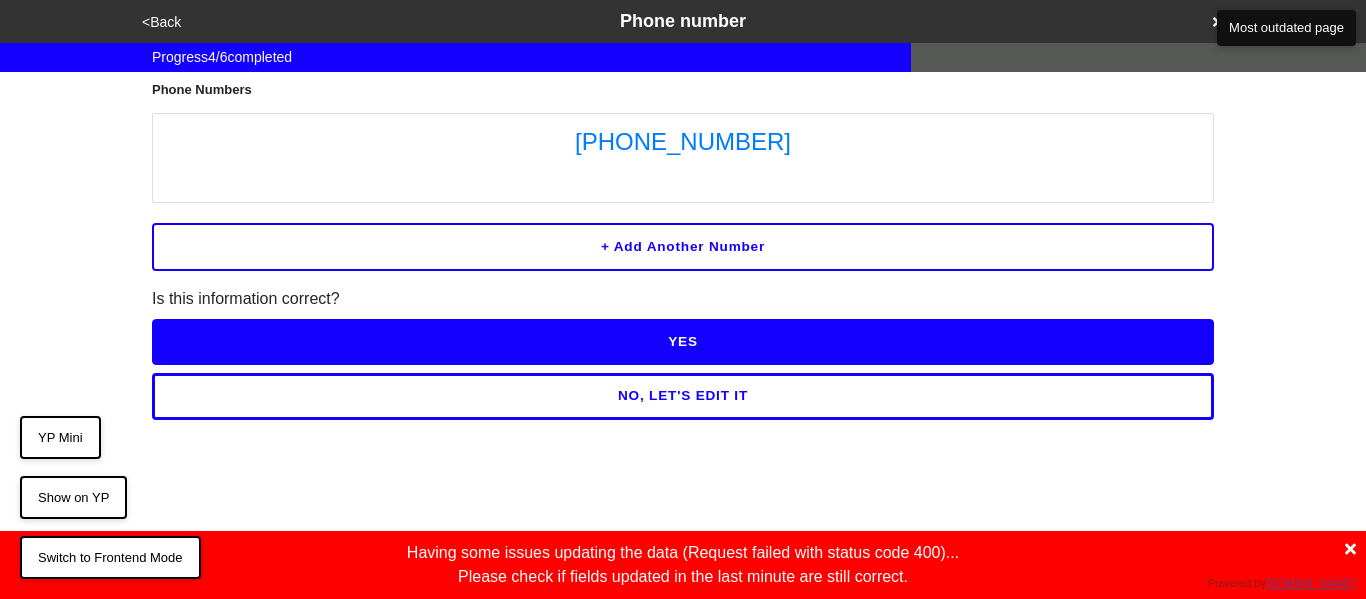 click on "NO, LET'S EDIT IT" at bounding box center (683, 396) 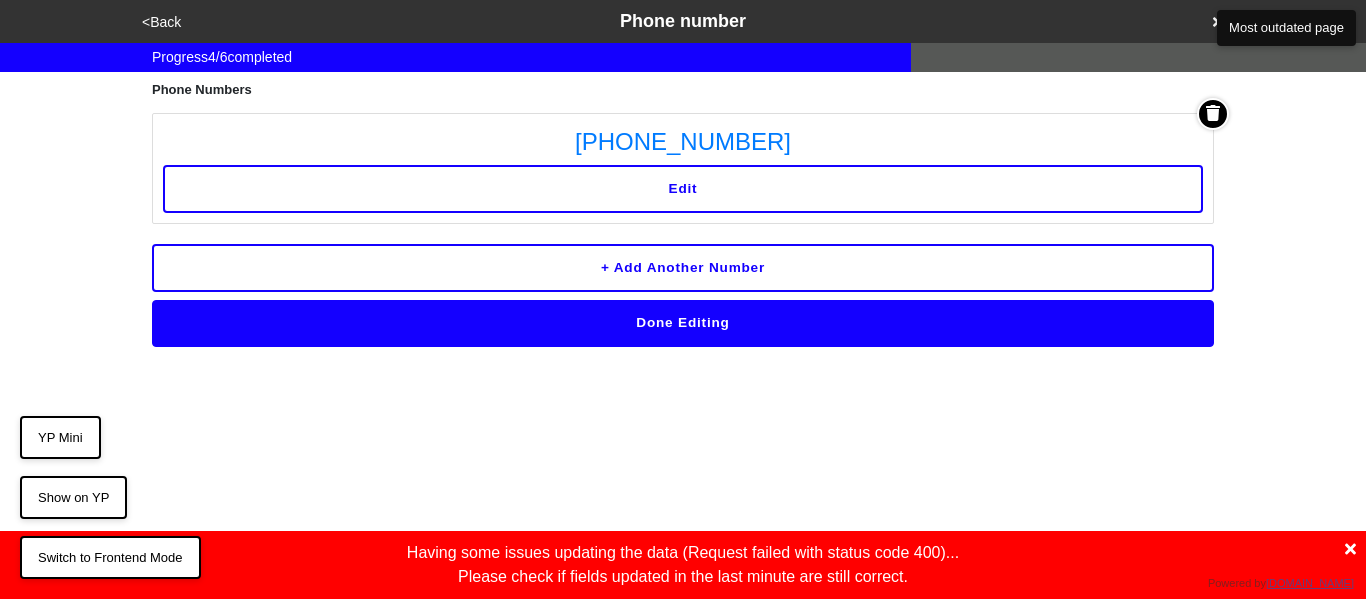 click on "Edit" at bounding box center [683, 189] 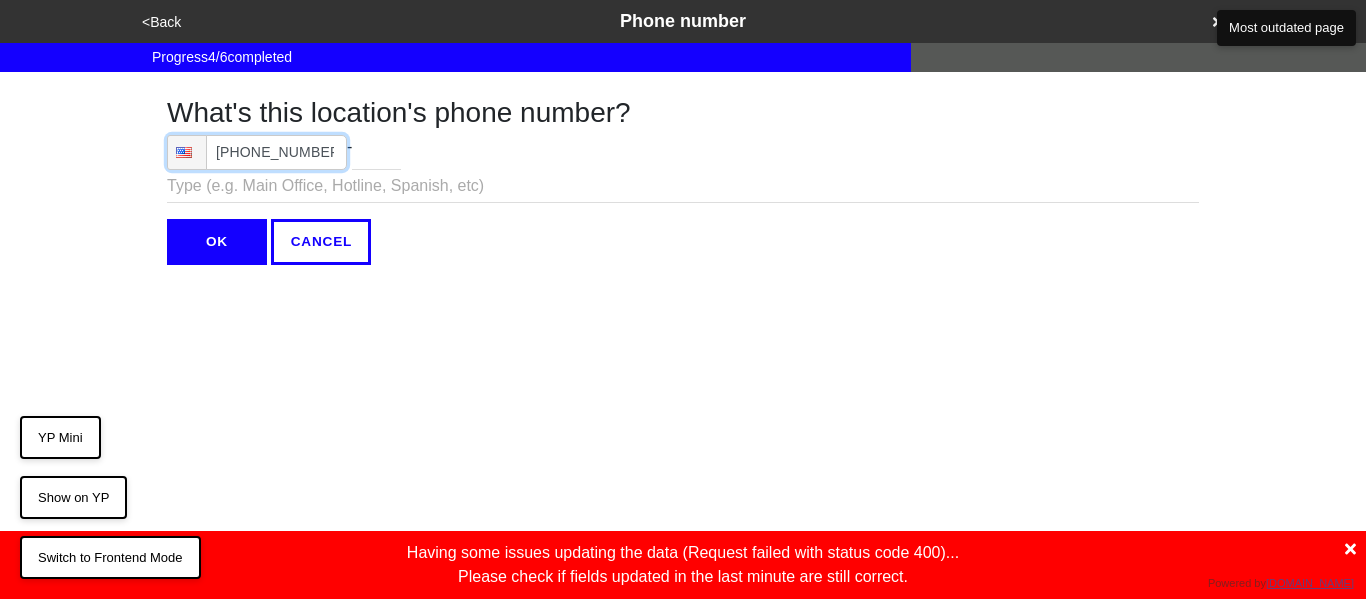 click on "(212) 564-9070" at bounding box center [257, 152] 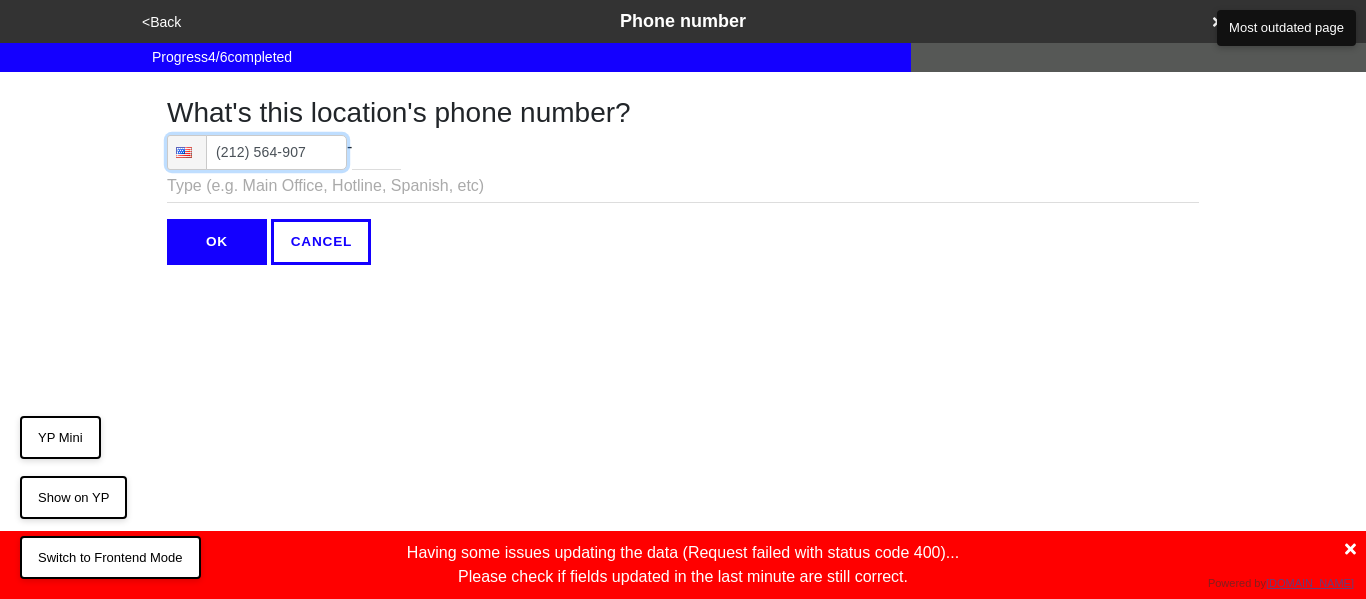 type on "(212) 564-9070" 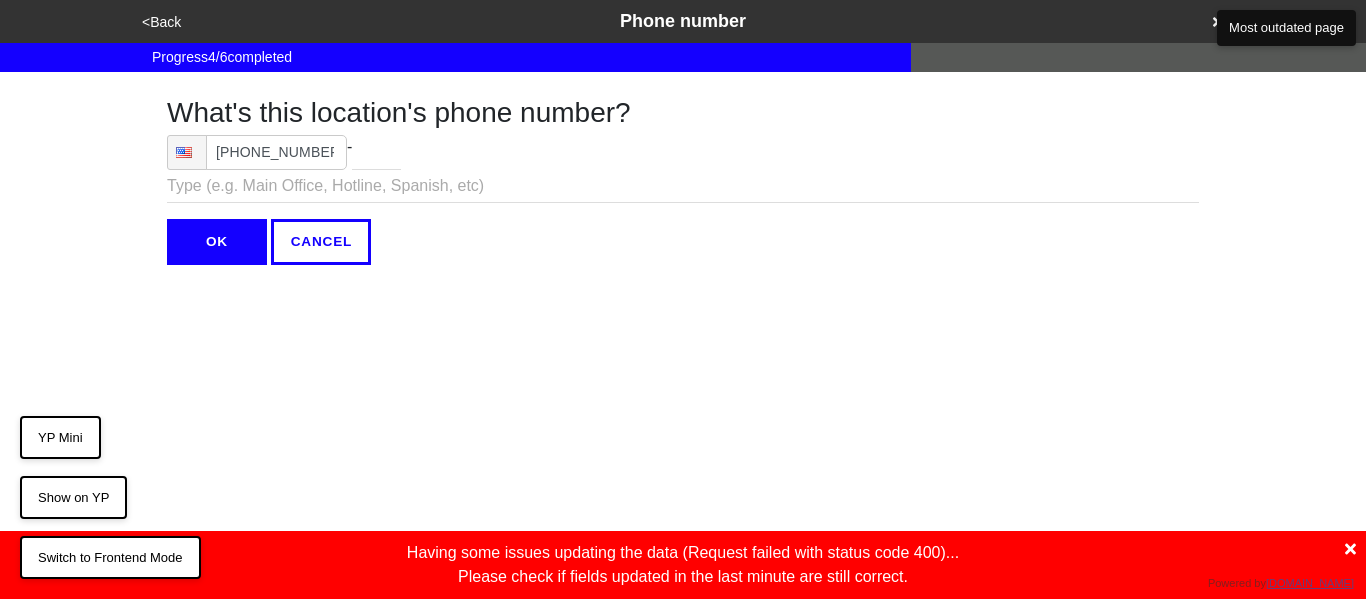 click on "OK" at bounding box center (217, 242) 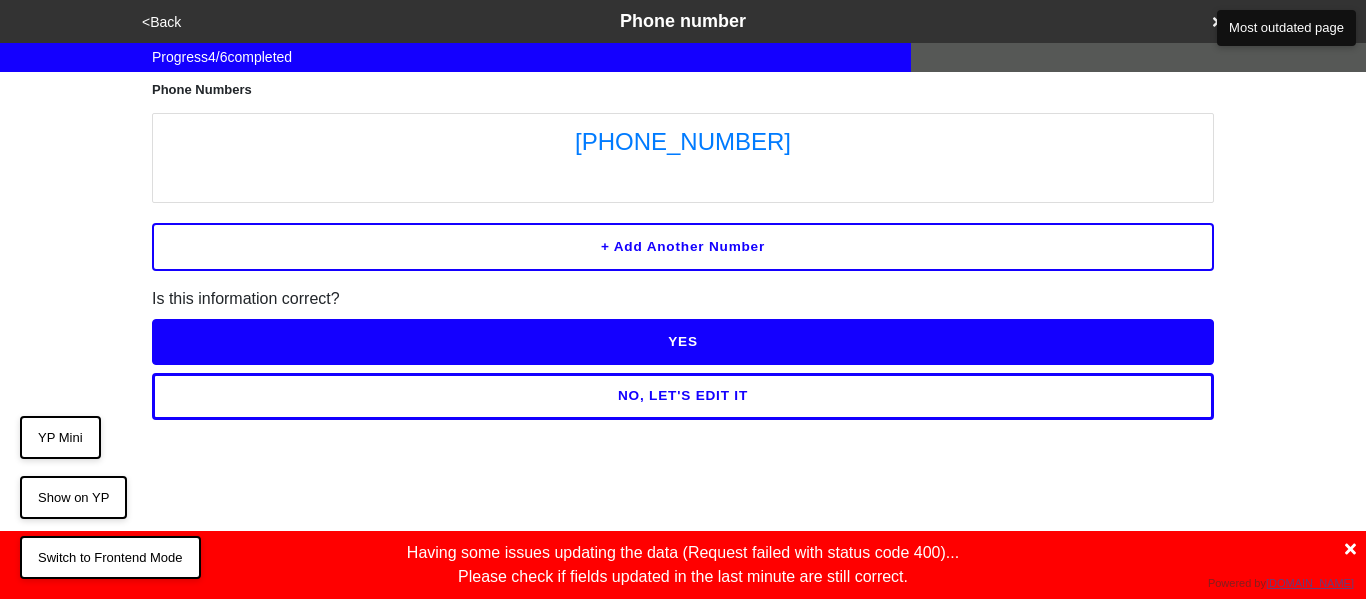 click on "YES" at bounding box center [683, 342] 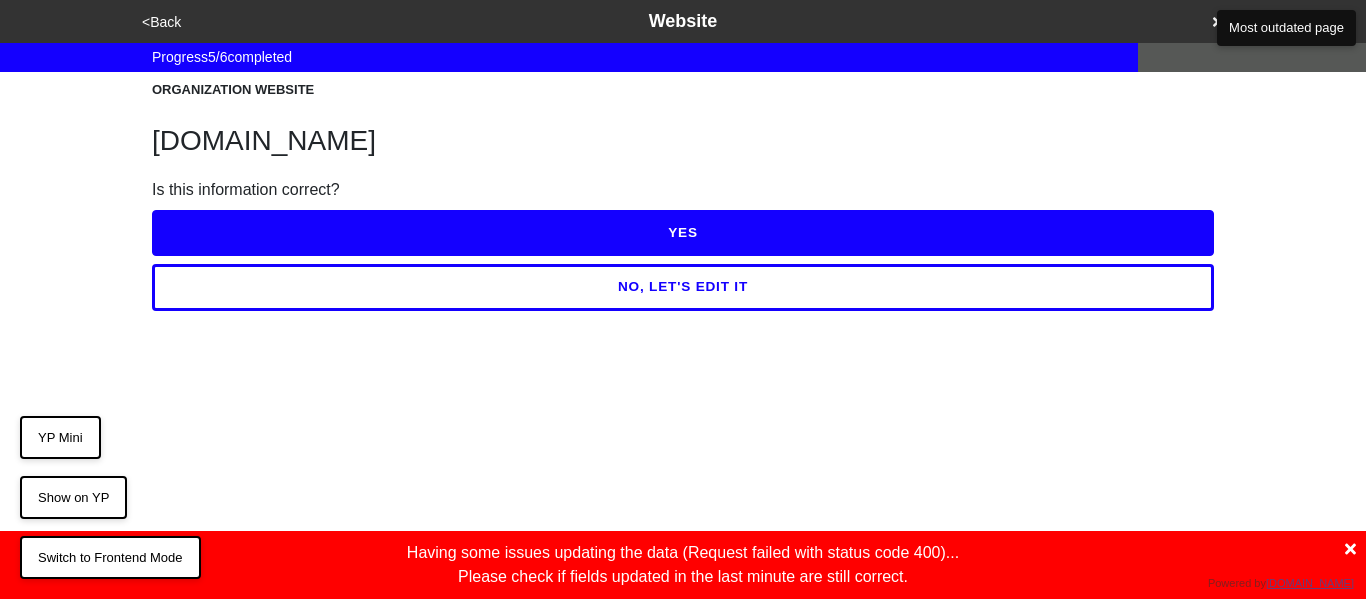 click on "YES" at bounding box center (683, 233) 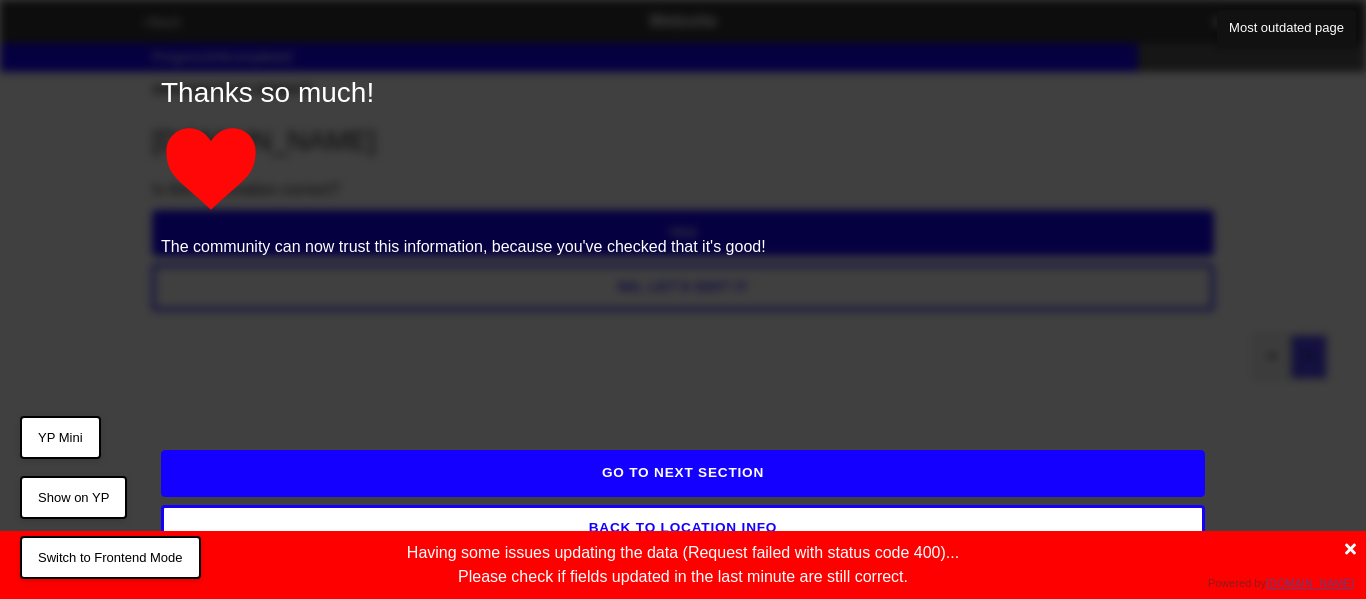 click 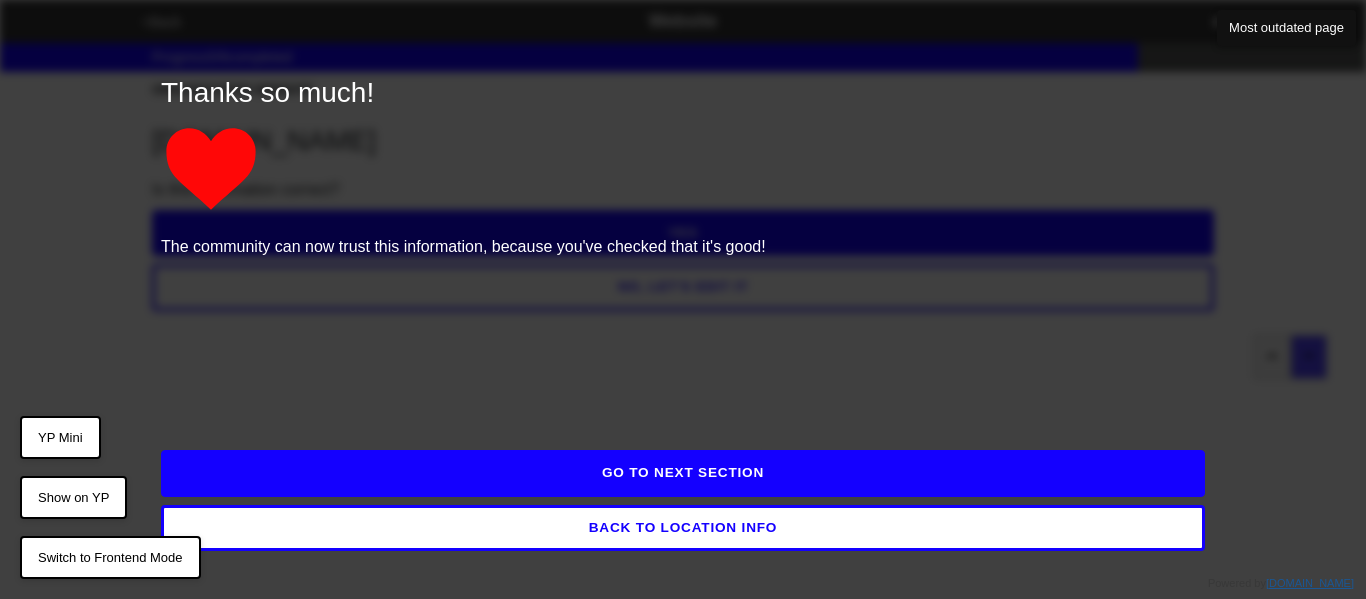 click on "GO TO NEXT SECTION" at bounding box center (683, 473) 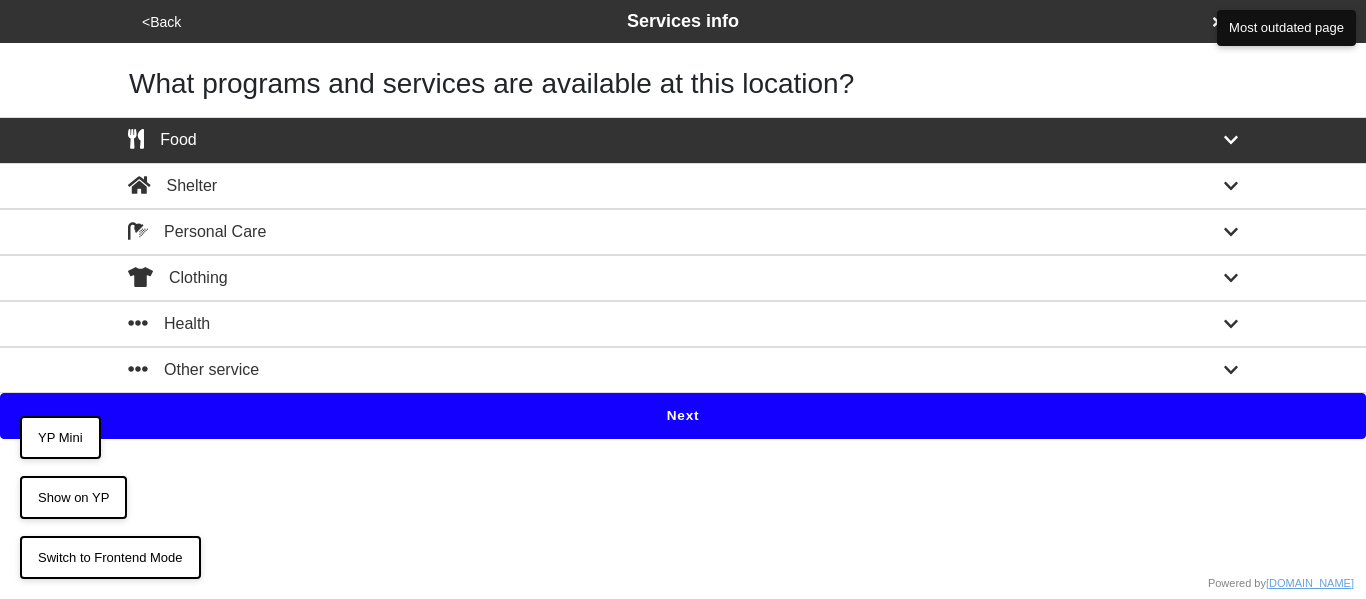 click on "Next" at bounding box center (683, 416) 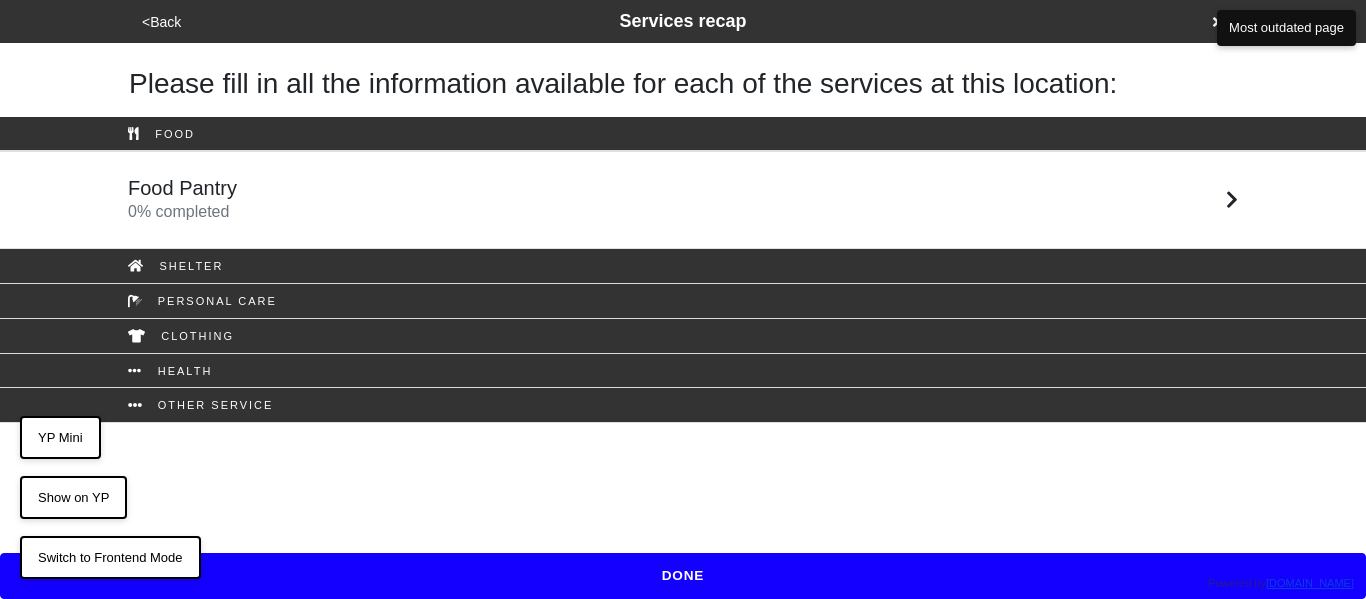 click on "Food Pantry 0 % completed" at bounding box center (683, 200) 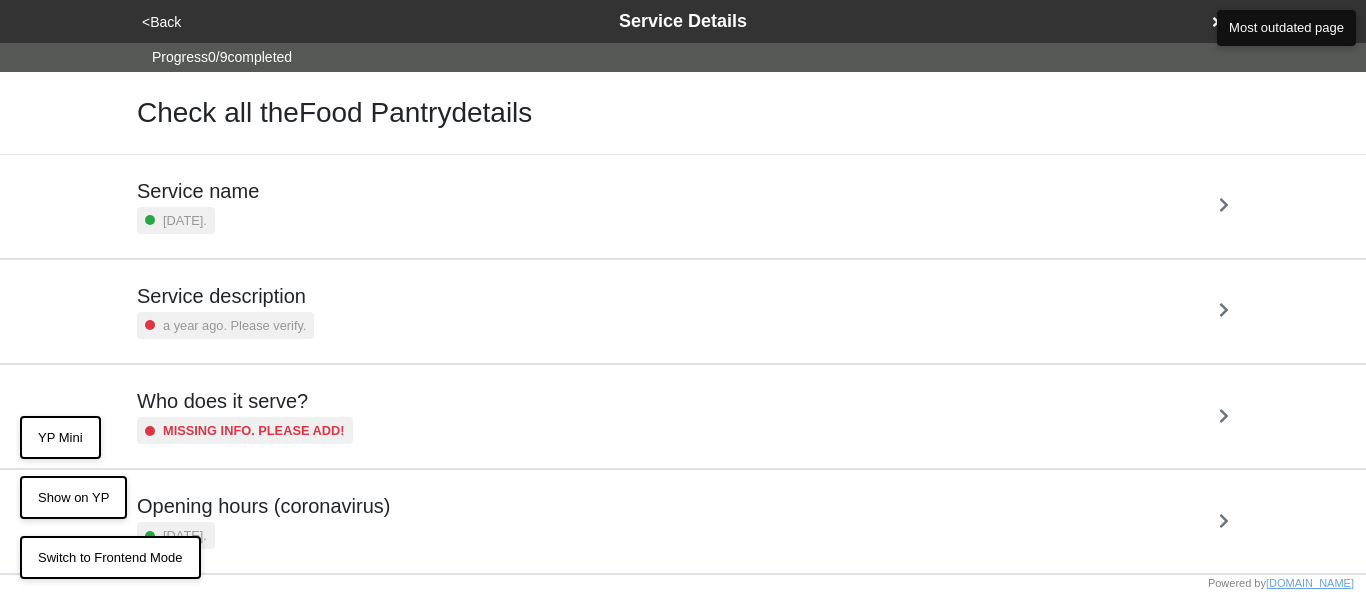 click on "2 months ago." at bounding box center [176, 220] 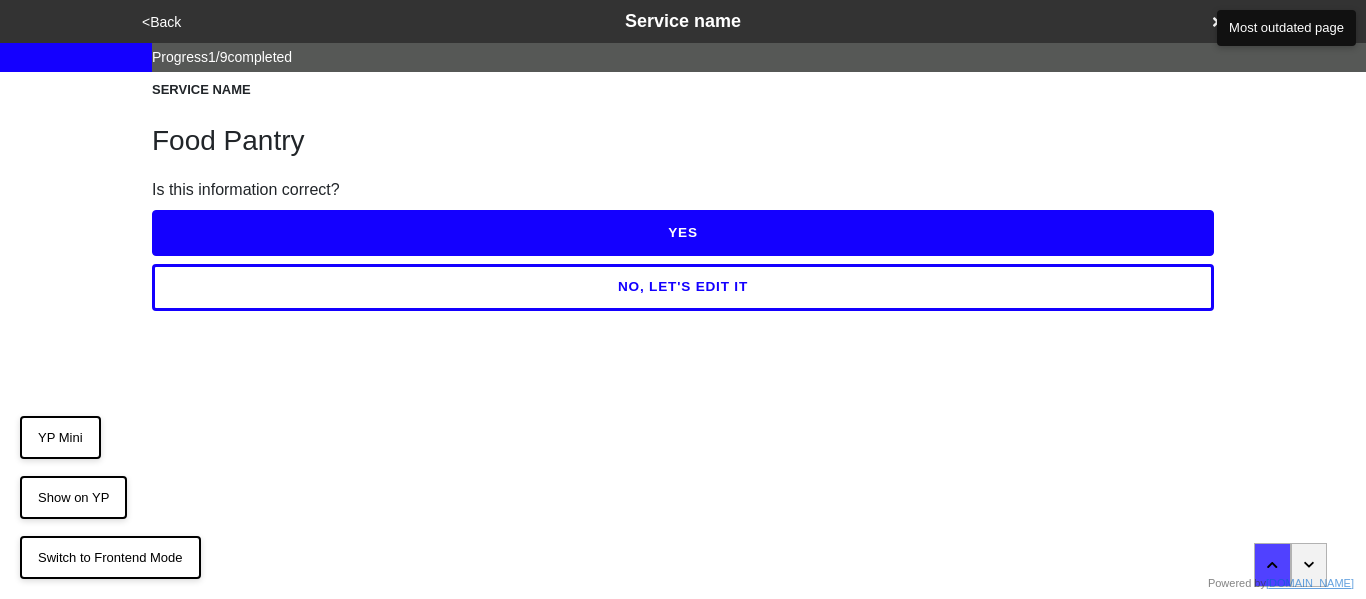 click on "YES" at bounding box center [683, 233] 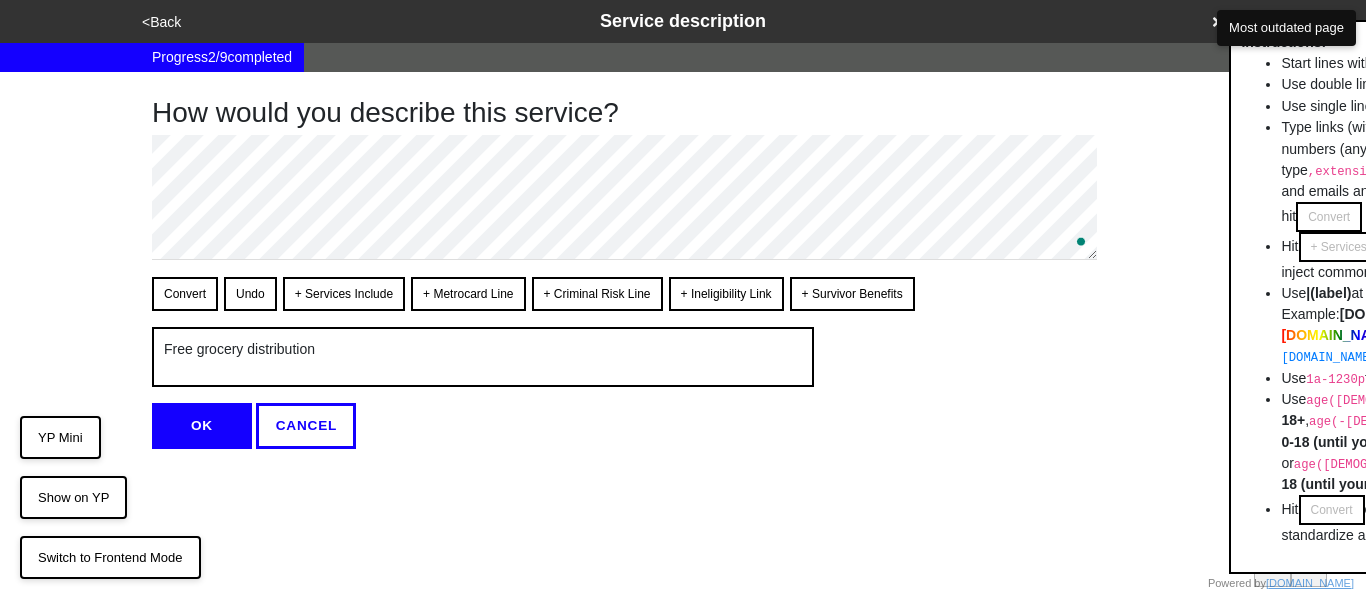 type on "x" 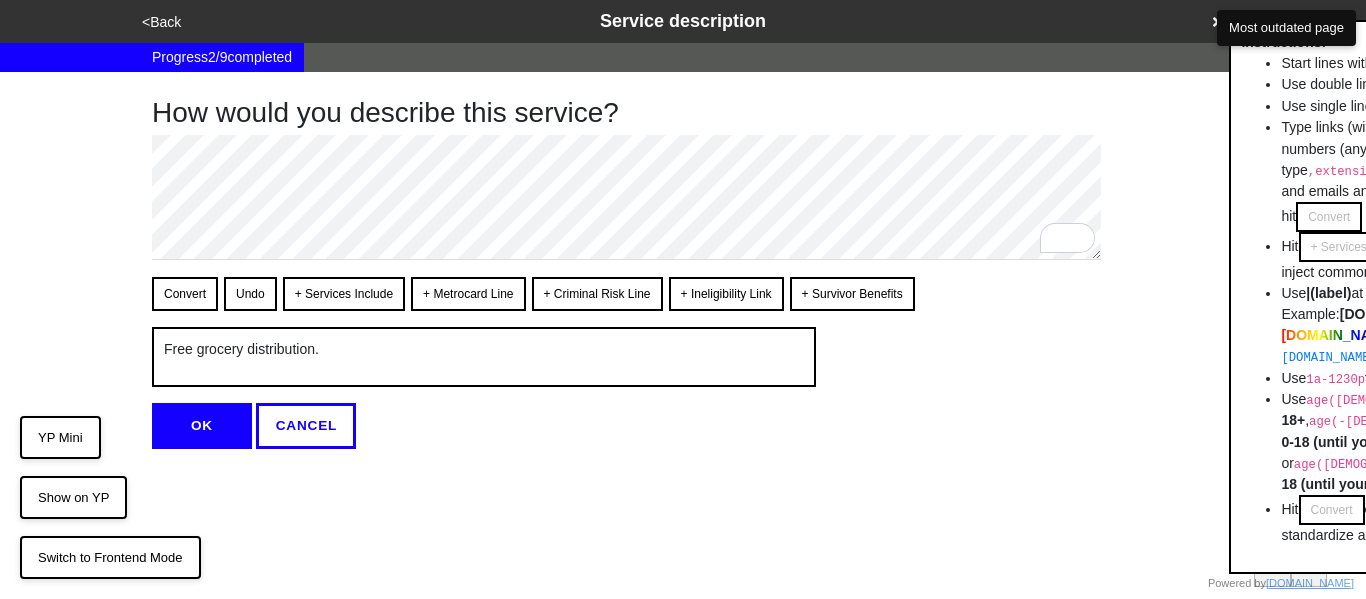 click on "OK" at bounding box center [202, 426] 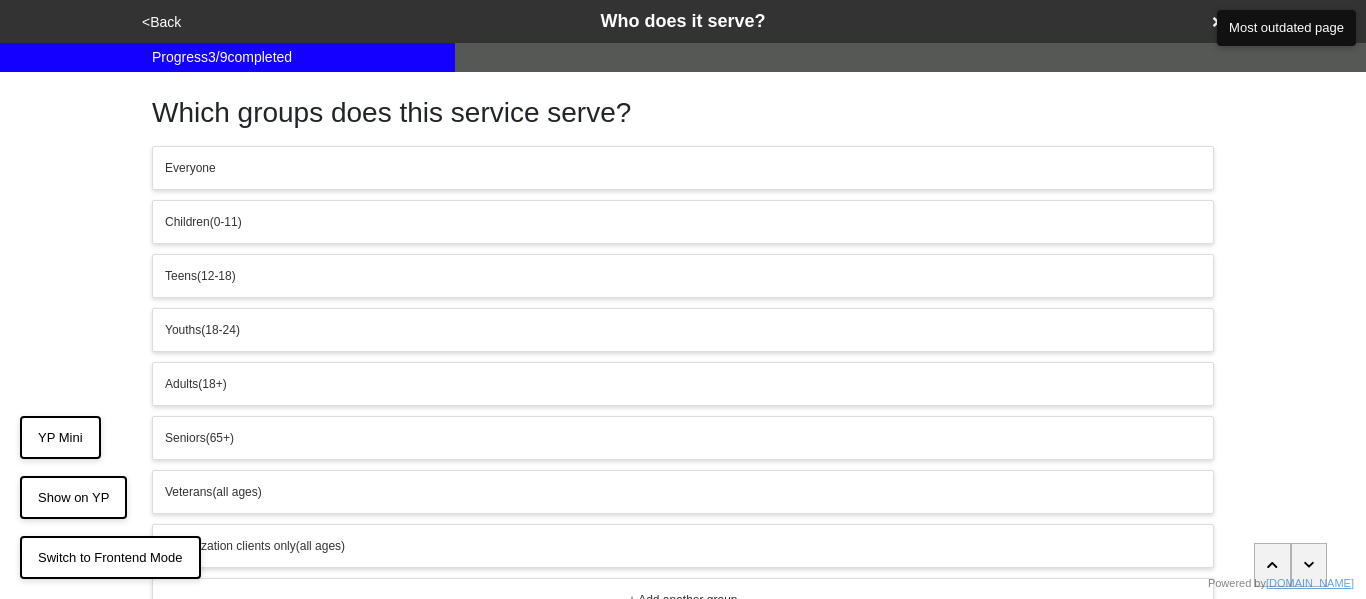 click on "Everyone" at bounding box center [683, 168] 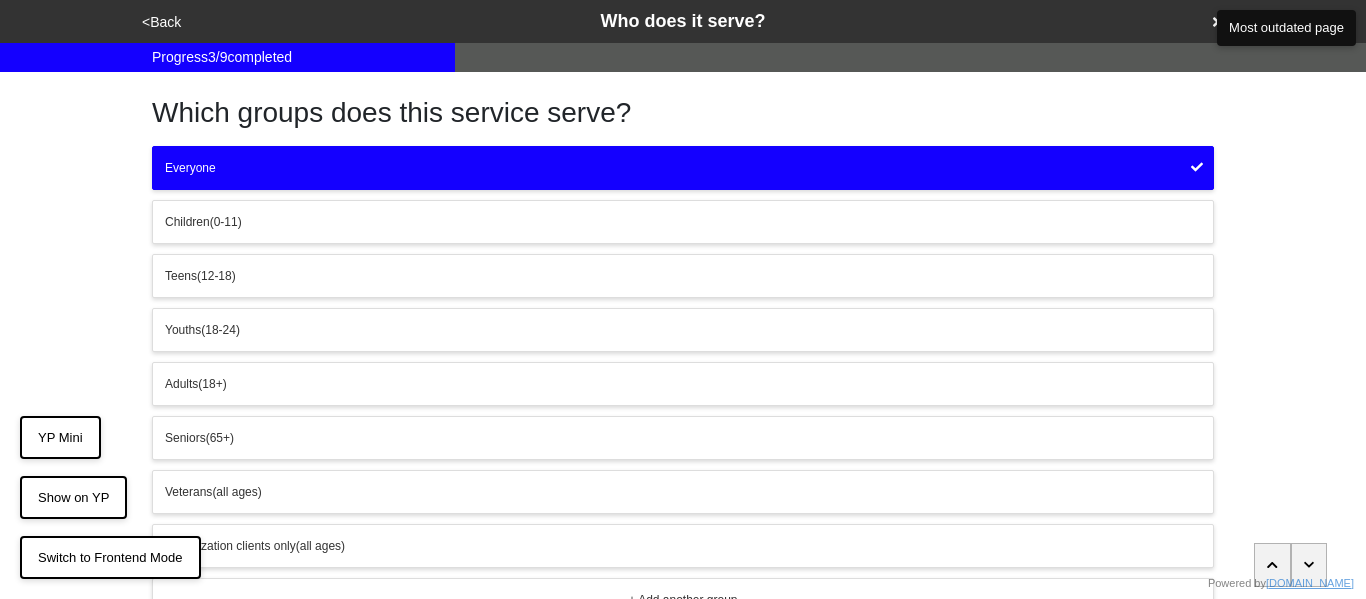 scroll, scrollTop: 159, scrollLeft: 0, axis: vertical 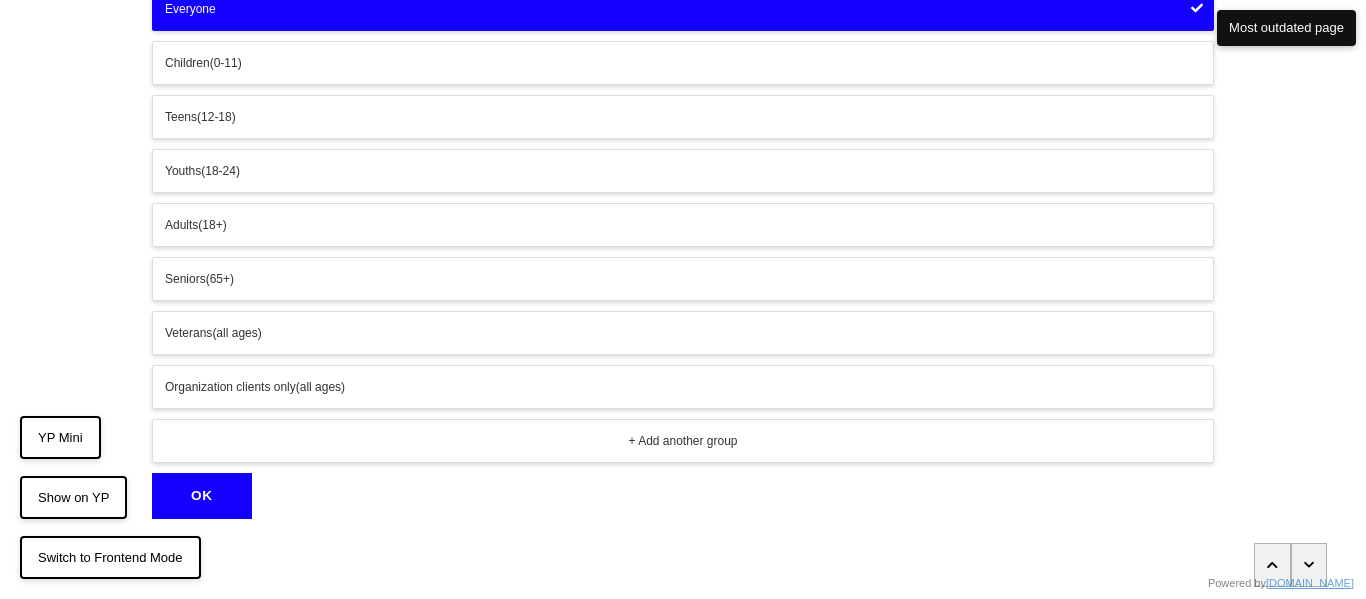 click on "OK" at bounding box center [202, 496] 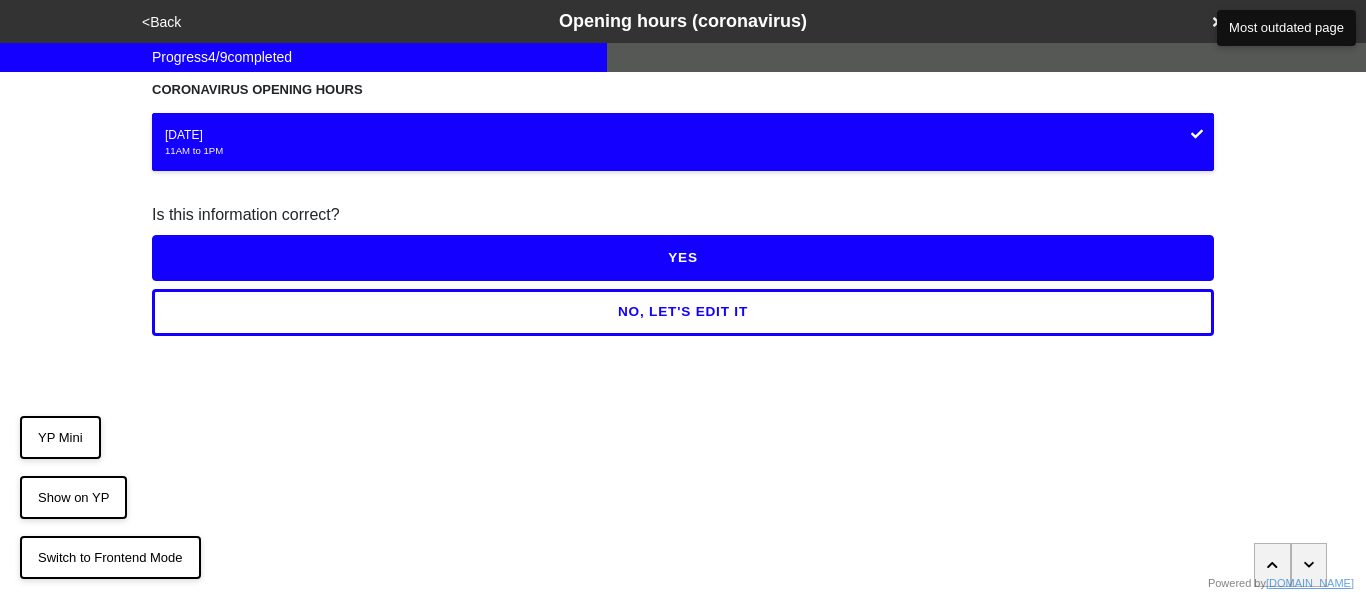 click on "YES" at bounding box center (683, 258) 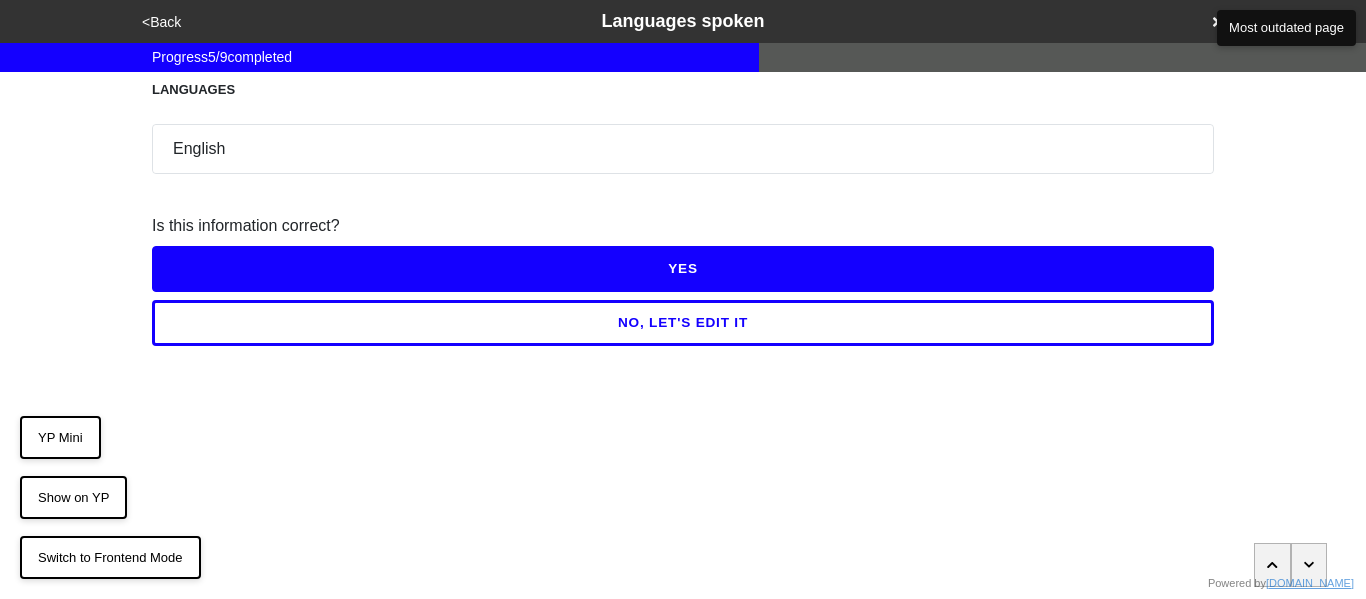 click on "<Back" at bounding box center (161, 22) 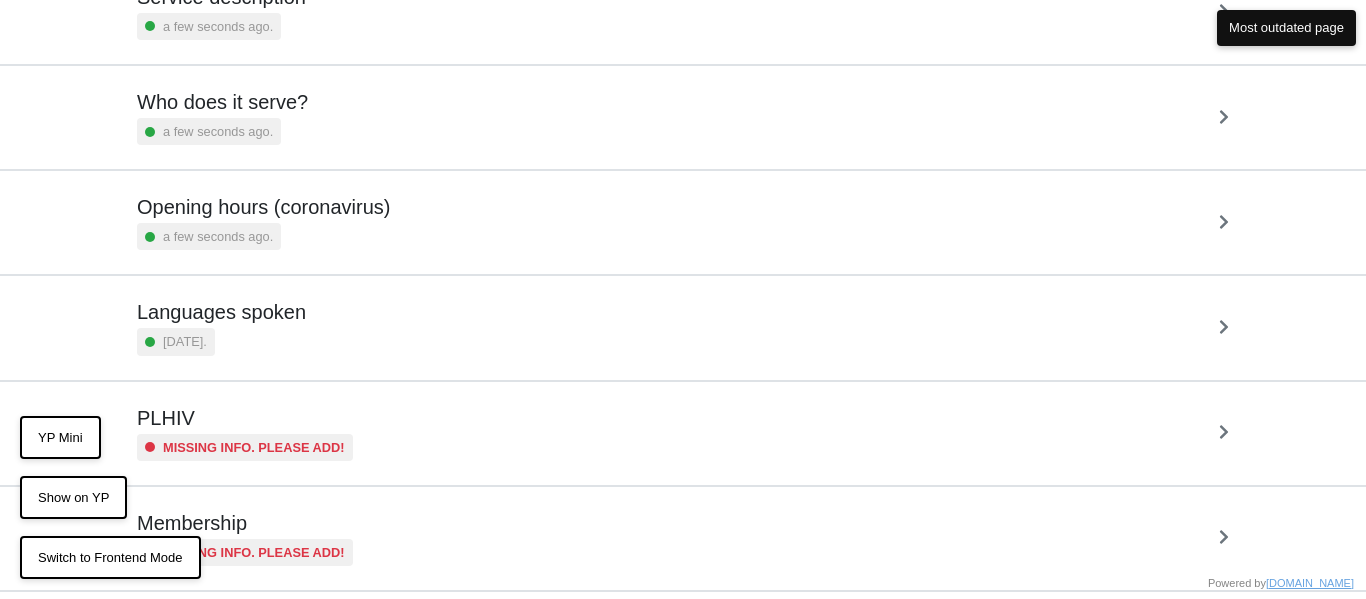 scroll, scrollTop: 296, scrollLeft: 0, axis: vertical 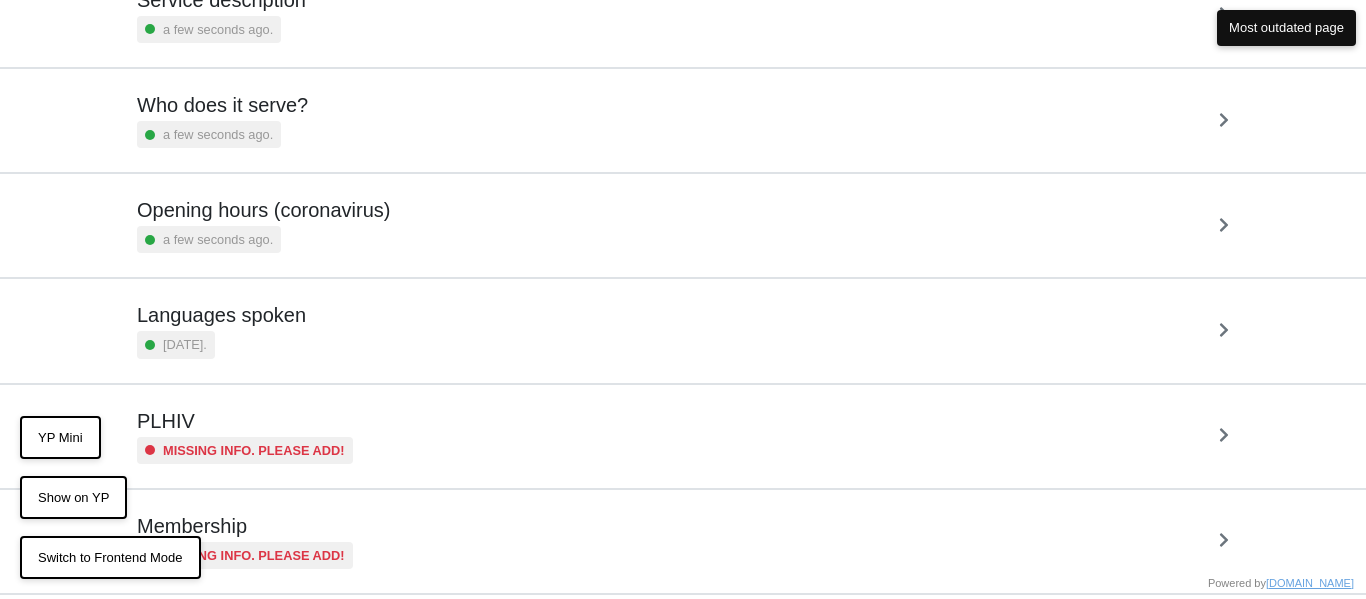 click on "a few seconds ago." at bounding box center [218, 239] 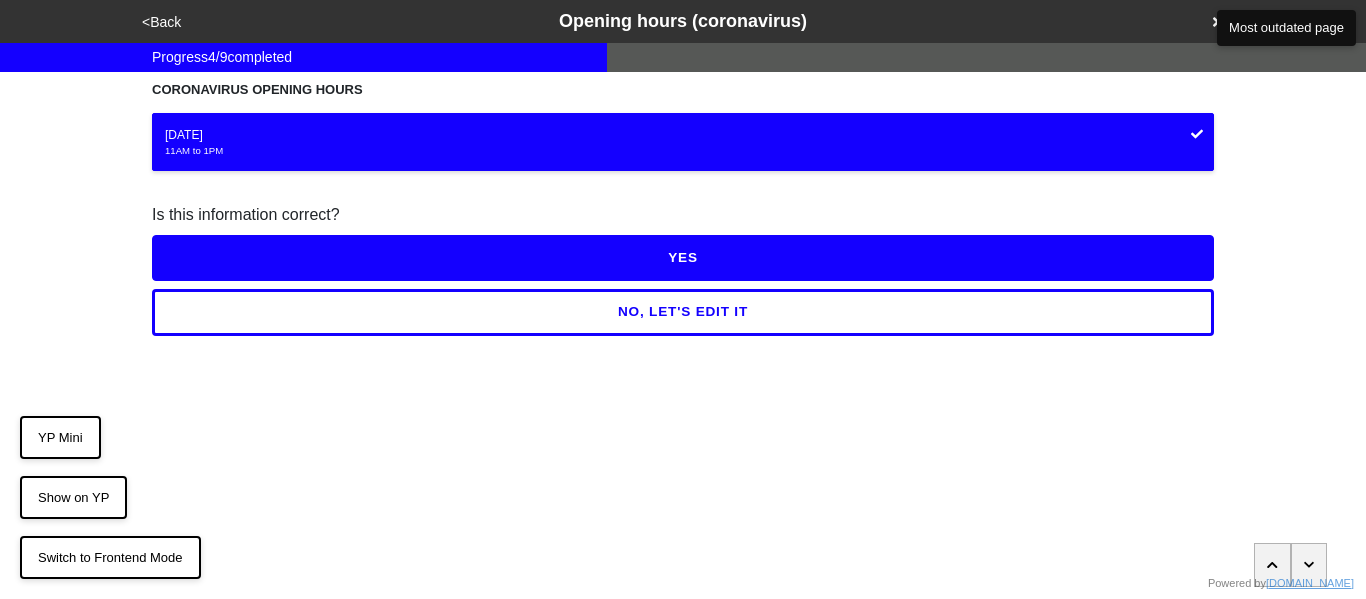 click on "NO, LET'S EDIT IT" at bounding box center (683, 312) 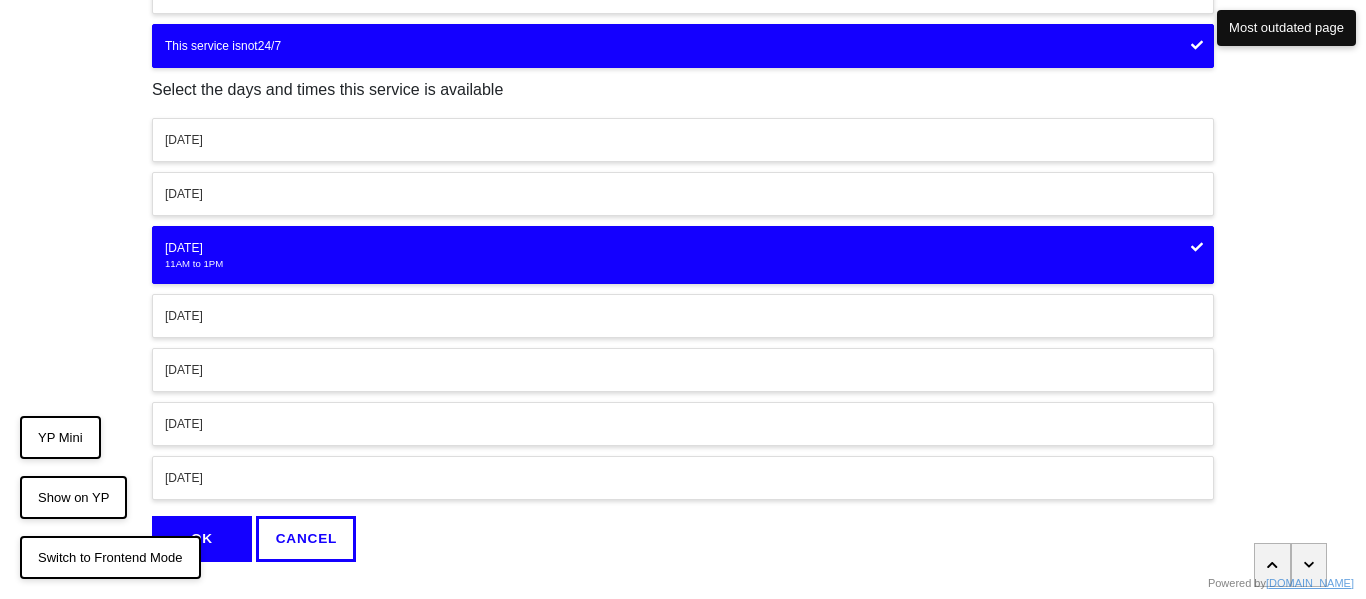 scroll, scrollTop: 232, scrollLeft: 0, axis: vertical 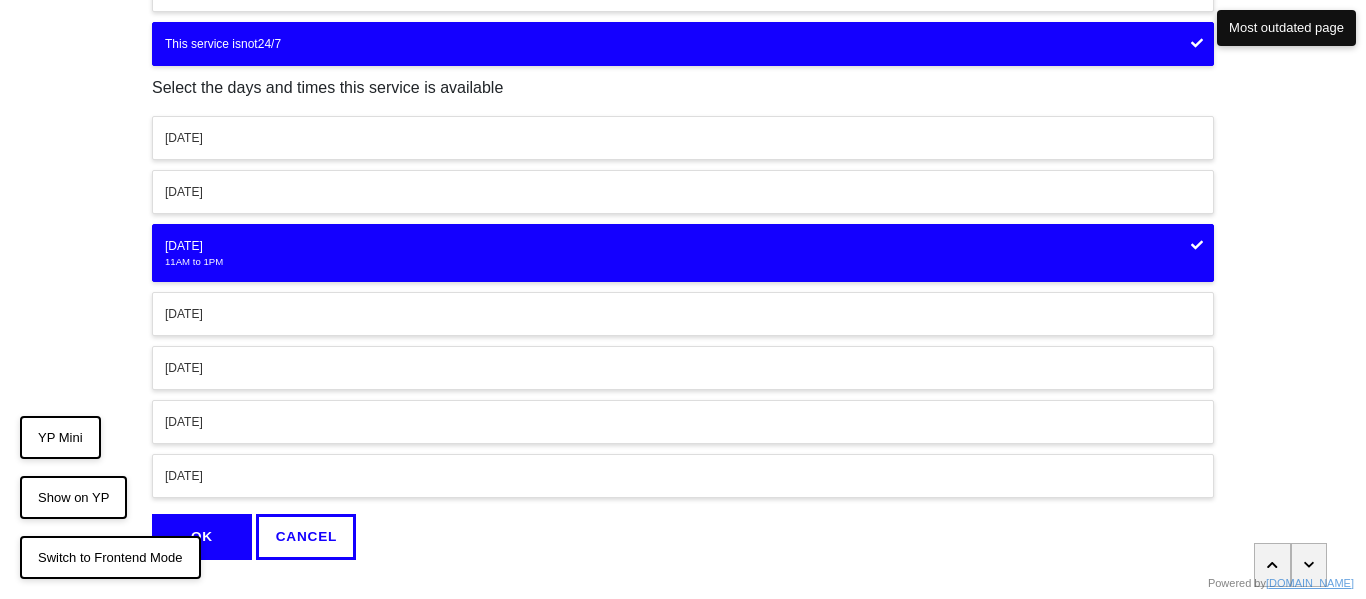 click on "Saturday" at bounding box center (683, 422) 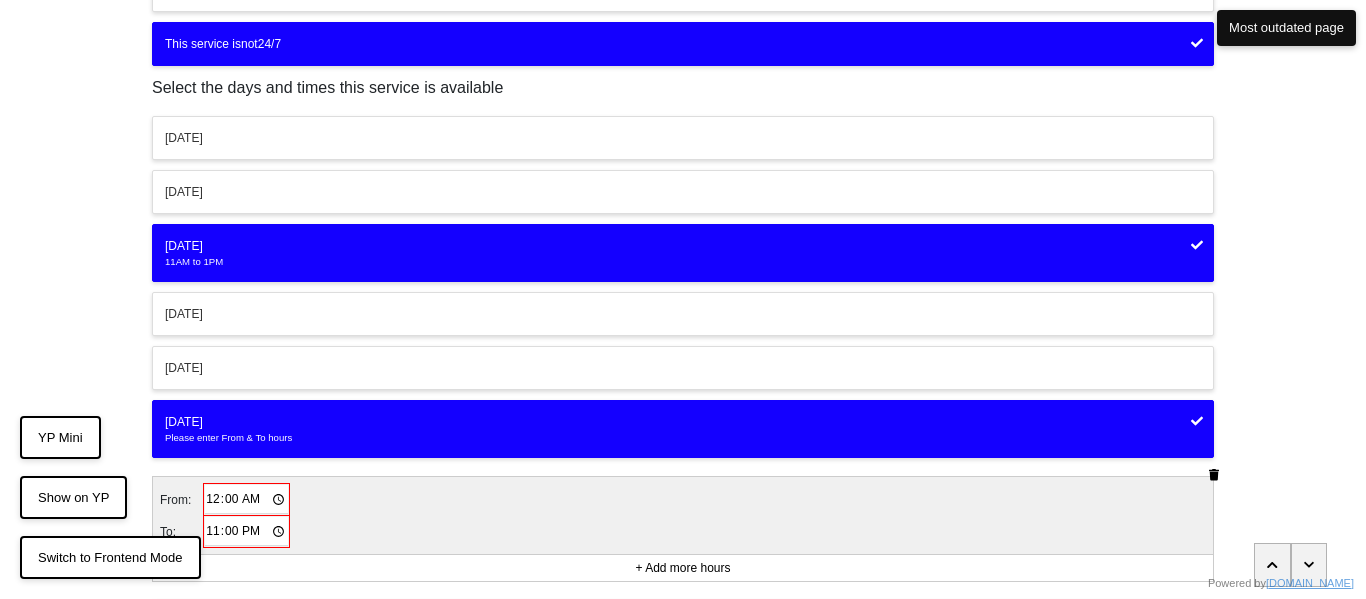 click on "11AM to 1PM" at bounding box center [683, 262] 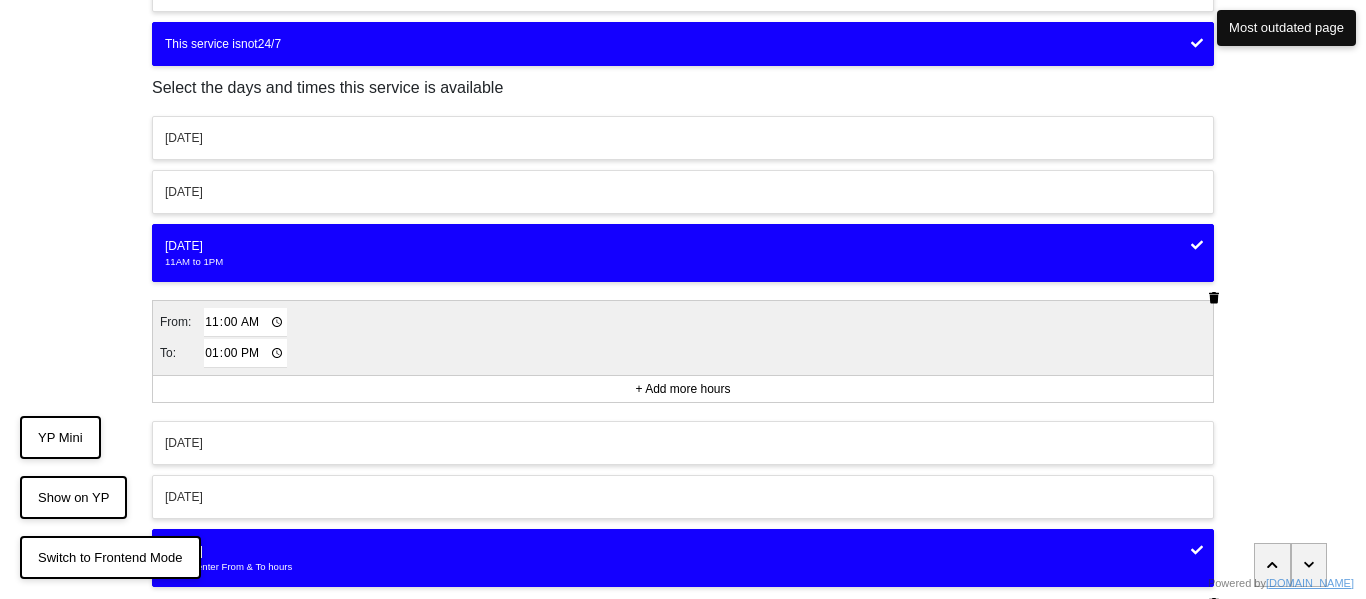 click 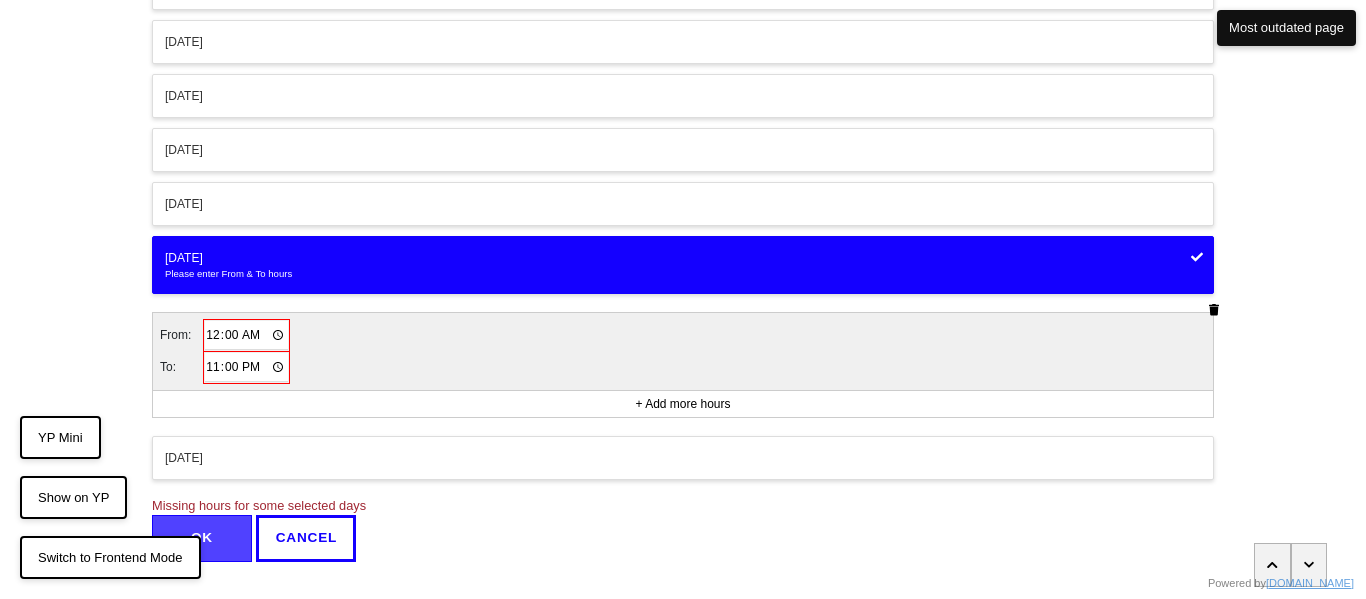 scroll, scrollTop: 425, scrollLeft: 0, axis: vertical 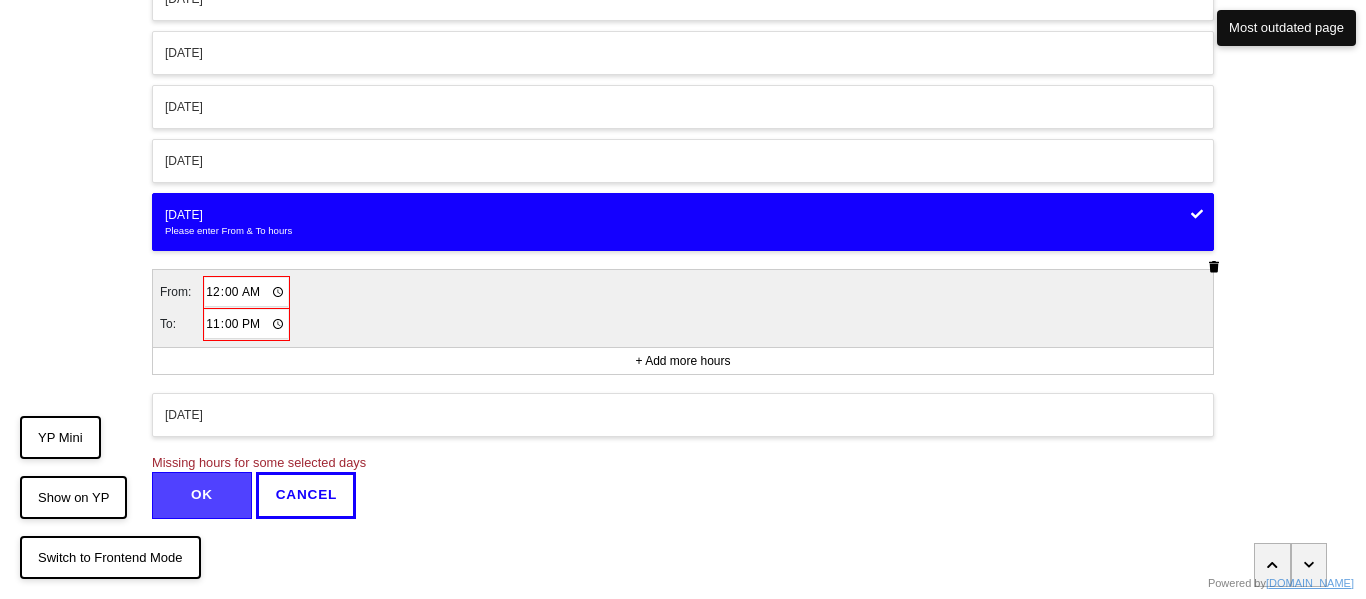 click on "00:00" at bounding box center (246, 292) 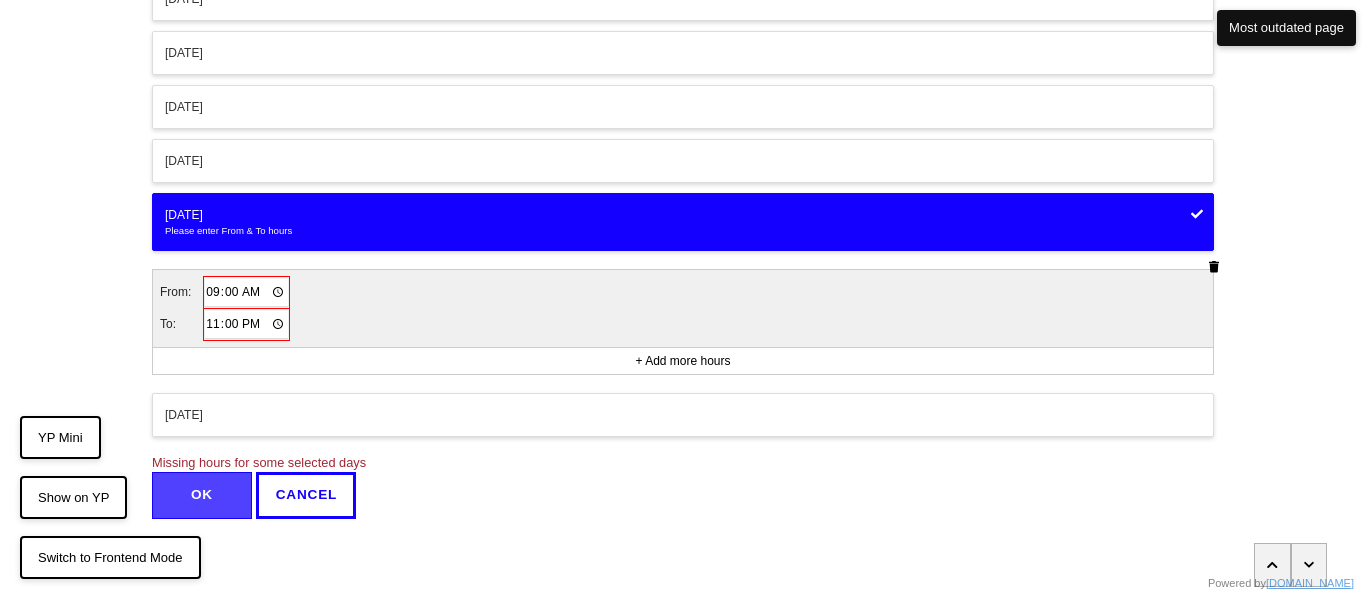 scroll, scrollTop: 424, scrollLeft: 0, axis: vertical 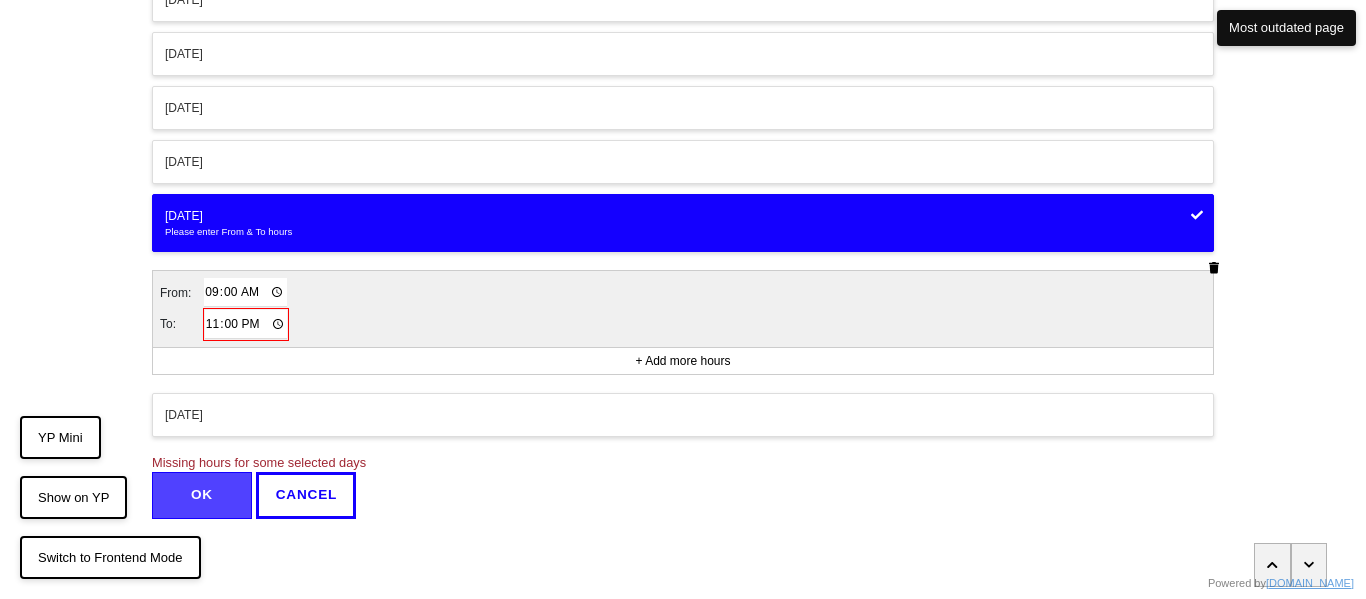 click on "23:00" at bounding box center [246, 324] 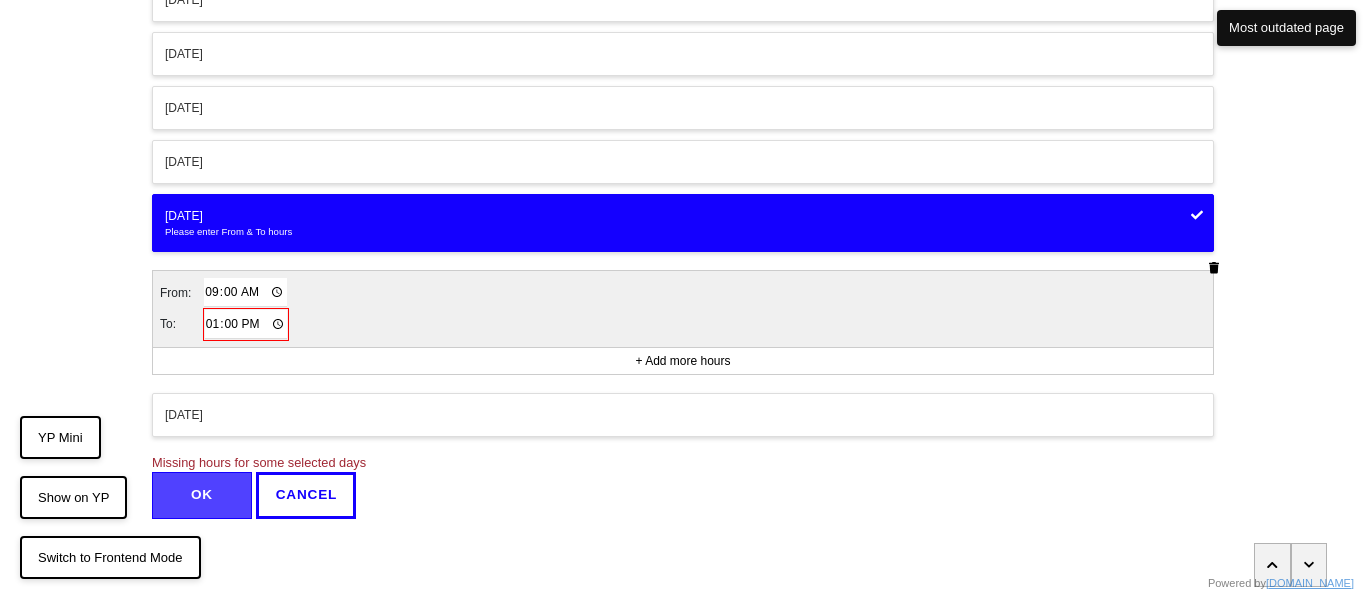 scroll, scrollTop: 402, scrollLeft: 0, axis: vertical 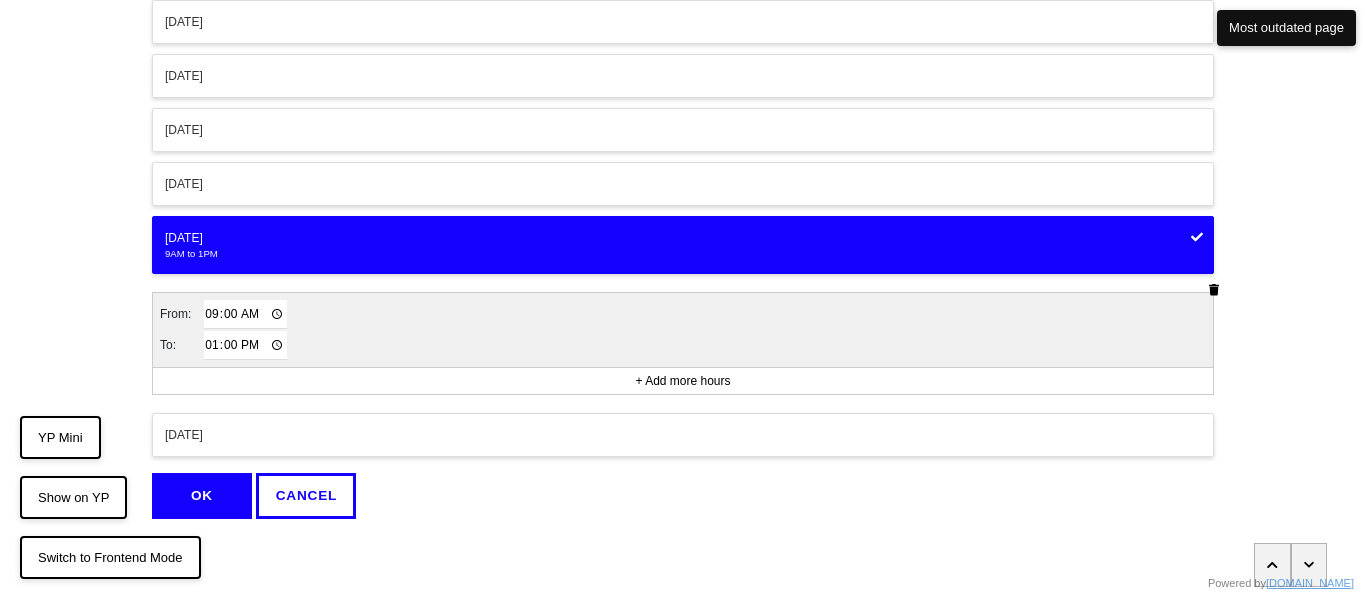 click on "OK" at bounding box center [202, 496] 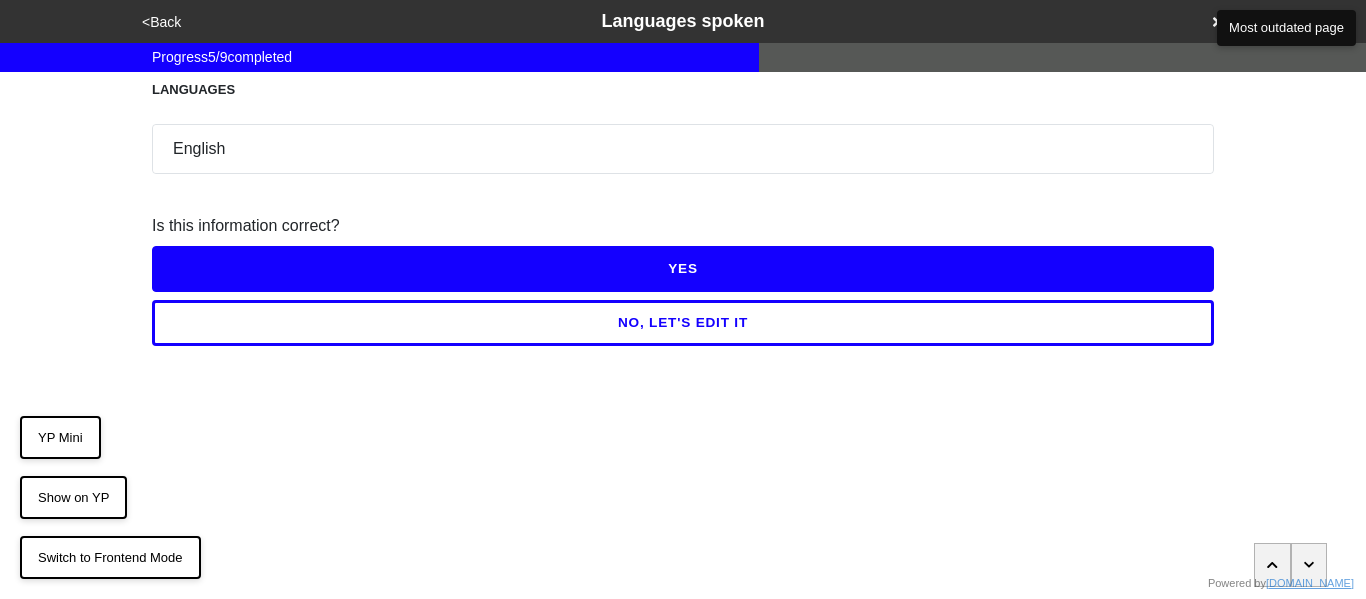click on "YES" at bounding box center (683, 269) 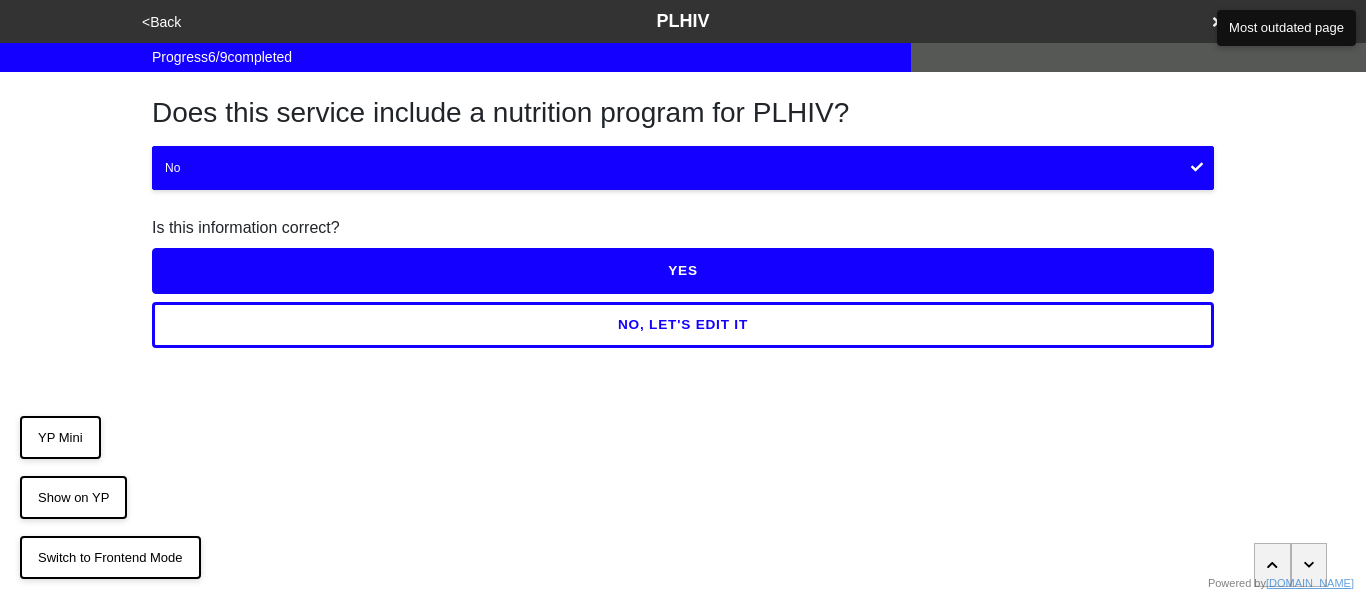 click on "YES" at bounding box center [683, 271] 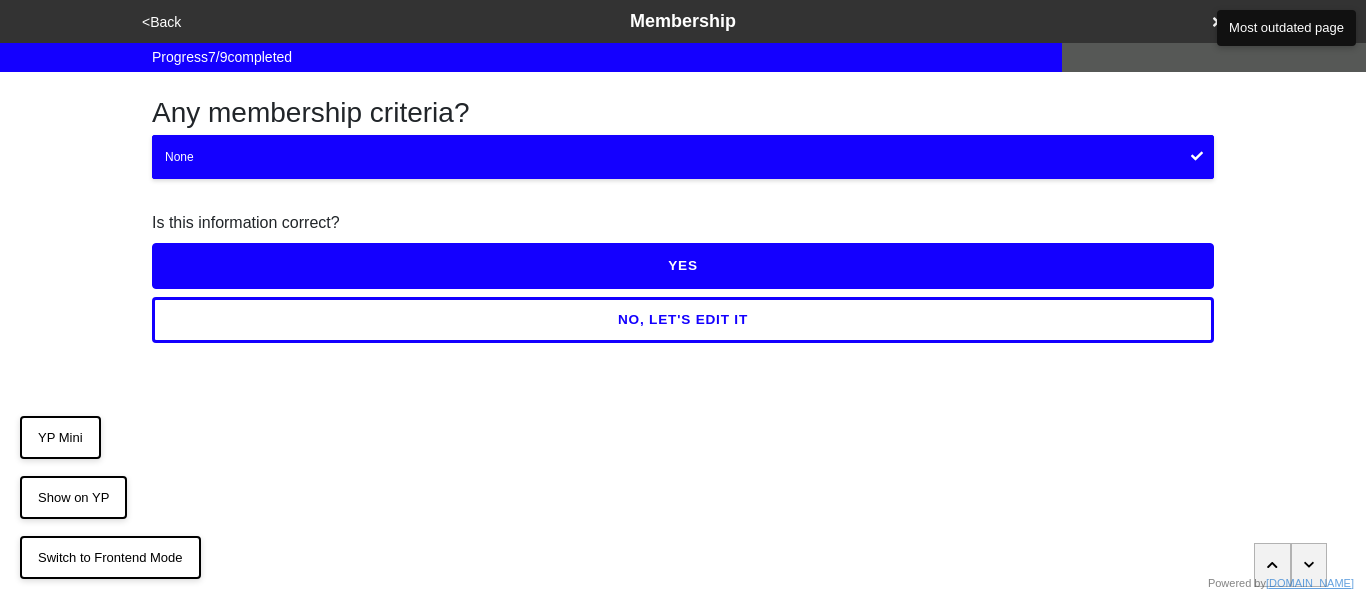 click on "YES" at bounding box center (683, 266) 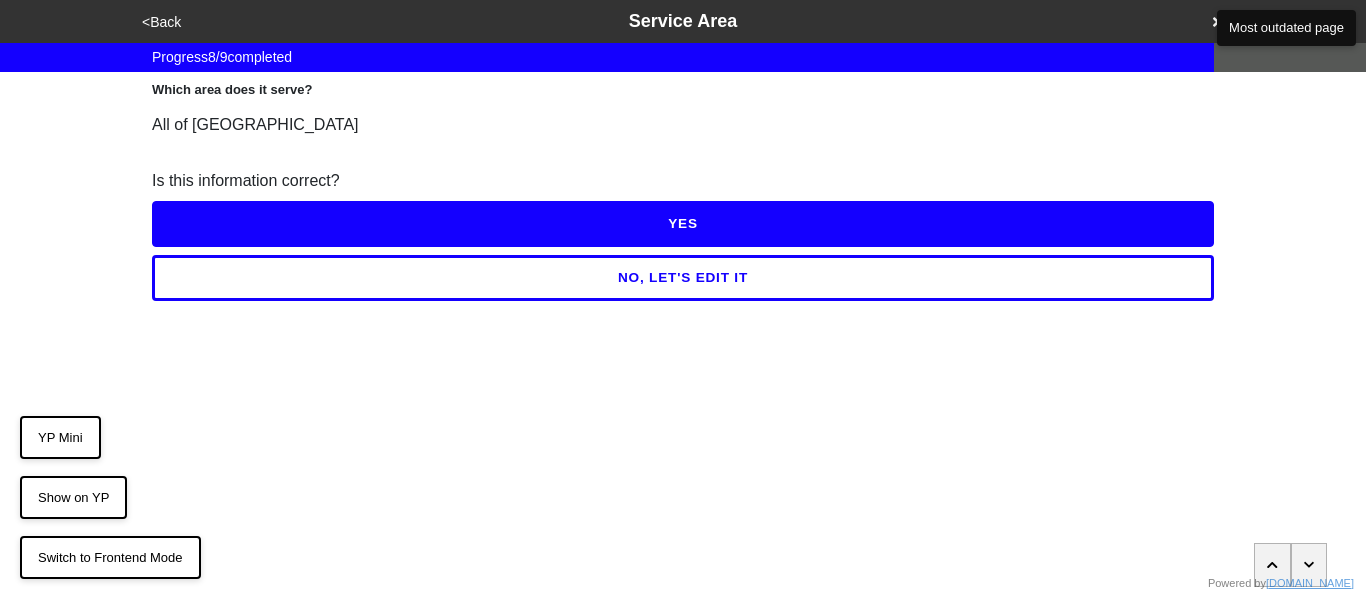 click on "YES" at bounding box center [683, 224] 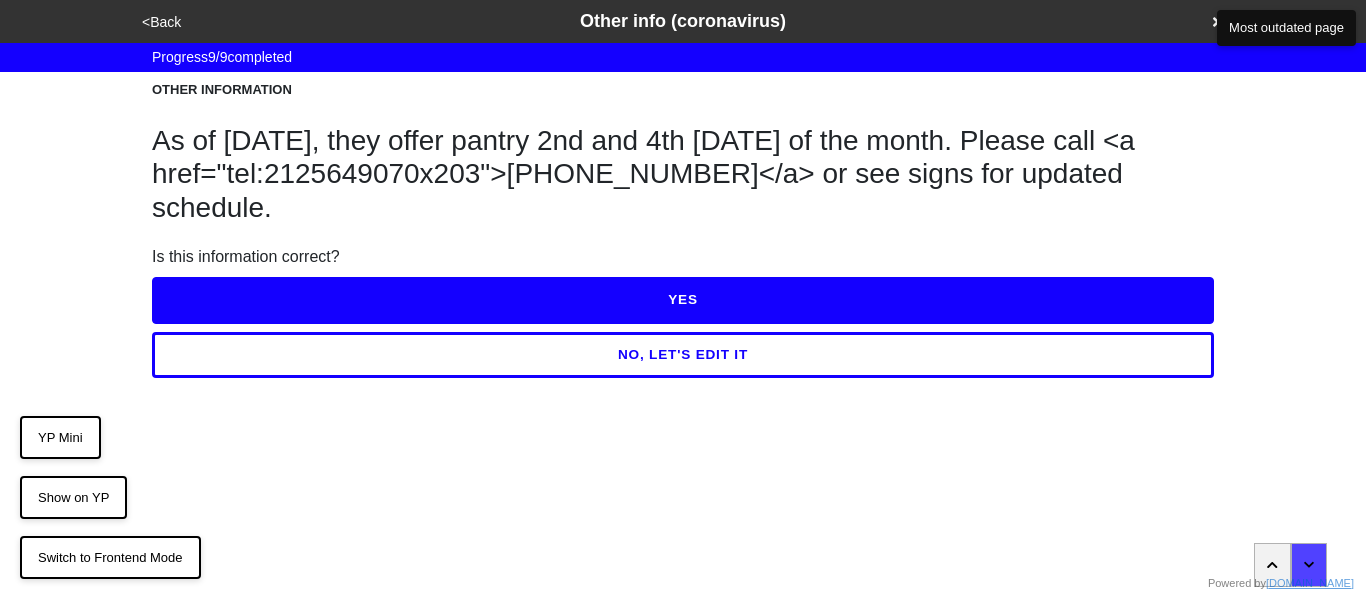 click on "NO, LET'S EDIT IT" at bounding box center (683, 355) 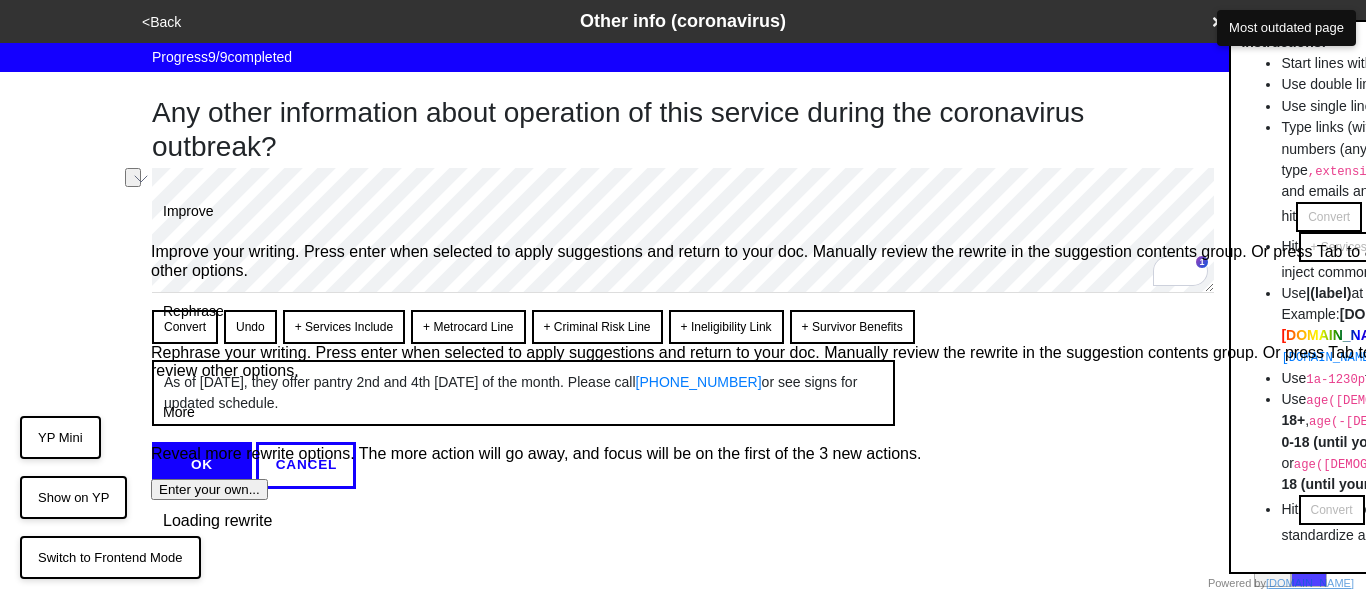 click on "<Back Other info (coronavirus) Progress  9 / 9  completed Any other information about operation of this service during the coronavirus outbreak? Convert Undo + Services Include + Metrocard Line + Criminal Risk Line + Ineligibility Link + Survivor Benefits As of March 2024, they offer pantry 2nd and 4th Wednesday of the month. Please call  212-564-9070 x203  or see signs for updated schedule.
Instructions:
Start lines with  -  for em-dash bullets  <br> —
Use double line breaks to insert  <br>
Use single line breaks to insert  •
Type links (with or without  https:// ,  http://  or  www. ), numbers (any format, but if you wnat to add extension, type  ,extension_number  immediatley after the number), and emails and it all will be converted as soon as you hit  Convert
Hit  + Services Include  or other buttons starting with  +  to inject commonly used sentences into your text
Use  |(label) doobneek )
d" at bounding box center (683, 284) 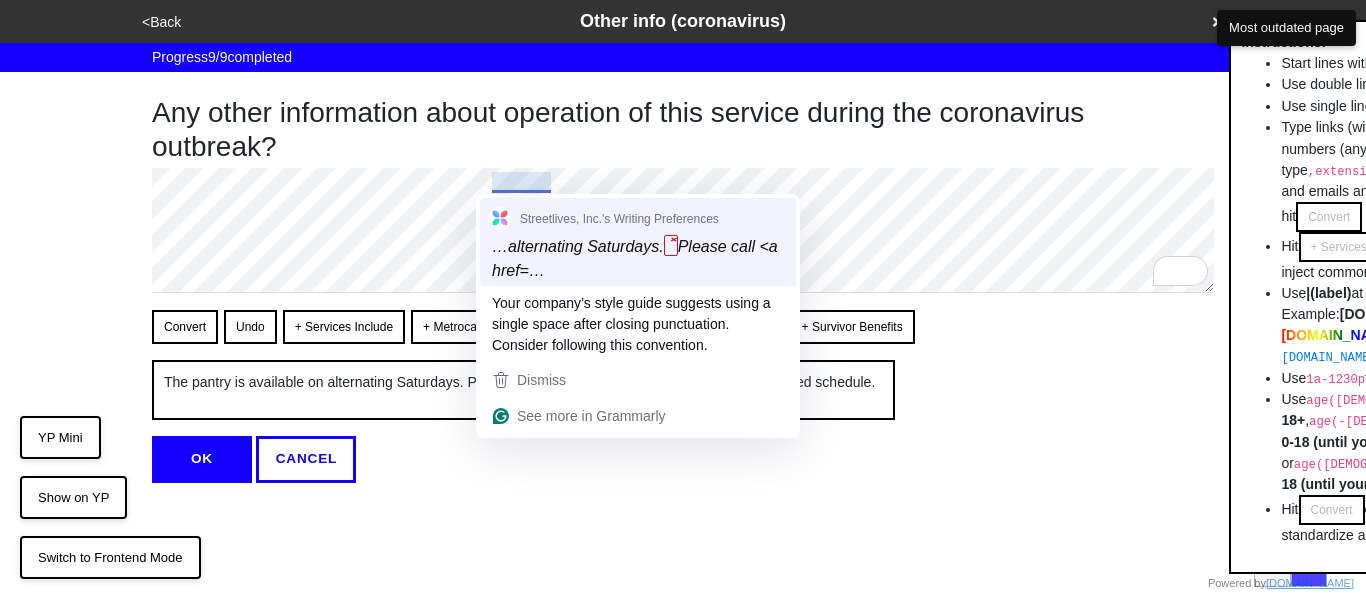type on "x" 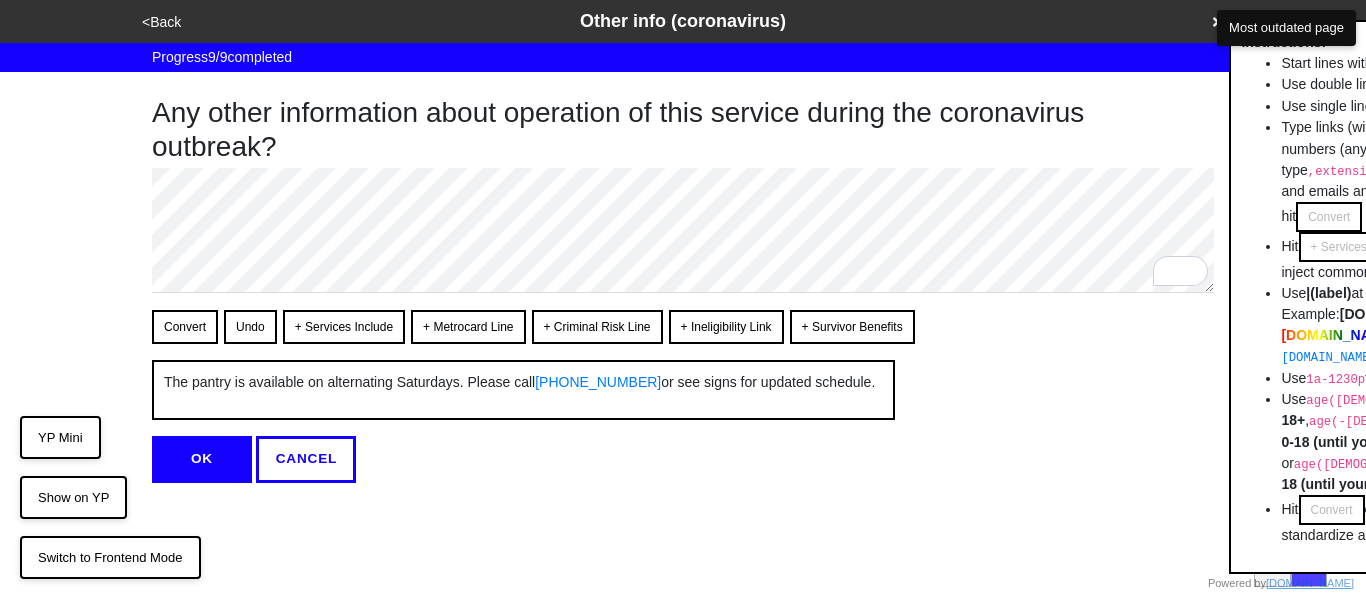 click on "OK" at bounding box center [202, 459] 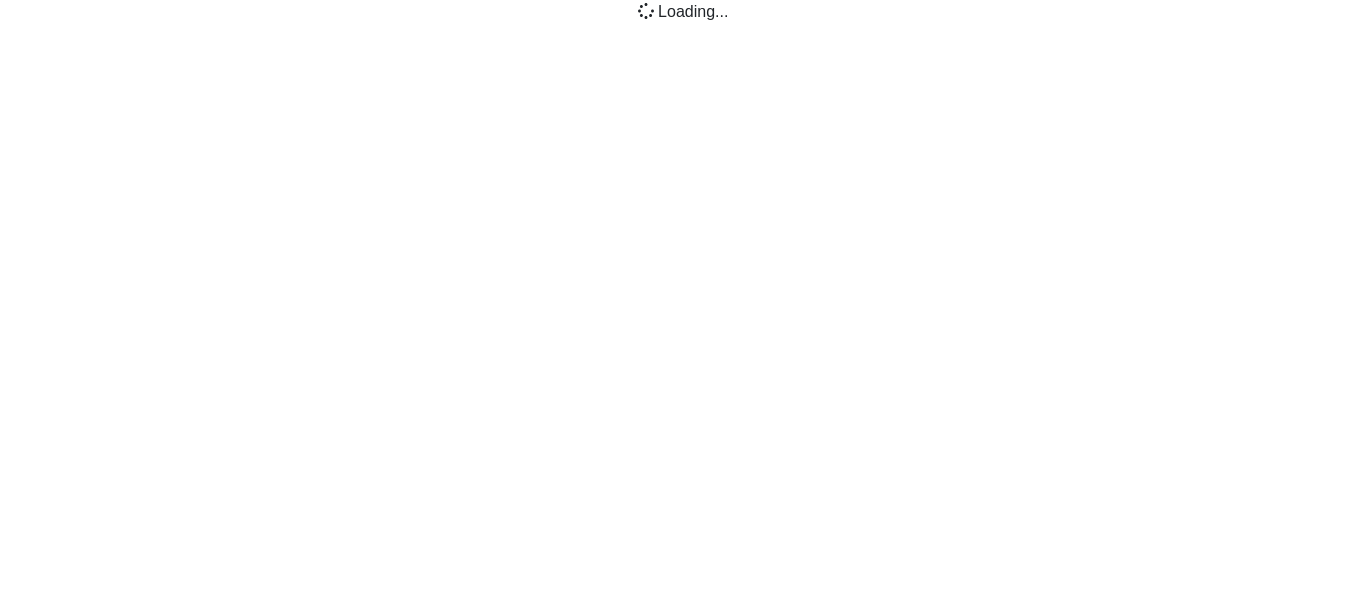 scroll, scrollTop: 0, scrollLeft: 0, axis: both 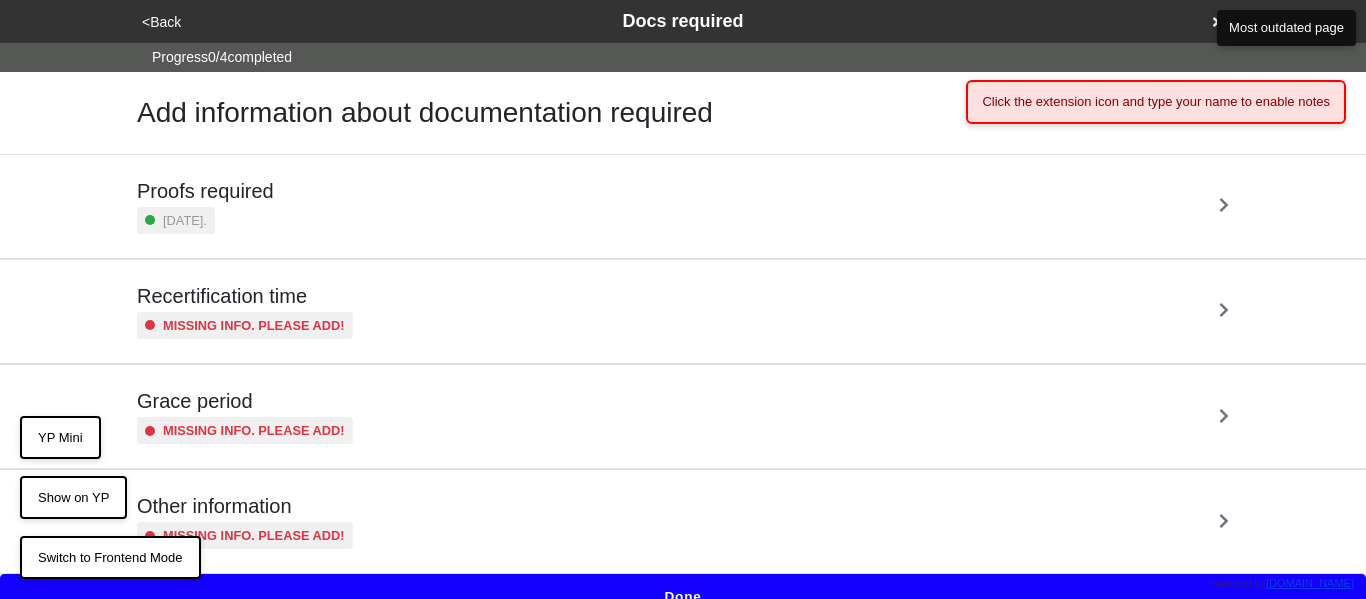 click on "Proofs required" at bounding box center [205, 191] 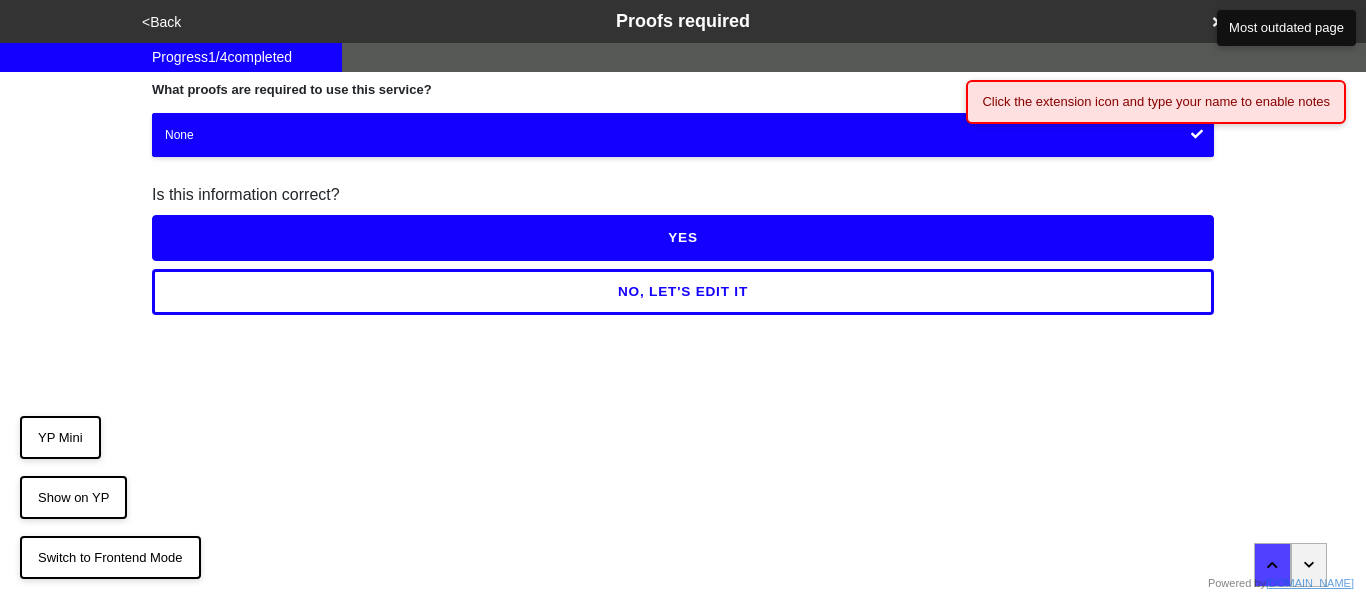 click on "YES" at bounding box center (683, 238) 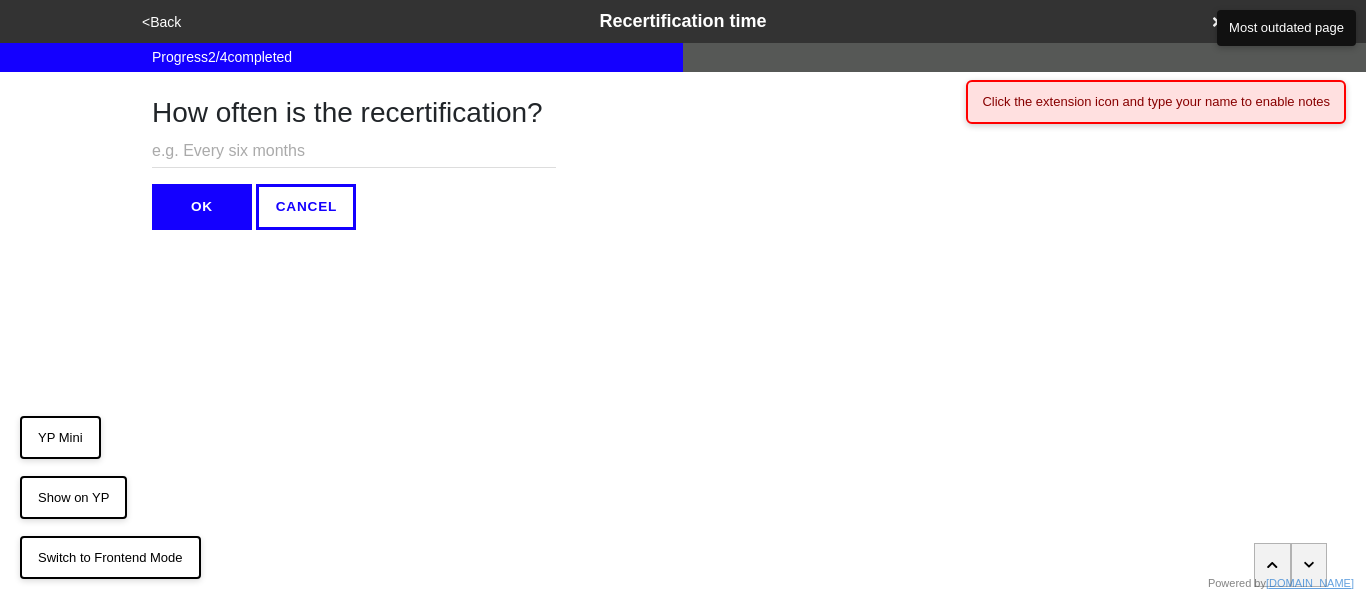 click at bounding box center (354, 151) 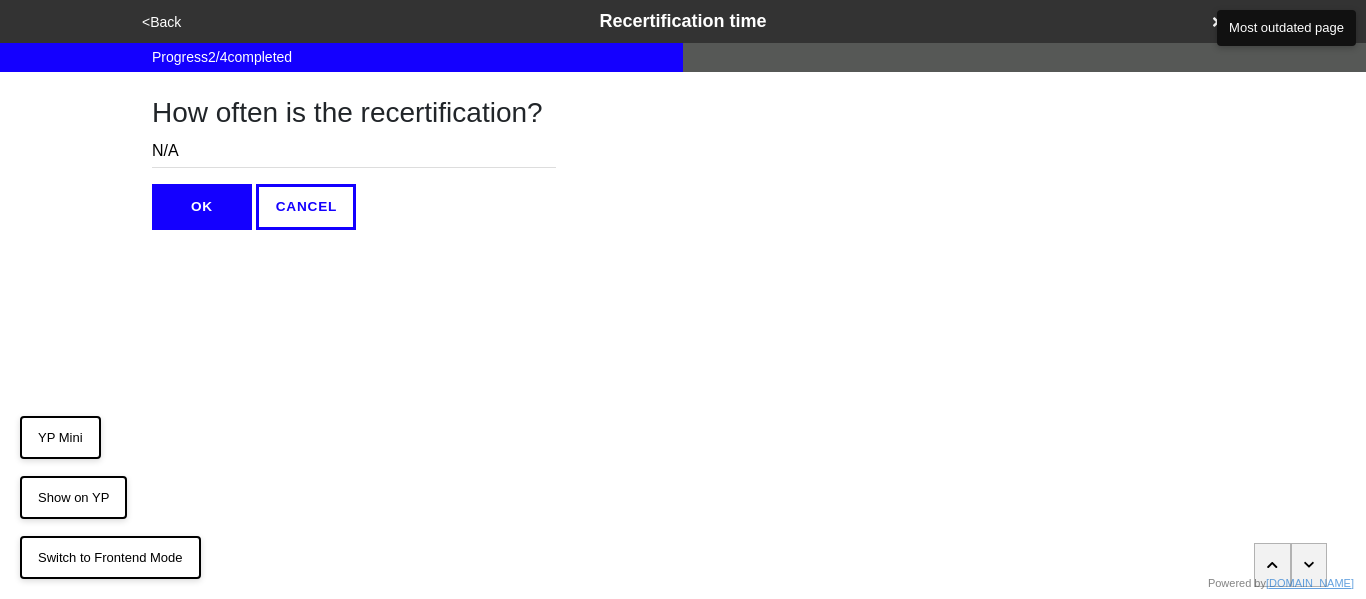 type on "N/A" 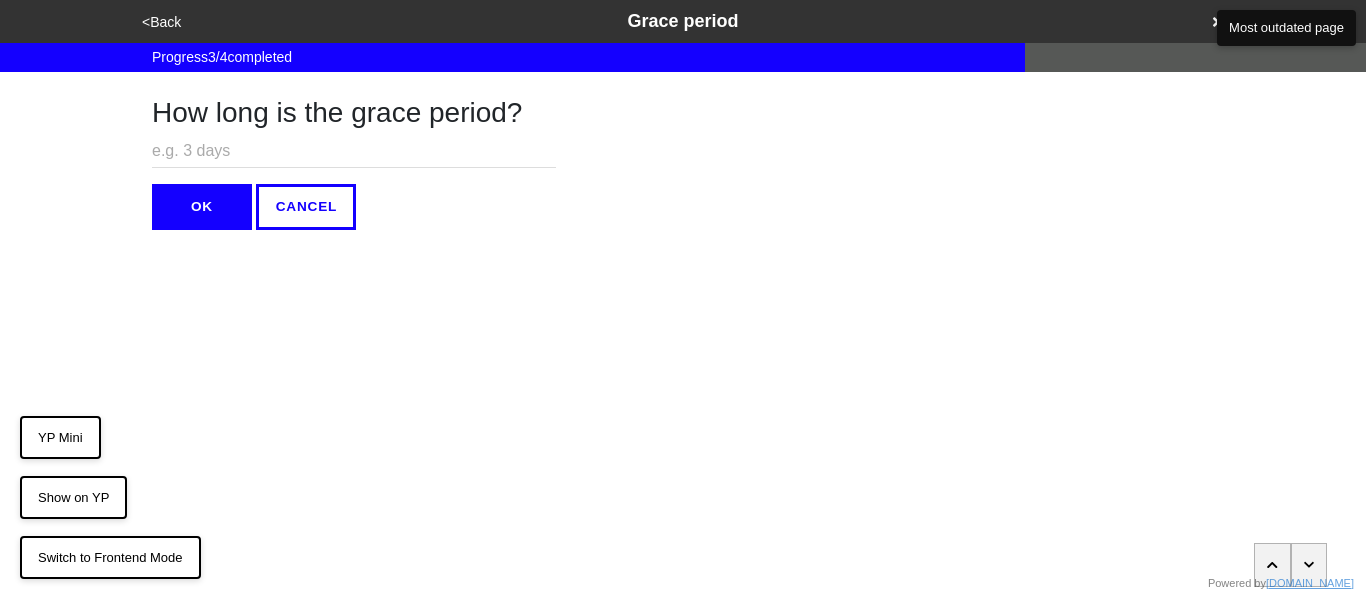 click at bounding box center (354, 151) 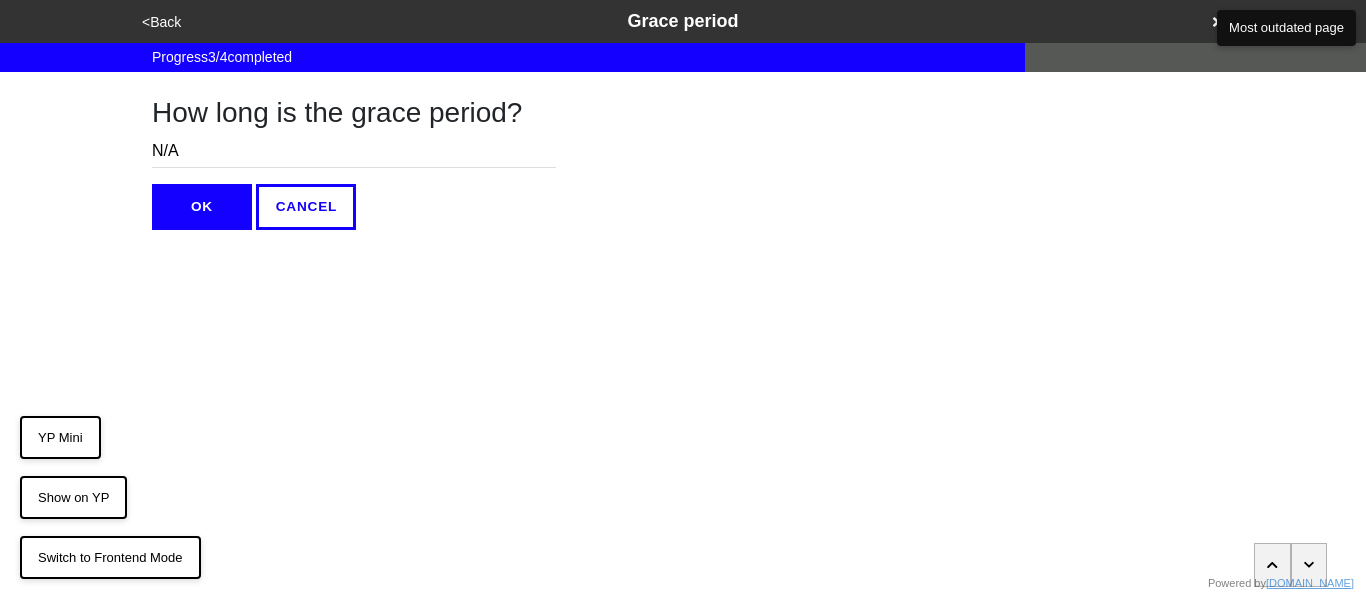 type on "N/A" 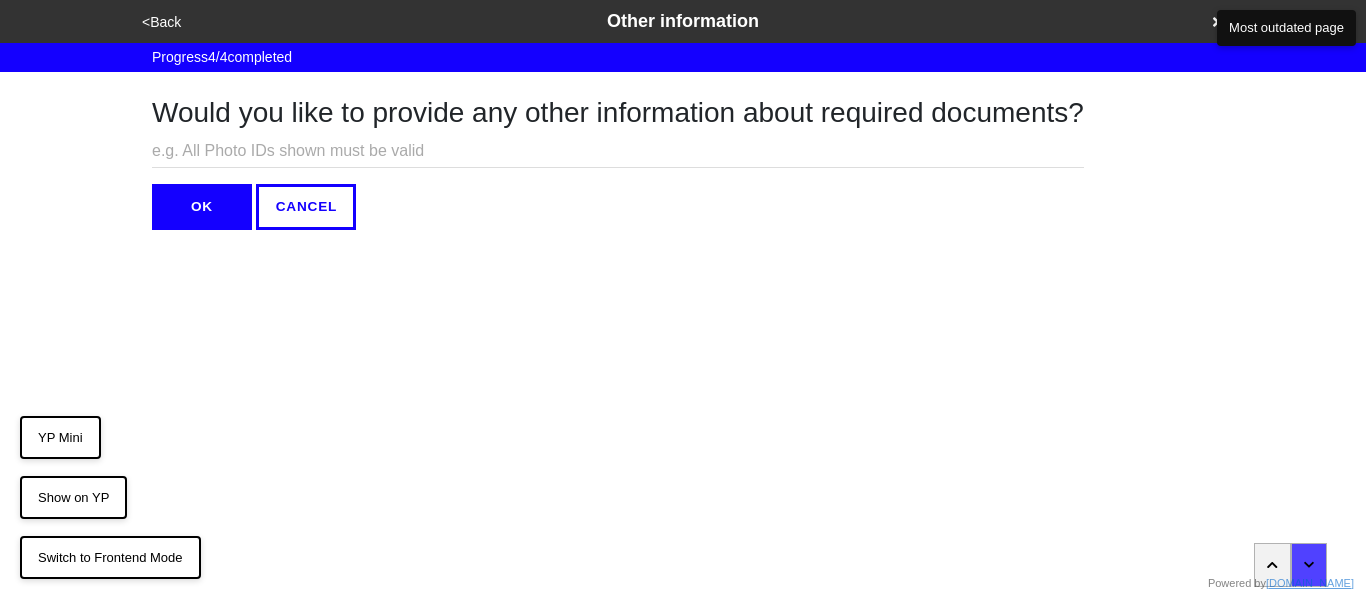 click at bounding box center (618, 151) 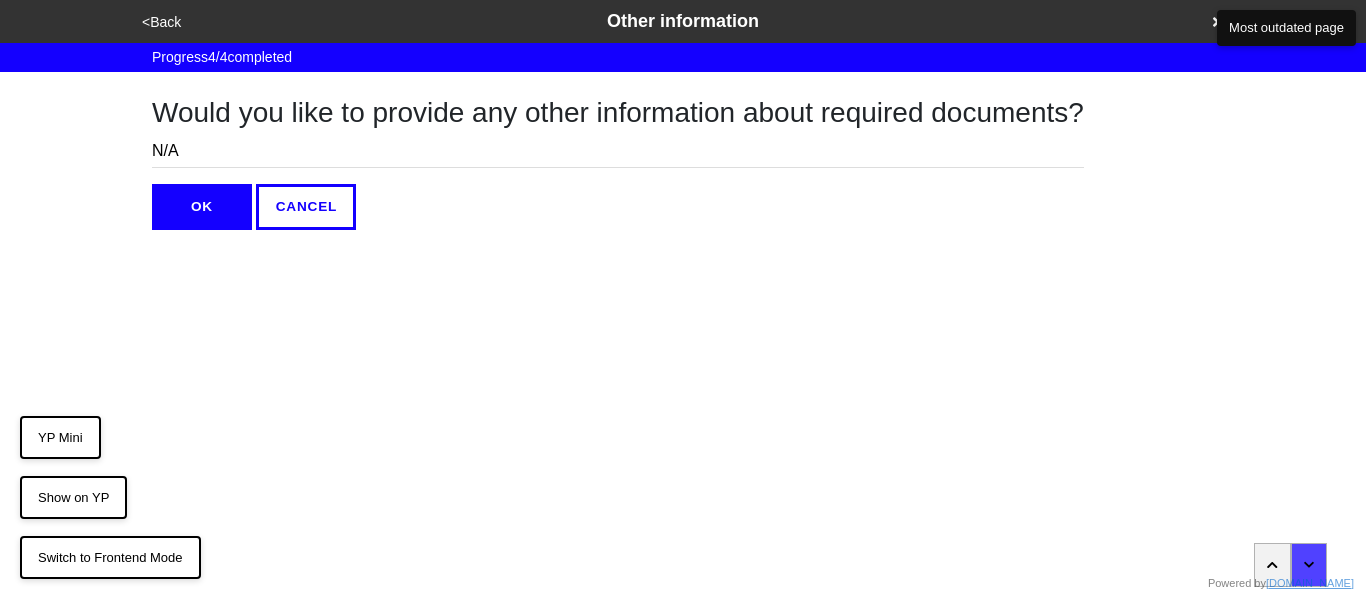 type on "N/A" 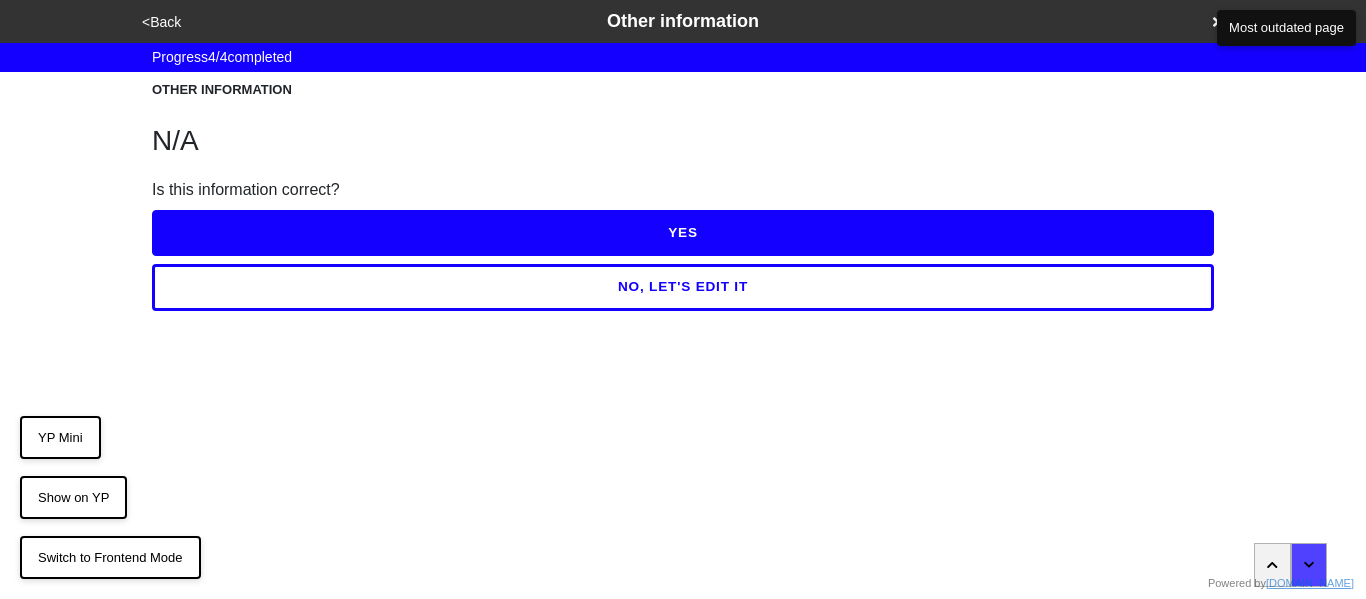 click on "YES" at bounding box center [683, 233] 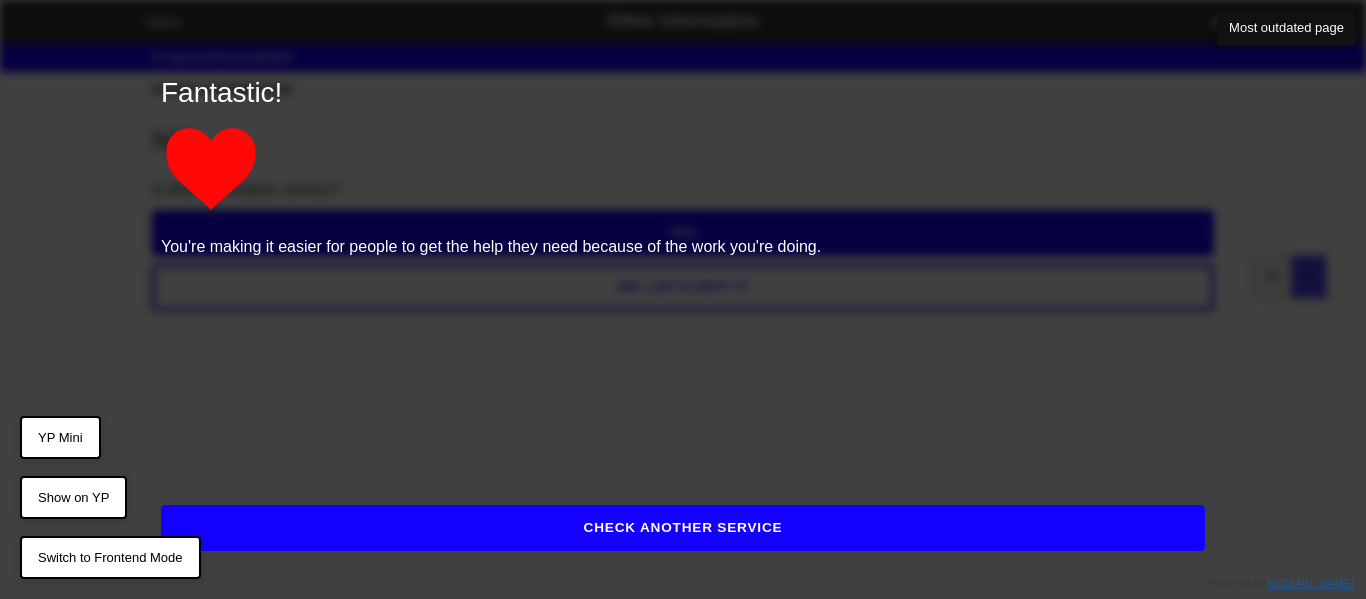 click on "CHECK ANOTHER SERVICE" at bounding box center (683, 528) 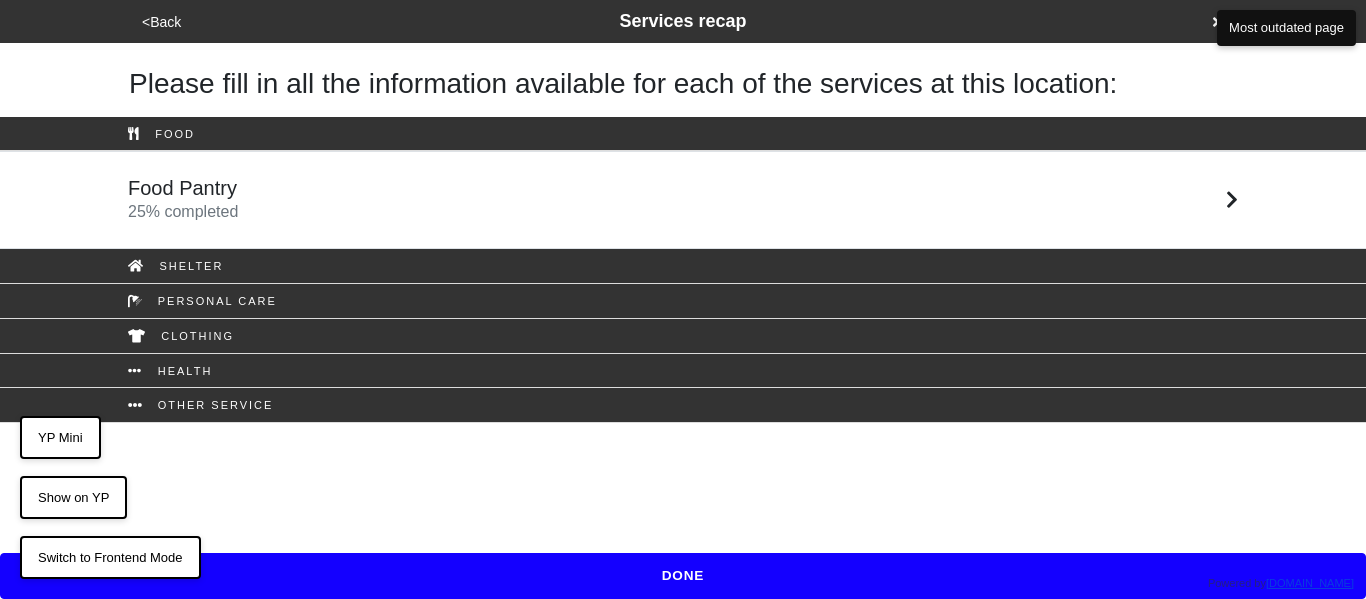 click on "DONE" at bounding box center [683, 576] 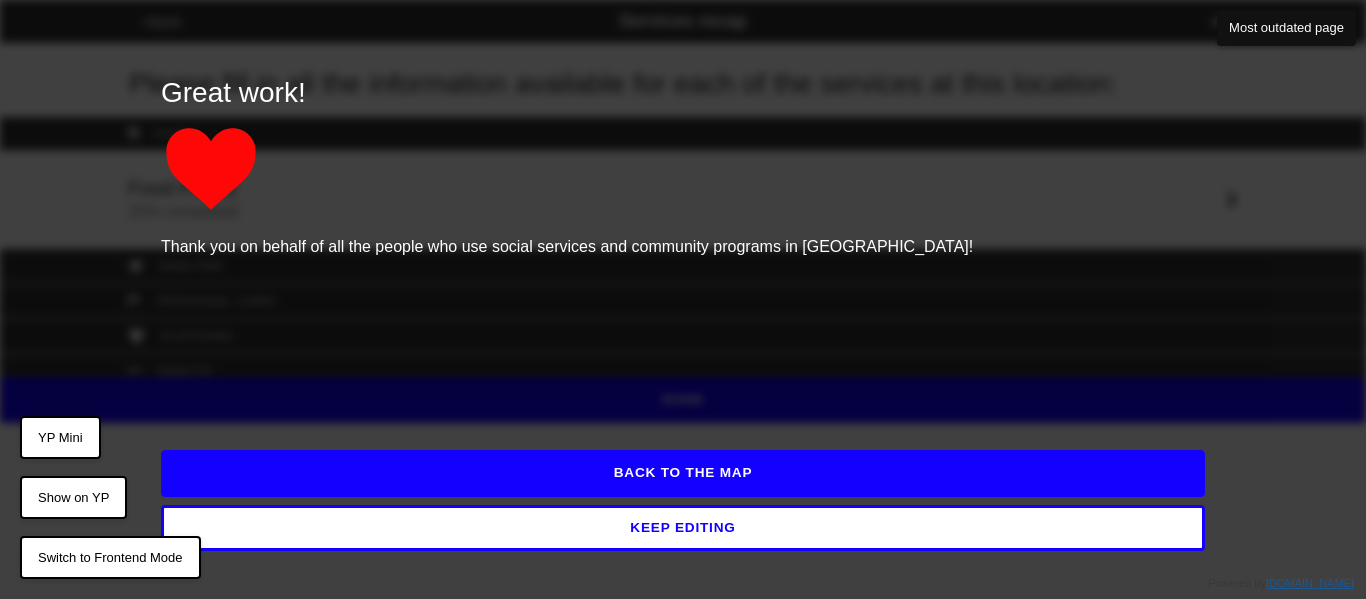 click on "BACK TO THE MAP" at bounding box center [683, 473] 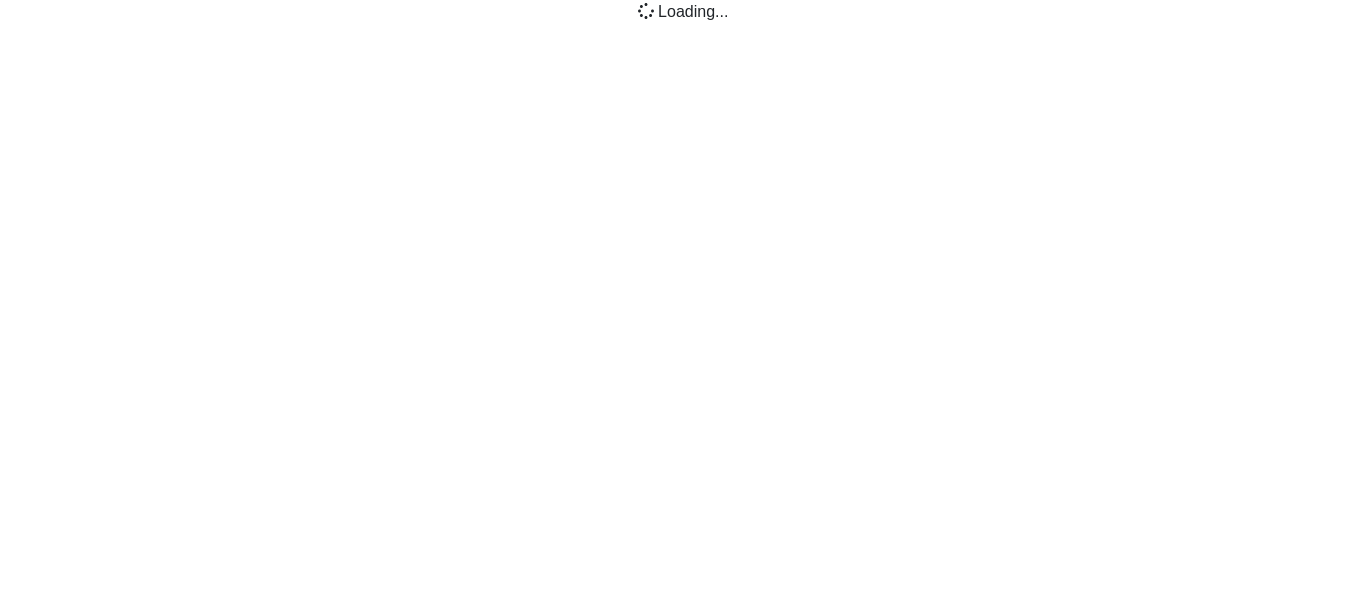 click on "Loading ..." at bounding box center (683, 20) 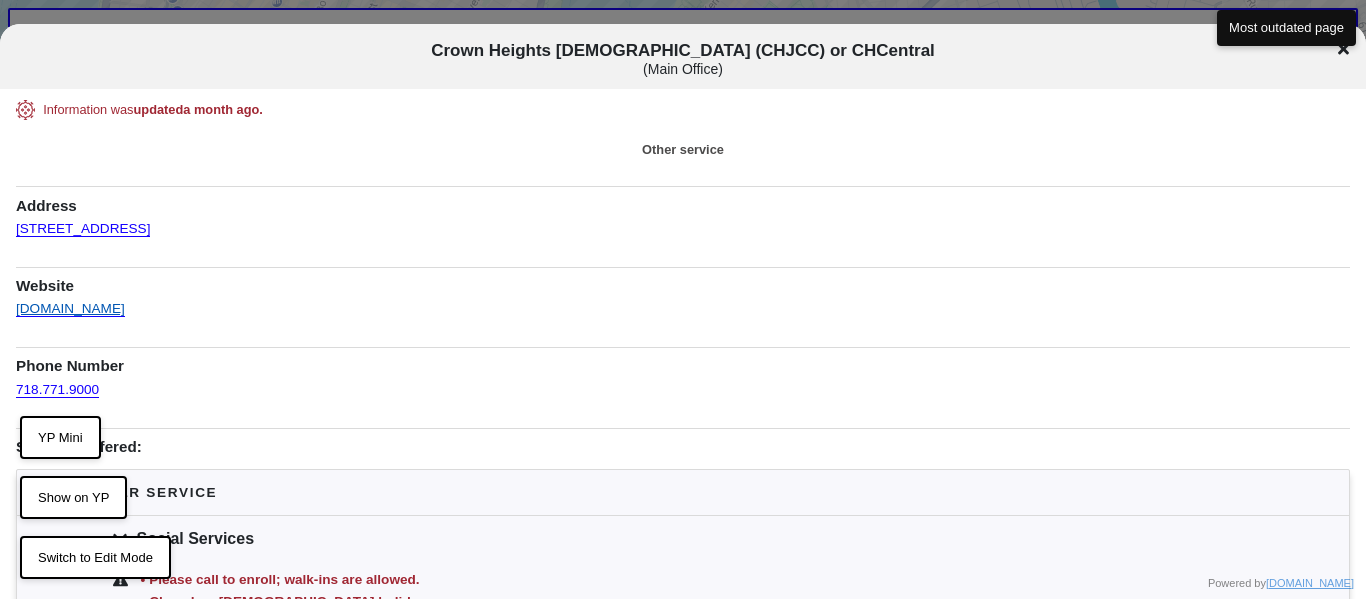 click on "[DOMAIN_NAME]" at bounding box center [70, 303] 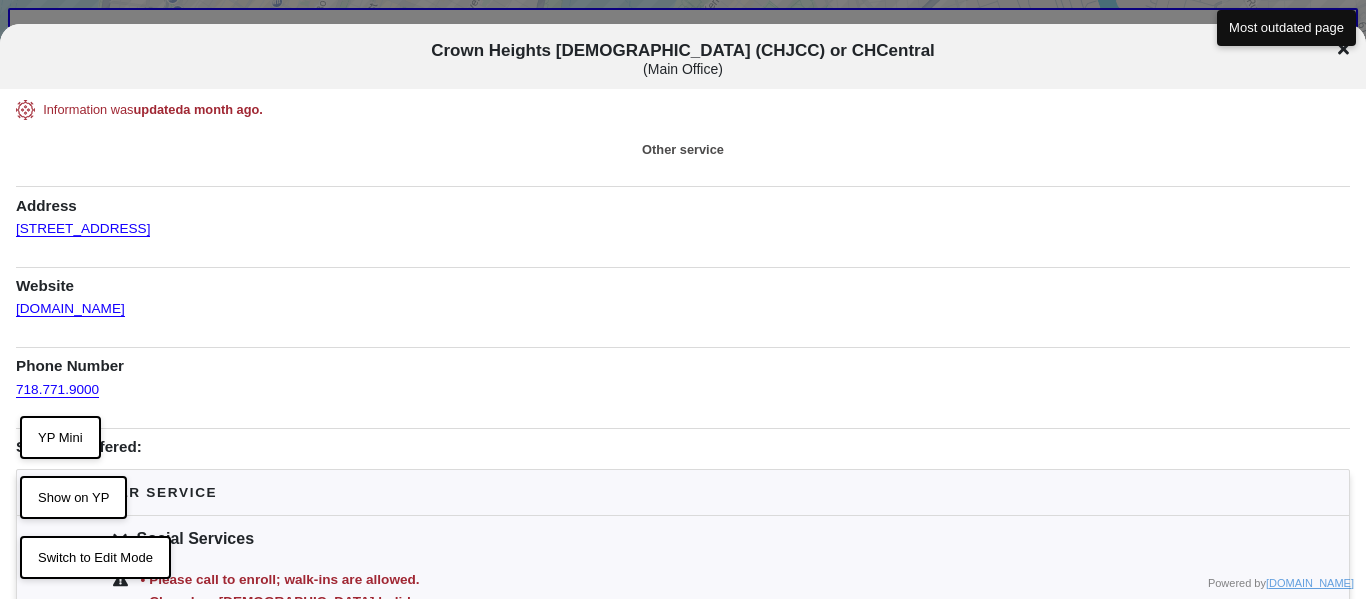 click on "Other service" at bounding box center [683, 149] 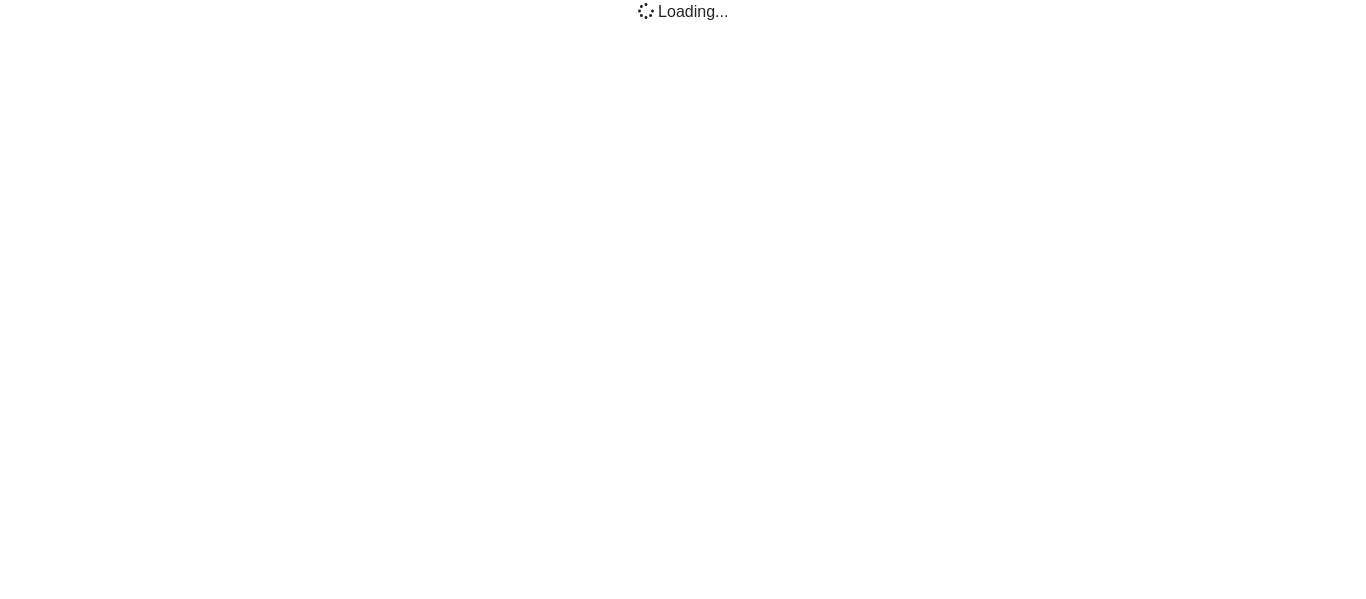 scroll, scrollTop: 0, scrollLeft: 0, axis: both 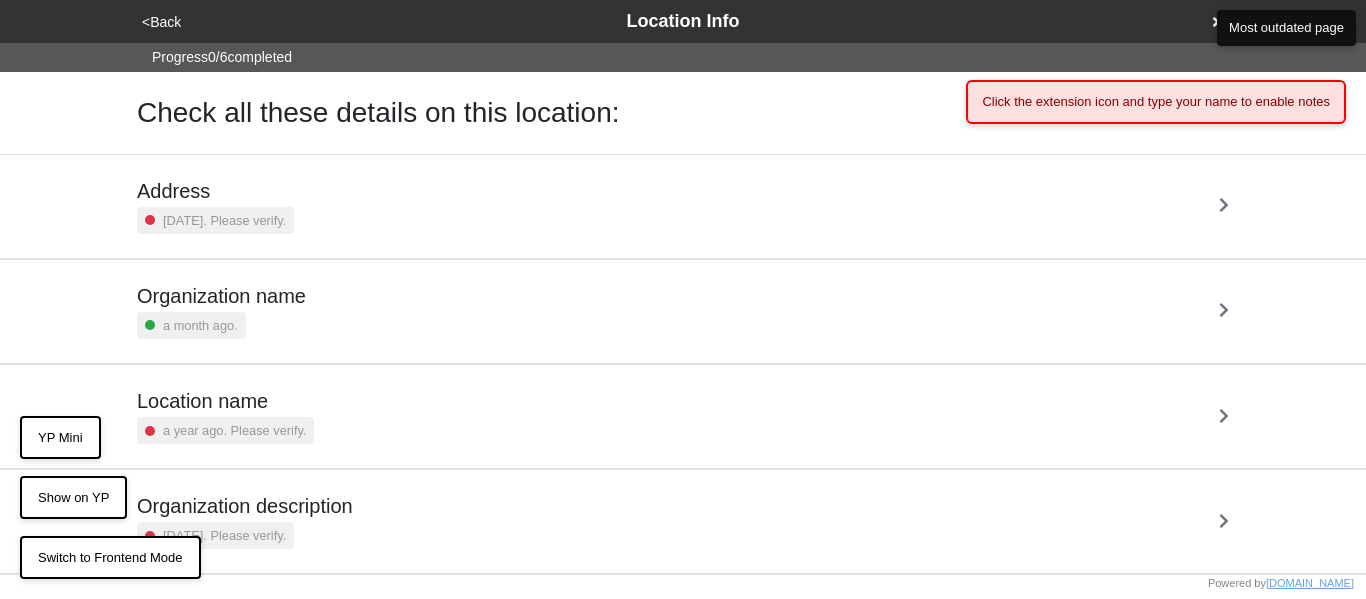 click on "[DATE]. Please verify." at bounding box center [224, 220] 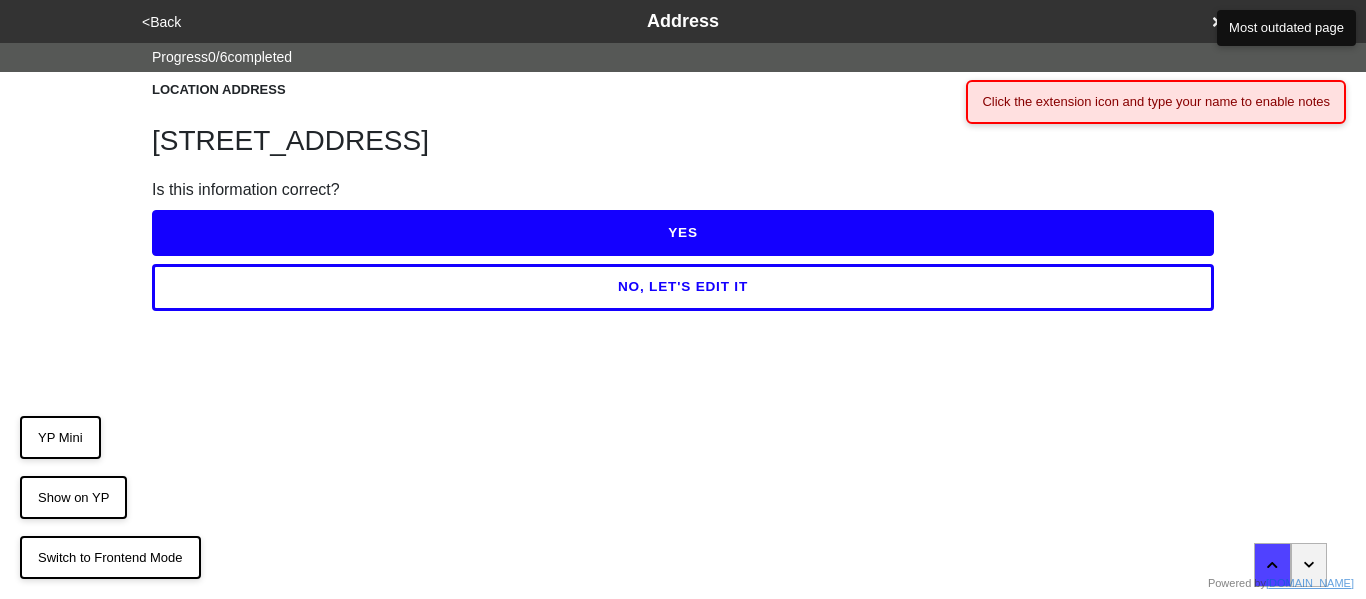 click on "YES" at bounding box center (683, 233) 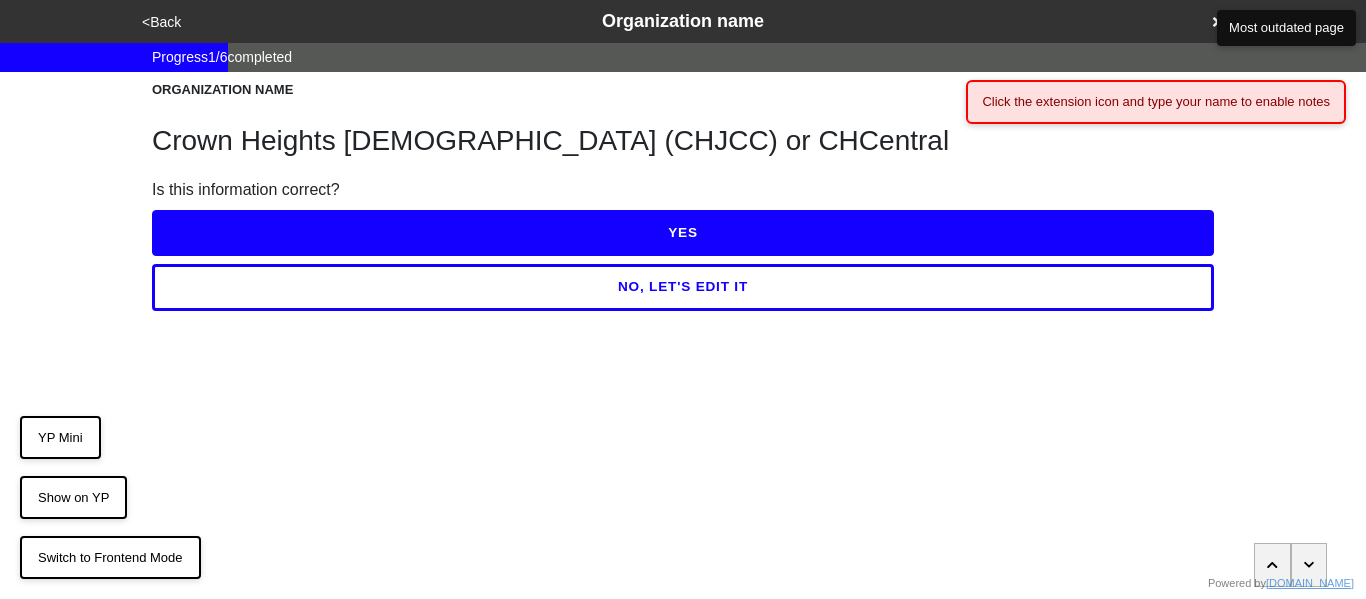 click on "YES" at bounding box center (683, 233) 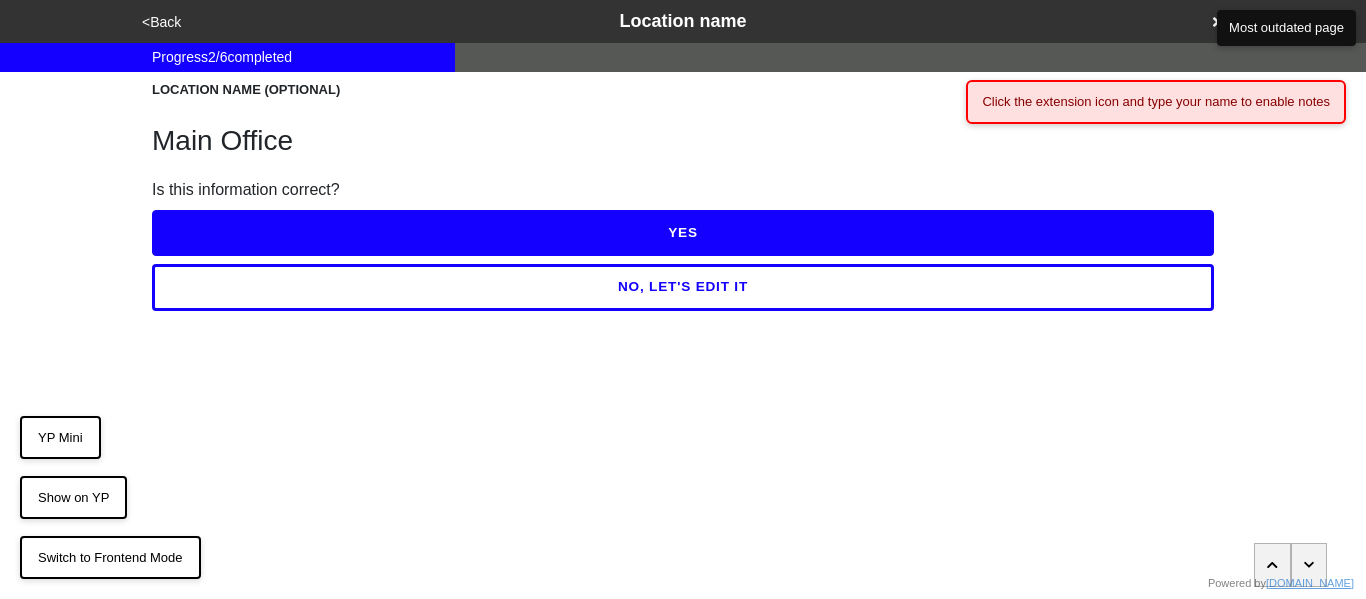 click on "YES" at bounding box center [683, 233] 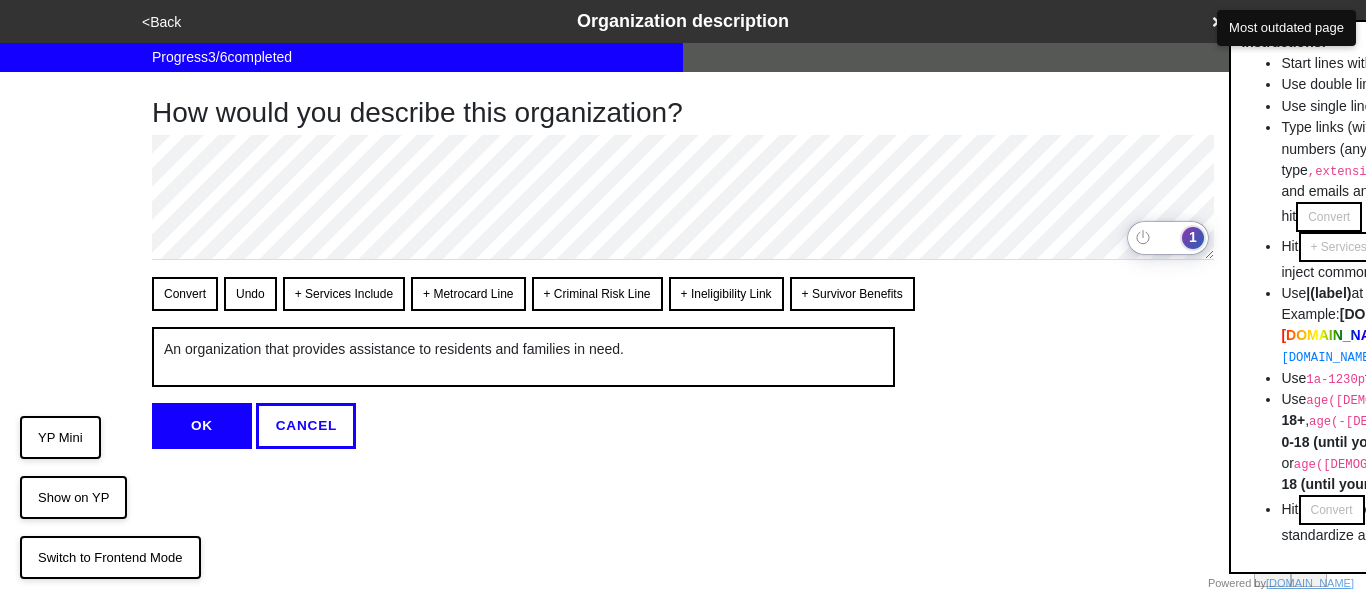 click on "1" 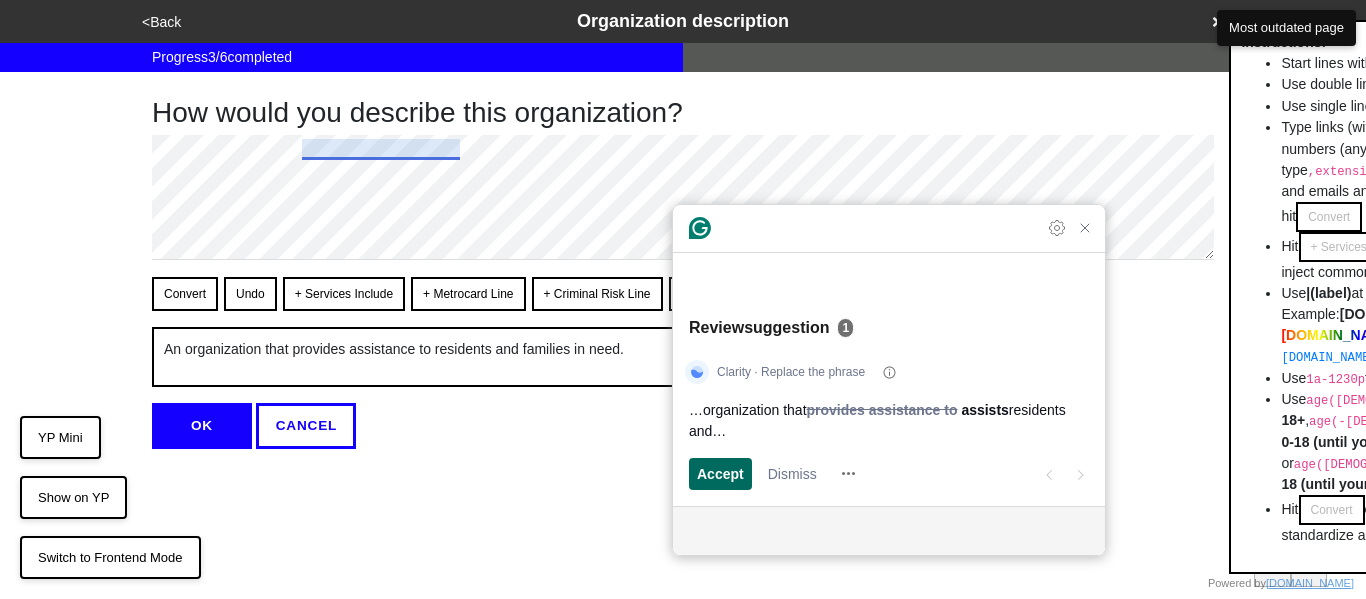 click on "Accept" at bounding box center (720, 473) 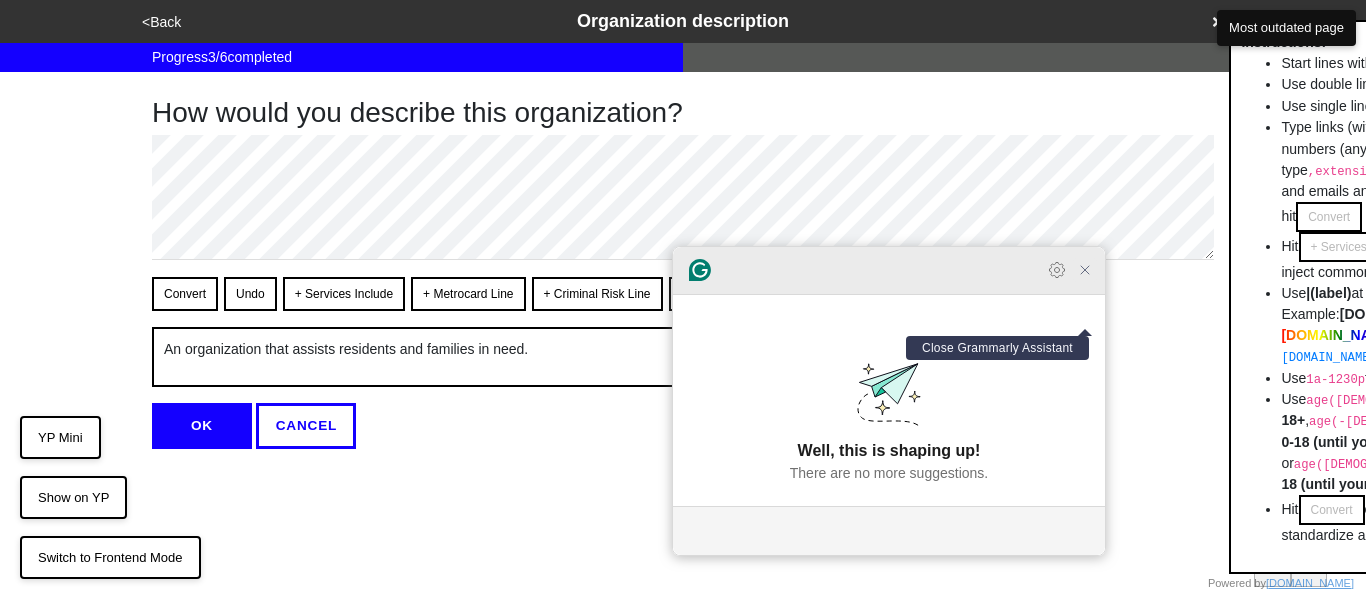 click 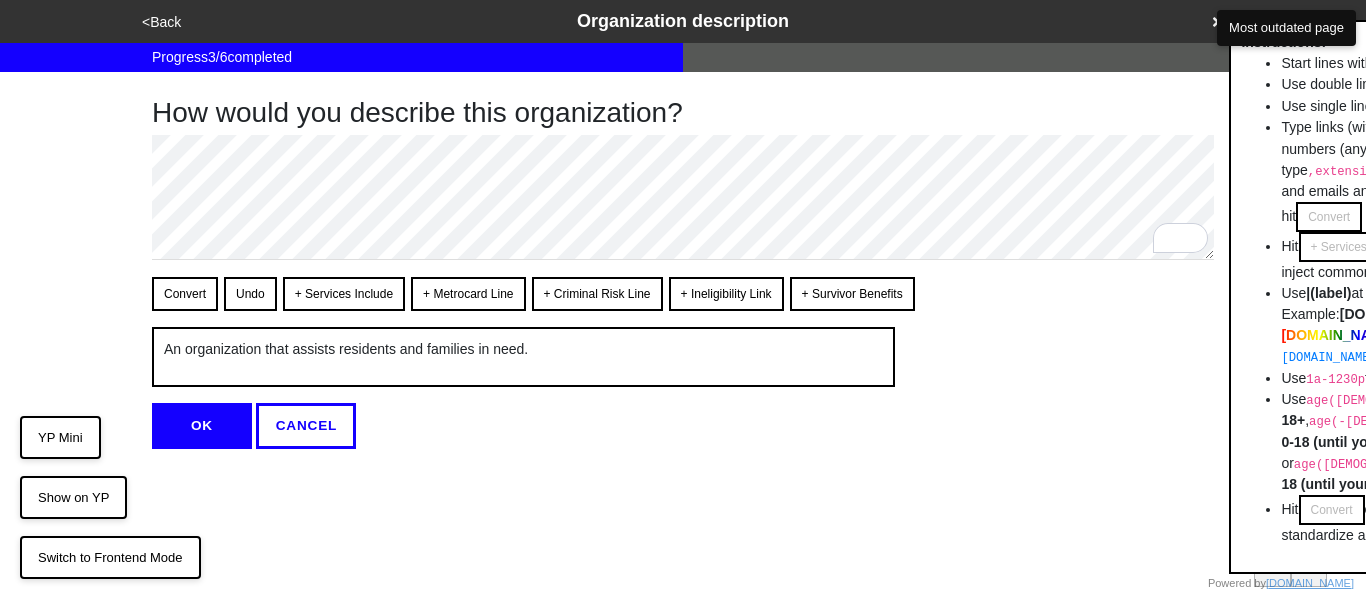 click on "OK" at bounding box center (202, 426) 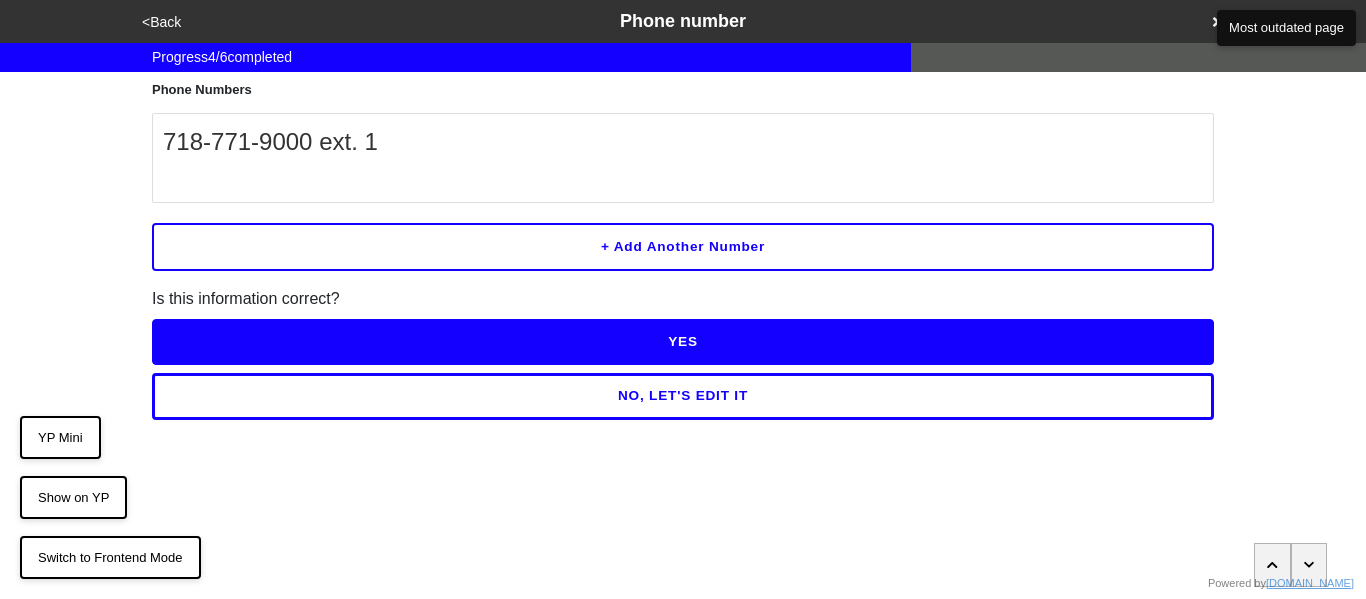 click on "NO, LET'S EDIT IT" at bounding box center (683, 396) 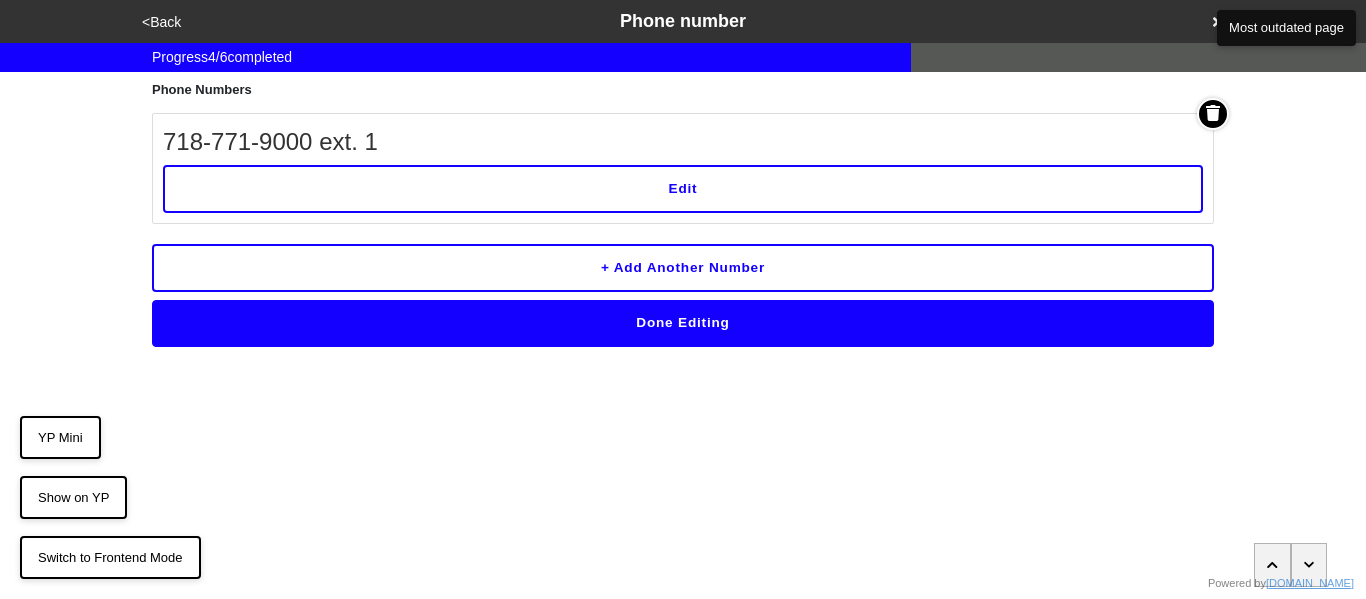 click on "Edit" at bounding box center [683, 189] 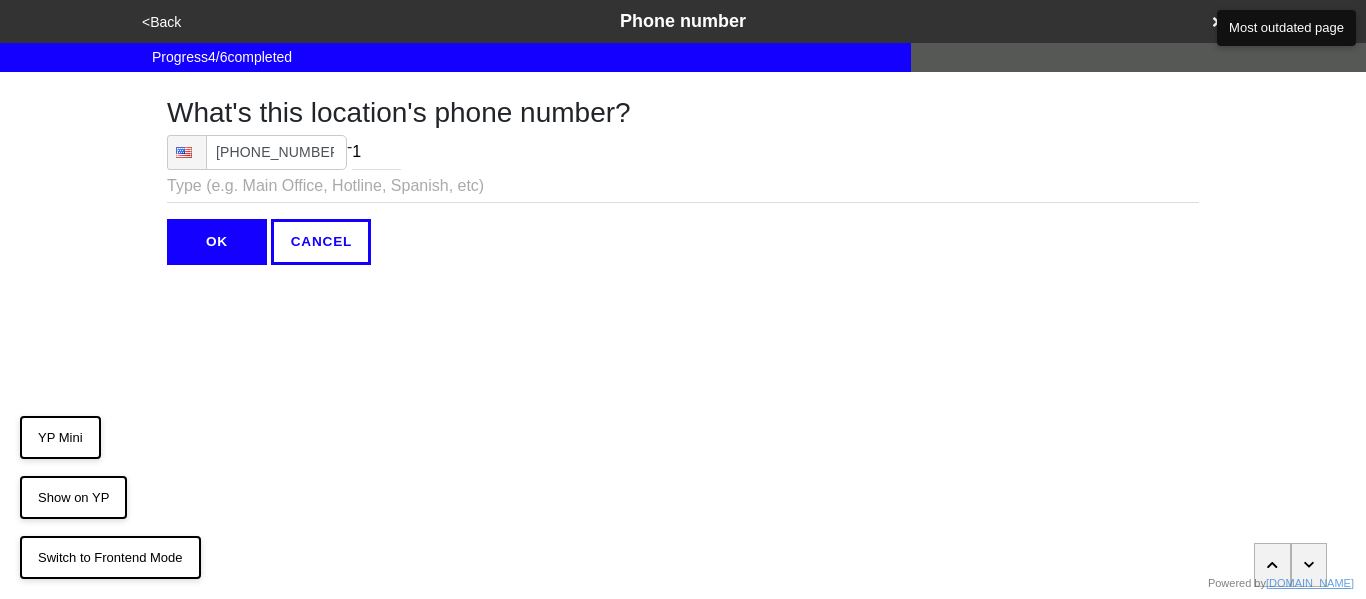 click on "1" at bounding box center [376, 152] 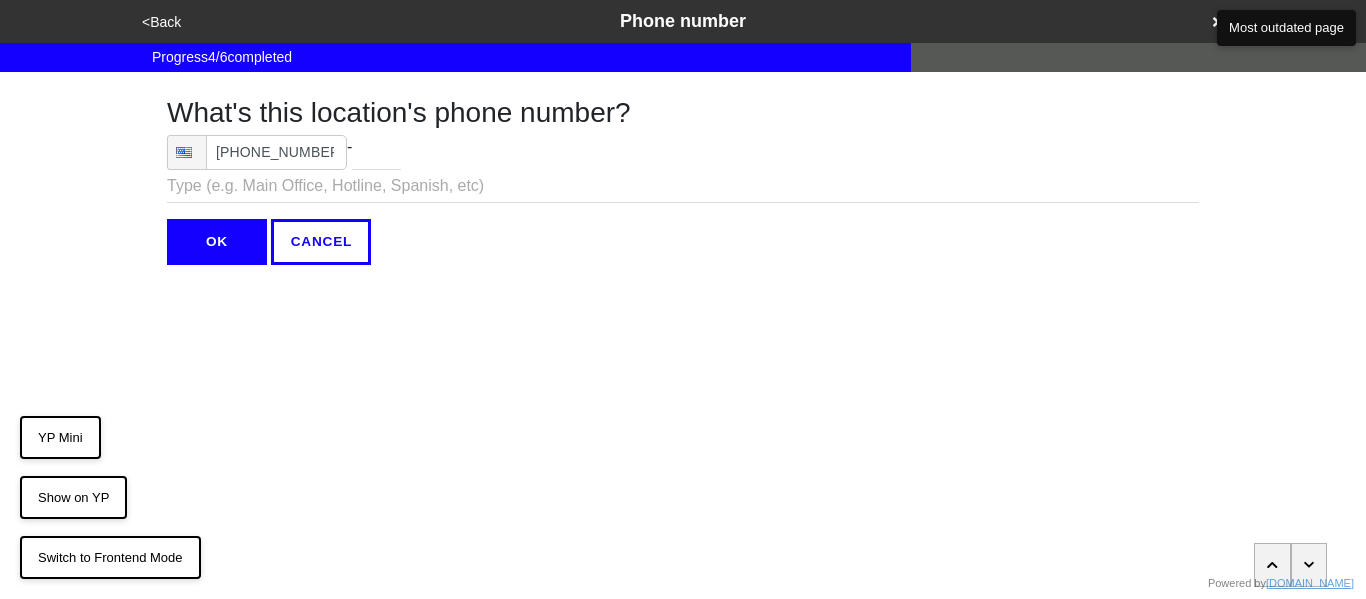 type on "1" 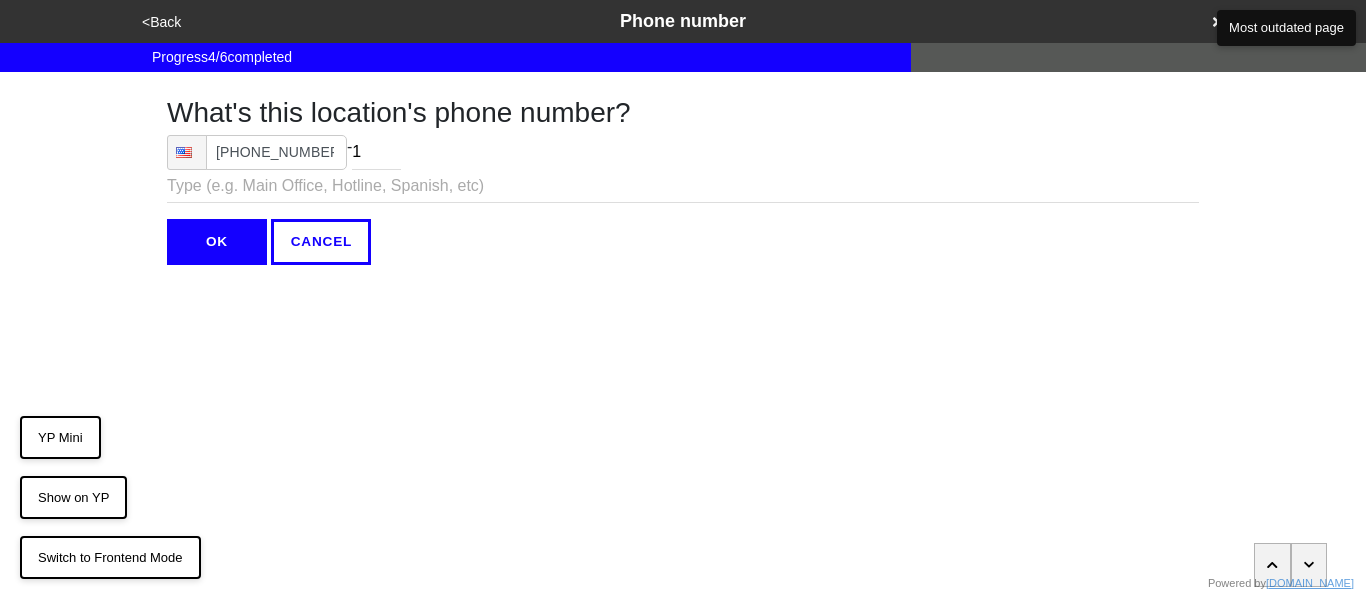 click on "OK" at bounding box center [217, 242] 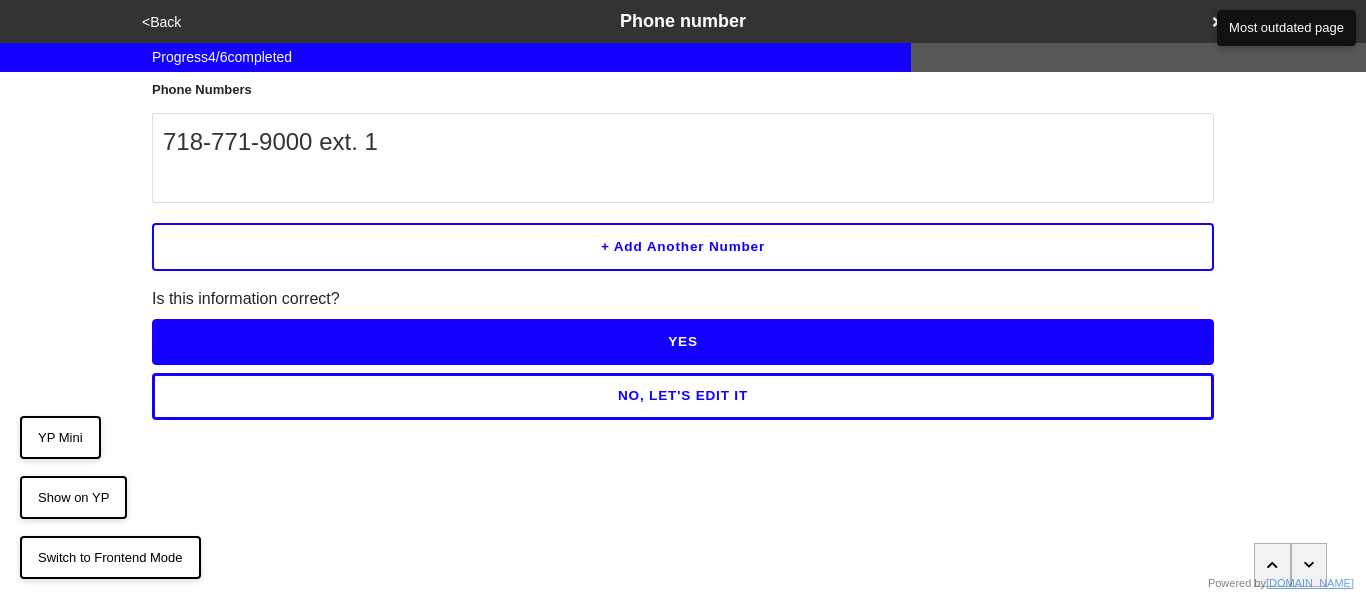 click on "YES" at bounding box center [683, 342] 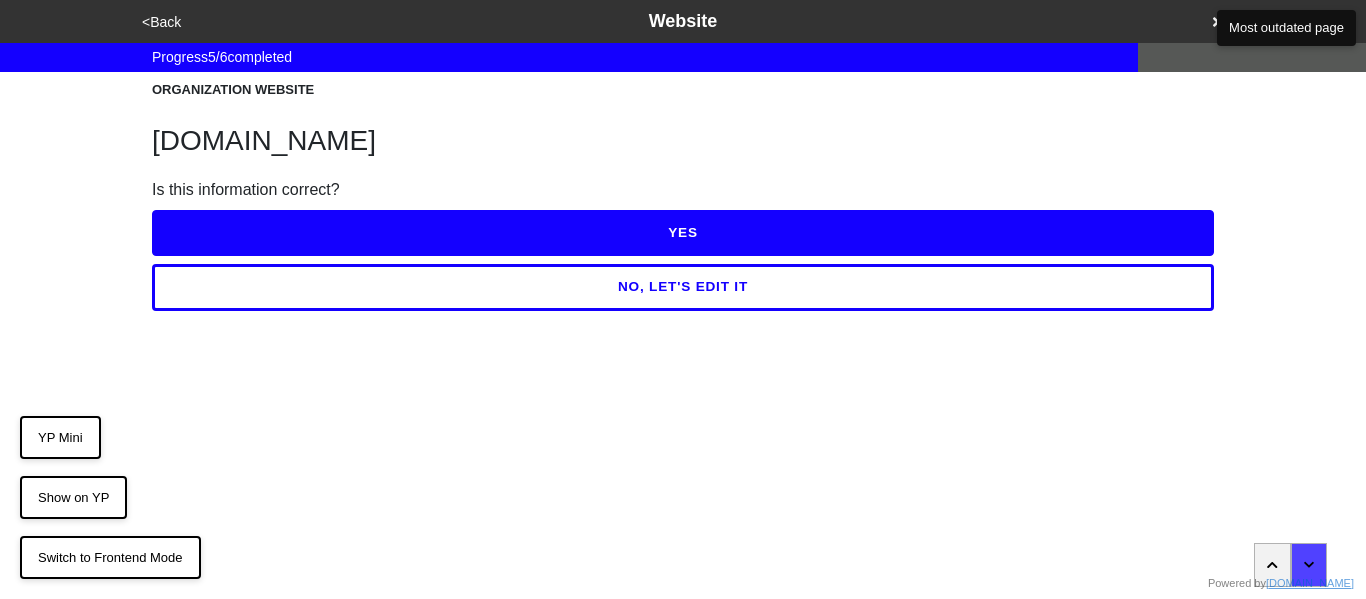 click on "YES" at bounding box center (683, 233) 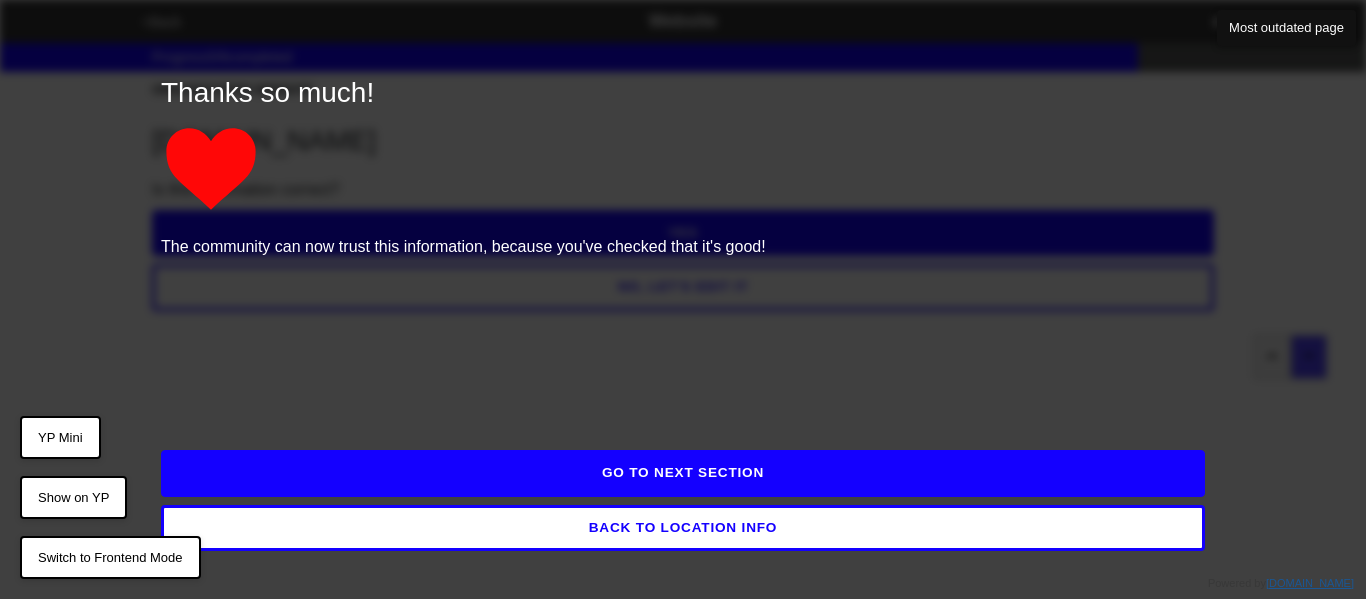 click on "GO TO NEXT SECTION" at bounding box center [683, 473] 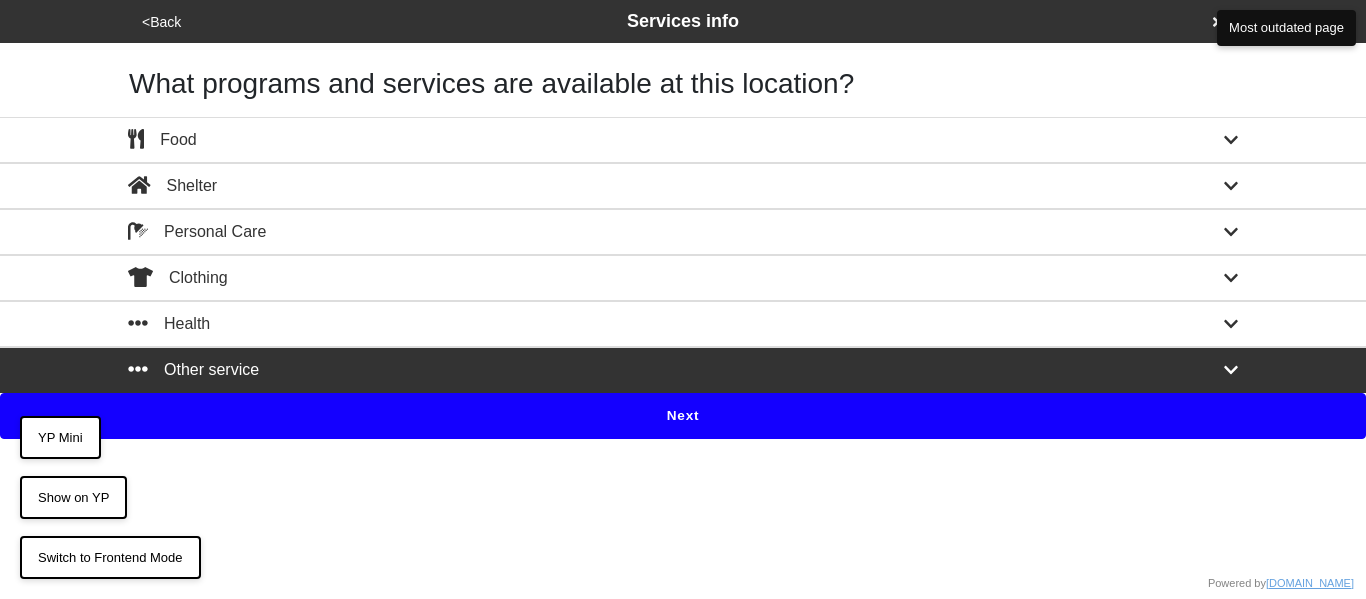 click on "Next" at bounding box center [683, 416] 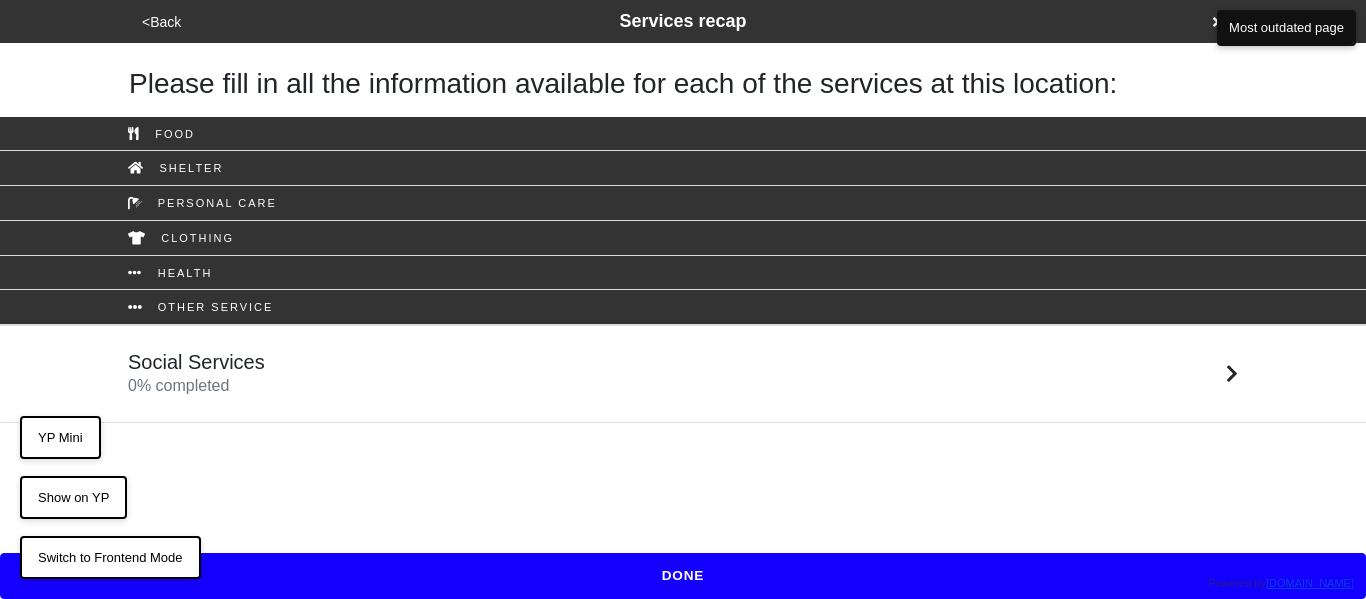 click on "Social Services 0 % completed" at bounding box center (683, 374) 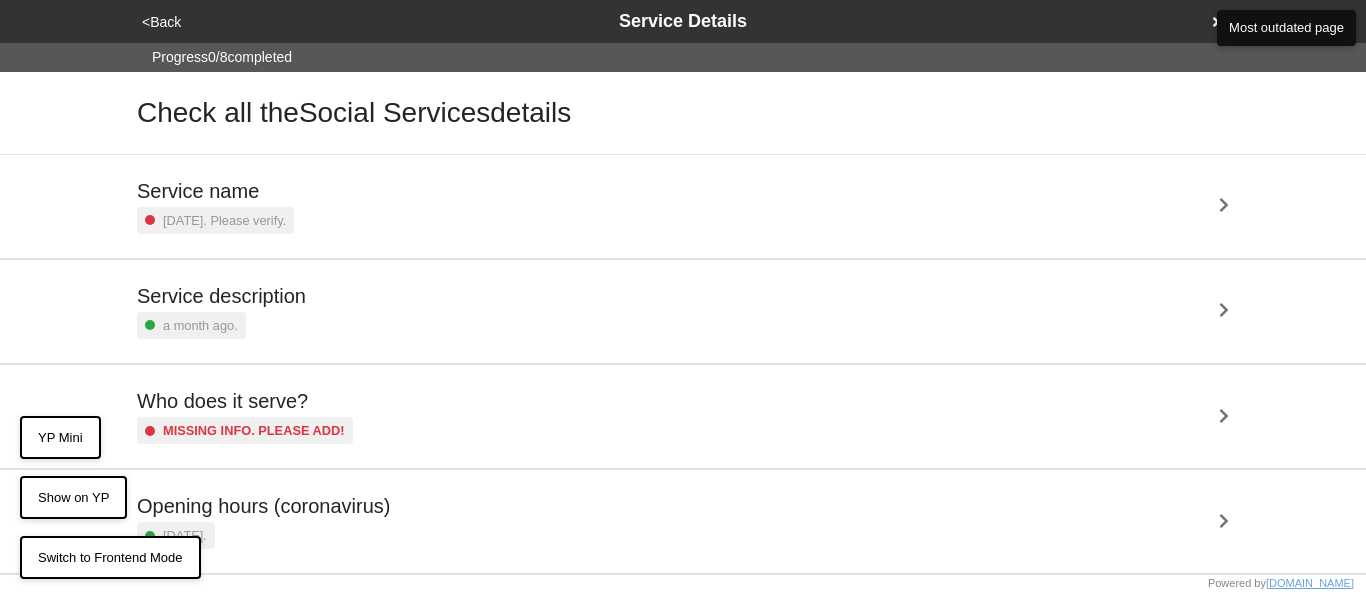 click on "2 years ago. Please verify." at bounding box center [215, 220] 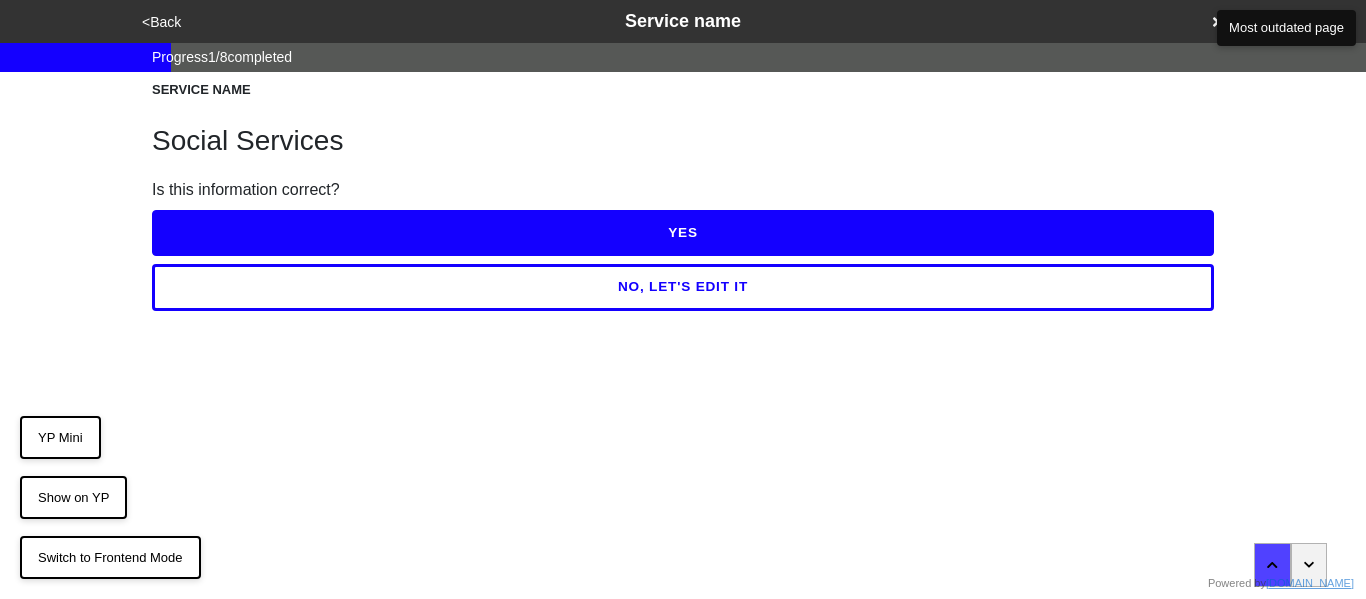 click on "YES" at bounding box center [683, 233] 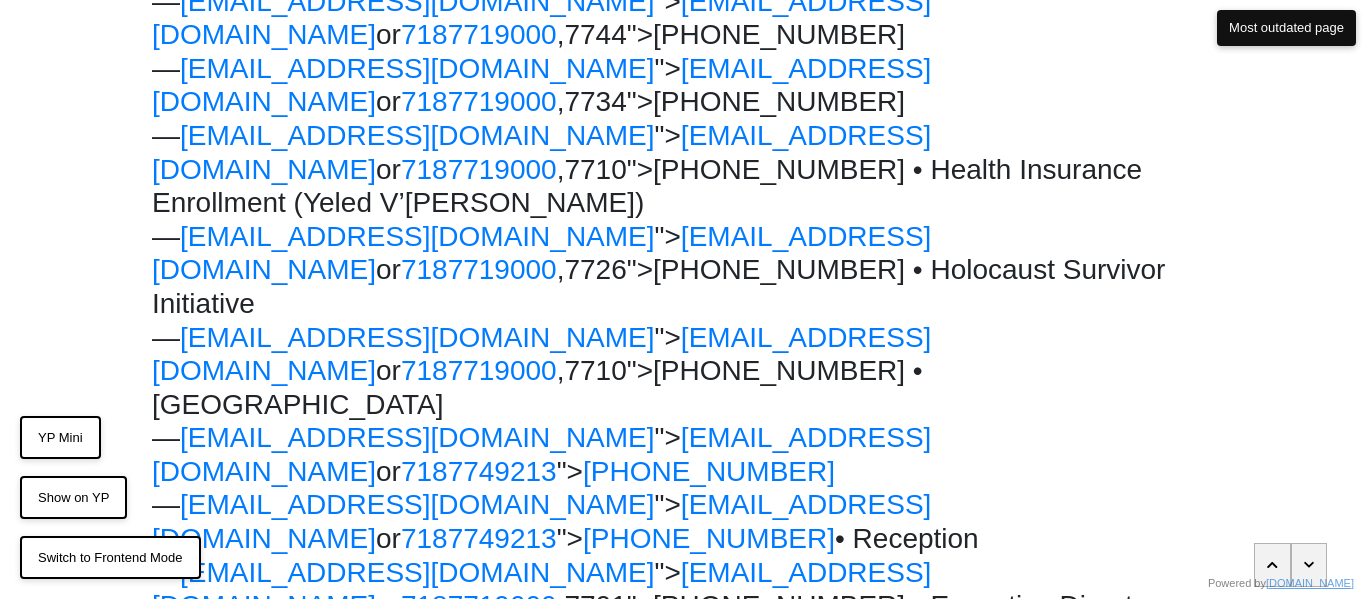 scroll, scrollTop: 897, scrollLeft: 0, axis: vertical 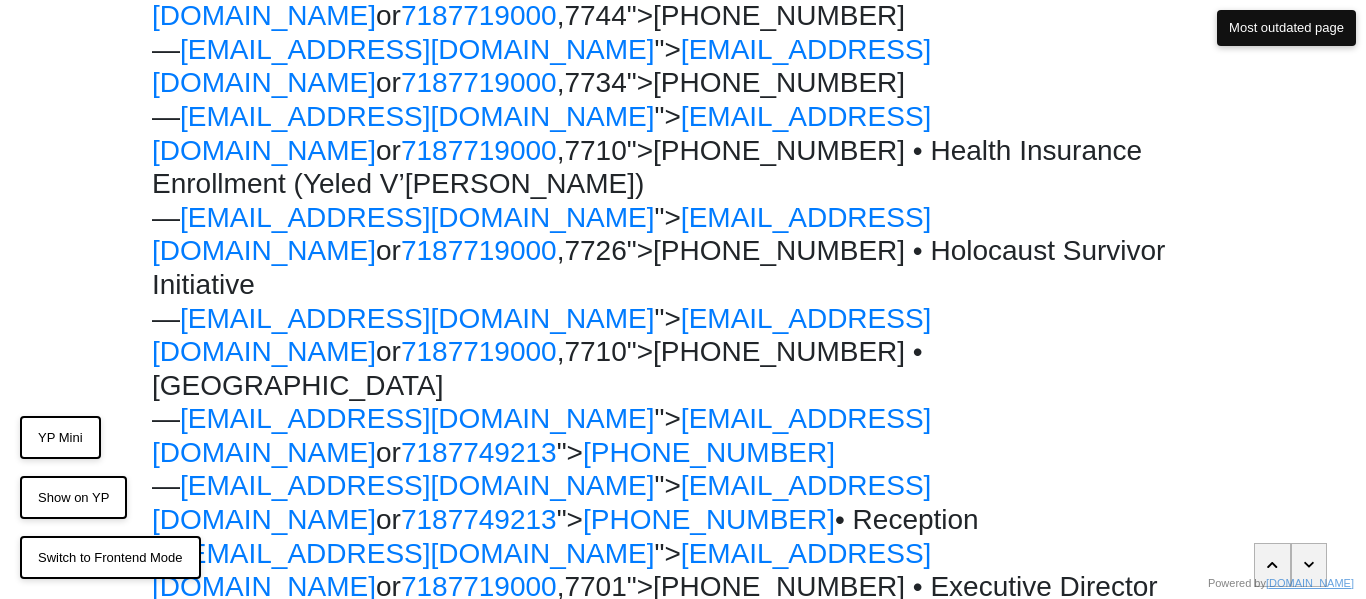 click on "YES" at bounding box center [683, 747] 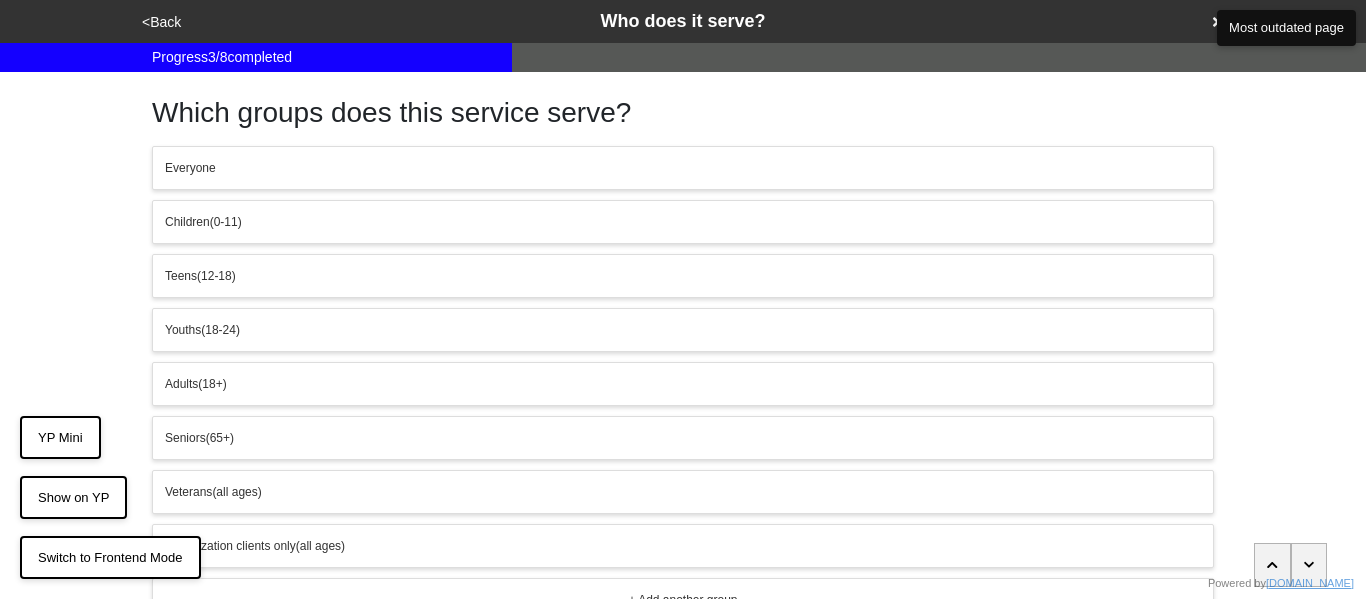 scroll, scrollTop: 159, scrollLeft: 0, axis: vertical 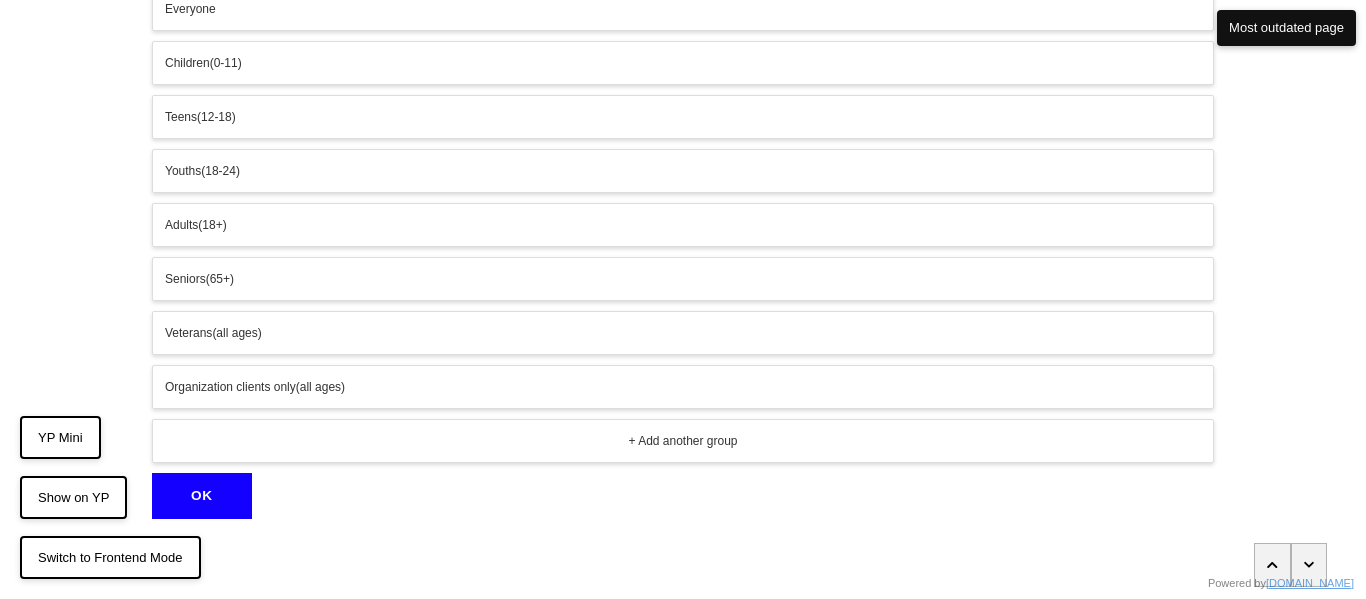 click on "OK" at bounding box center [202, 496] 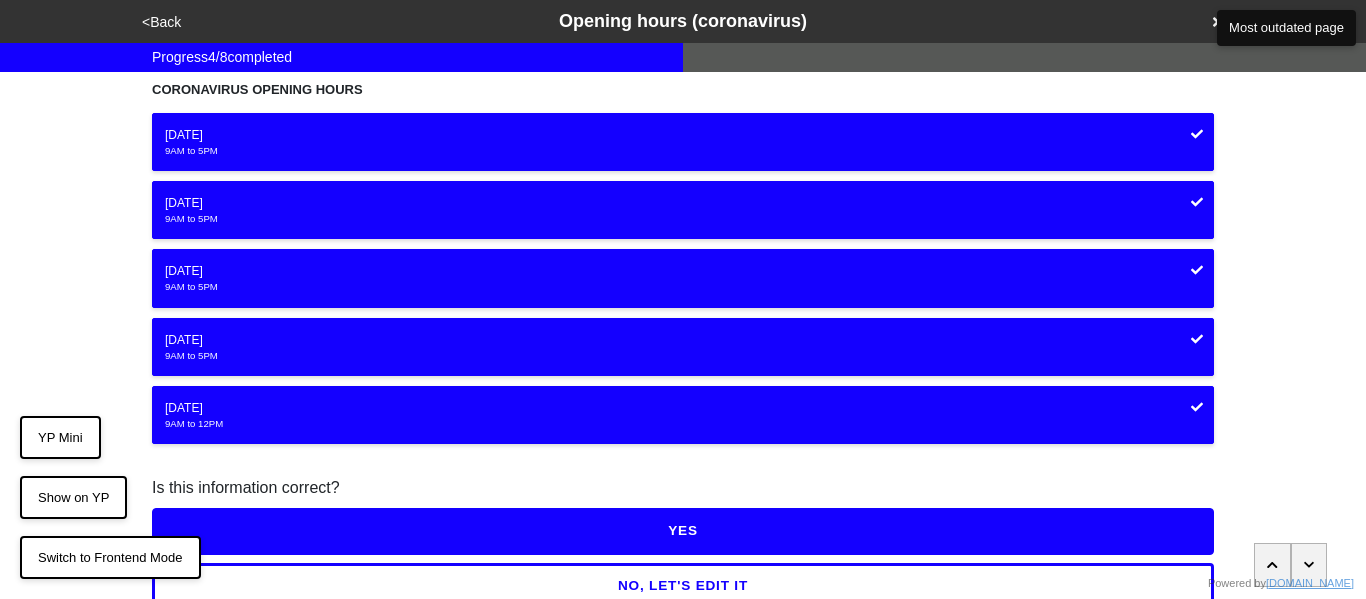 click on "YES" at bounding box center (683, 531) 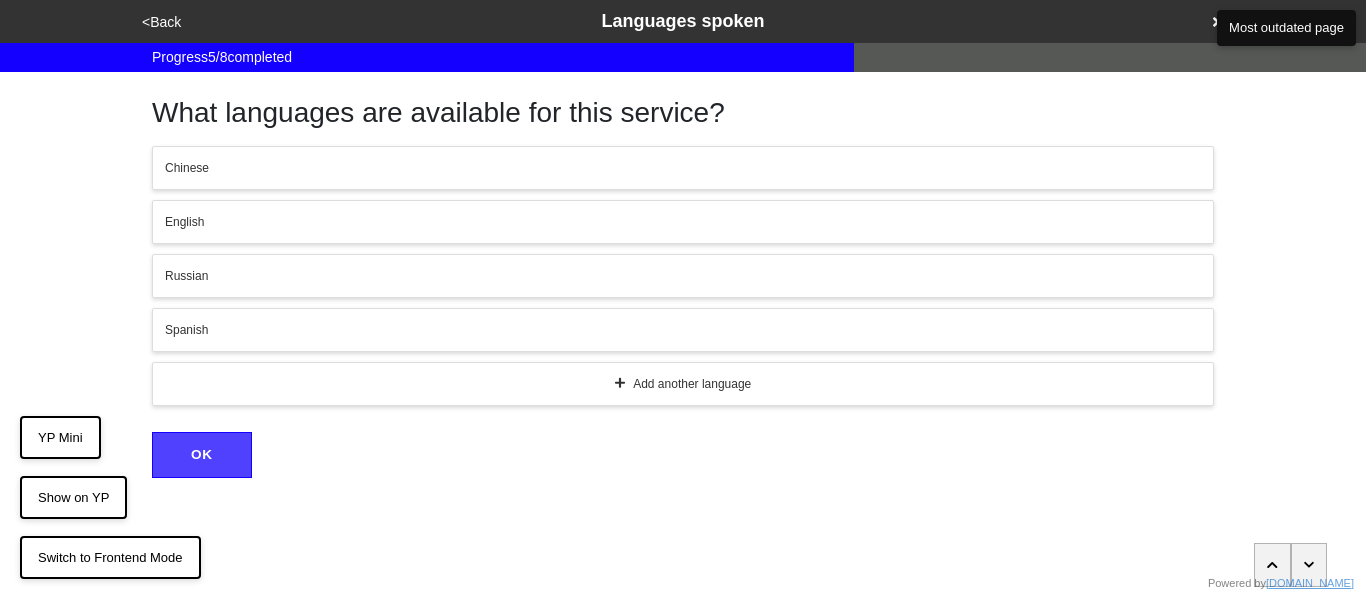 click on "English" at bounding box center (683, 222) 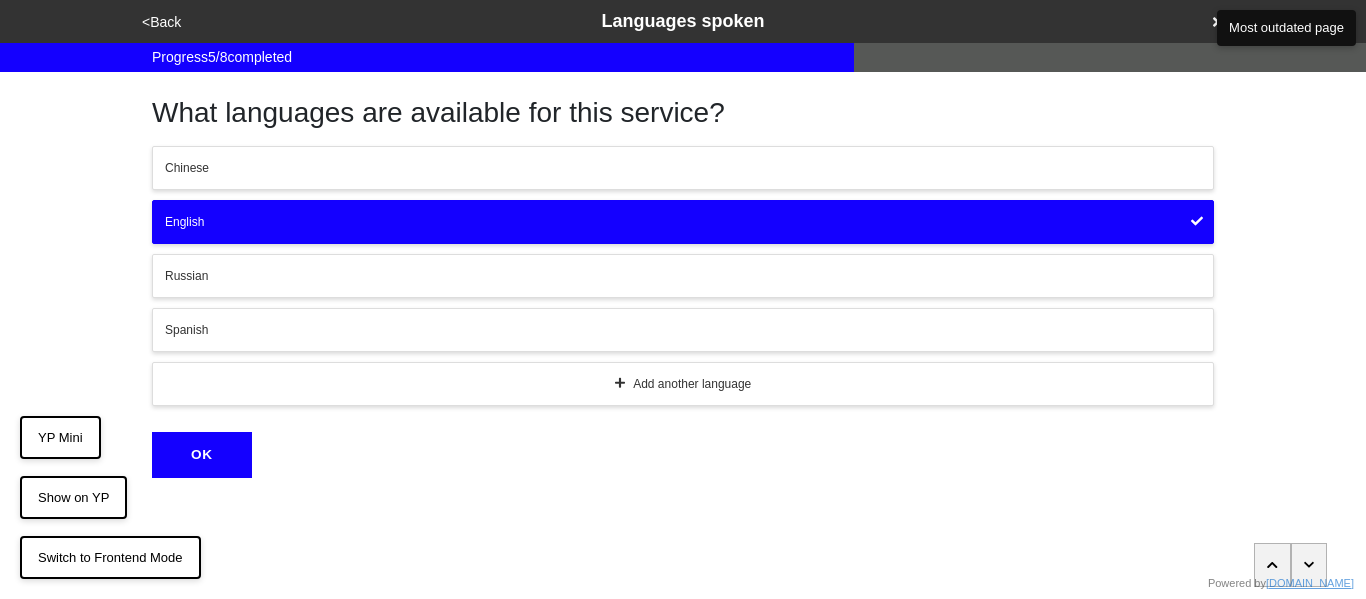 click on "What languages are available for this service? Chinese English Russian Spanish Add another language OK" at bounding box center [683, 275] 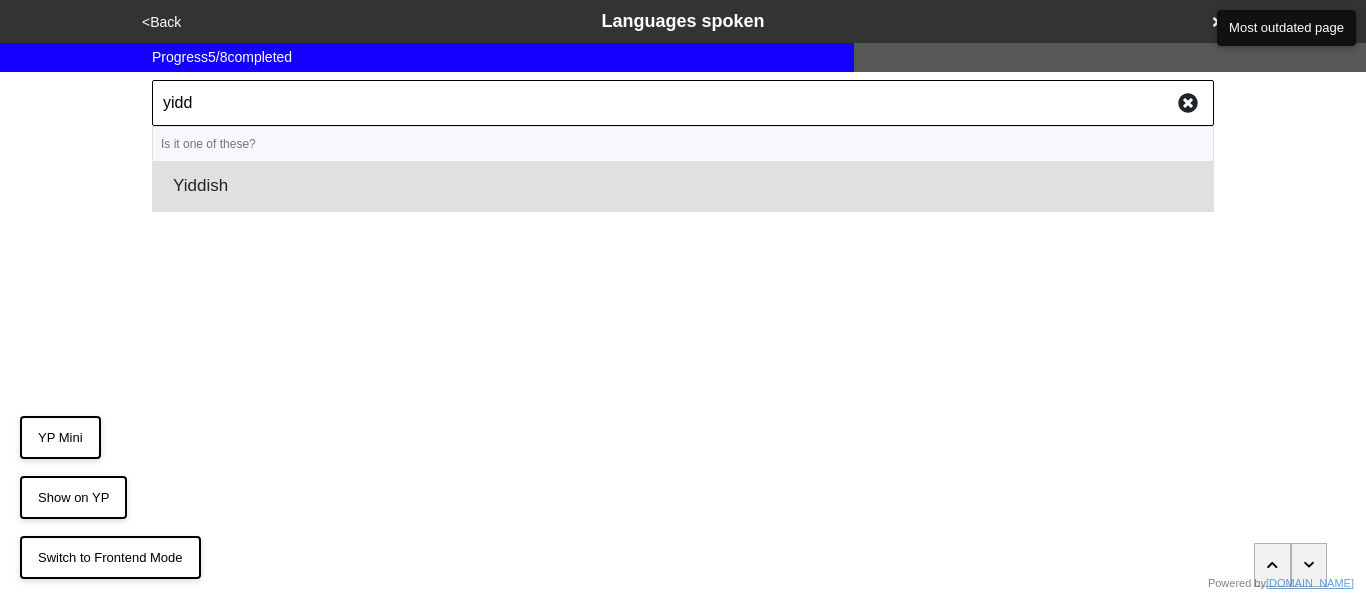 type on "yidd" 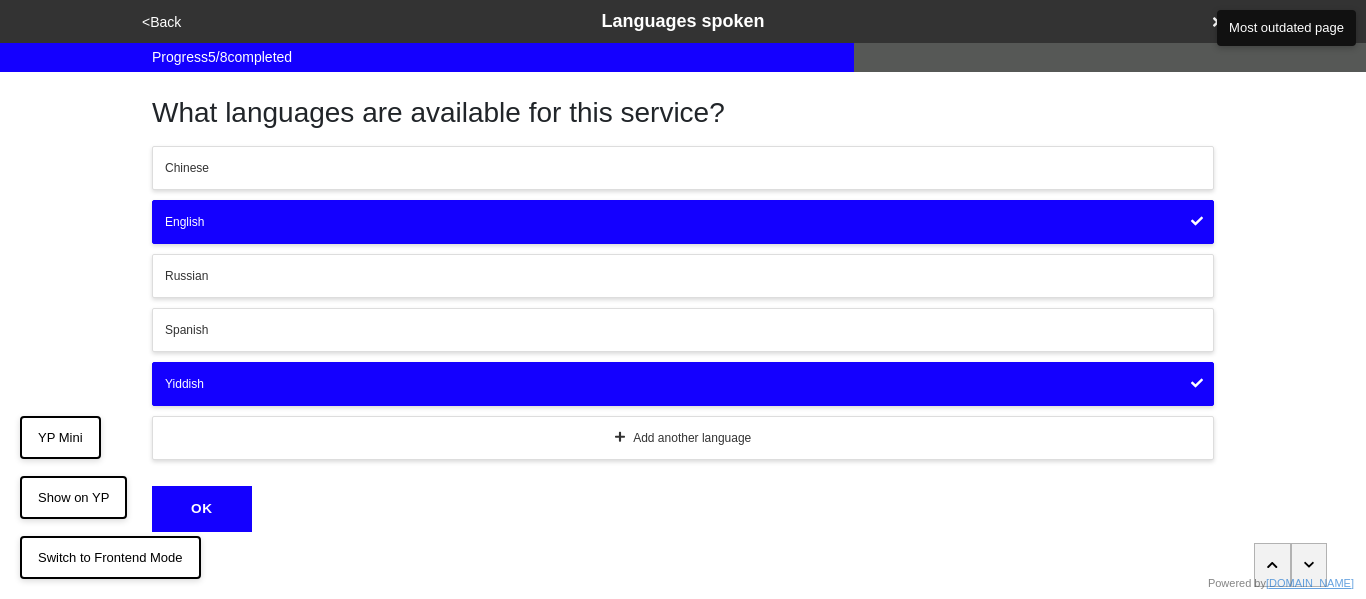 click on "OK" at bounding box center [202, 509] 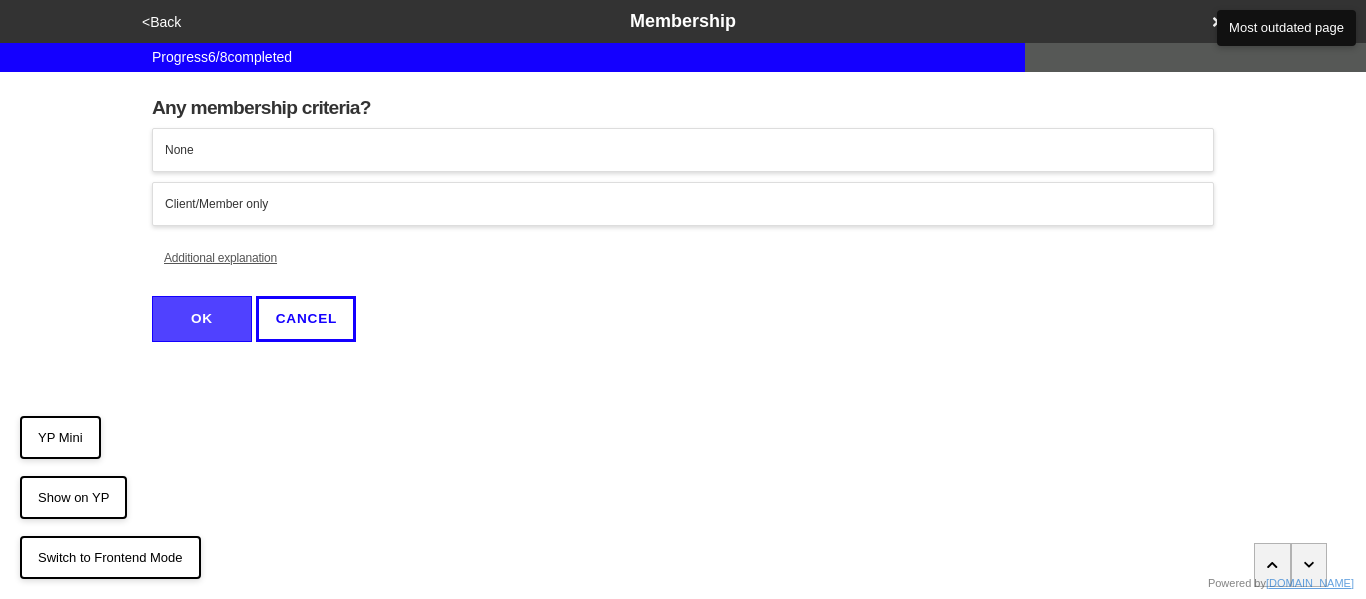 click on "None" at bounding box center [683, 150] 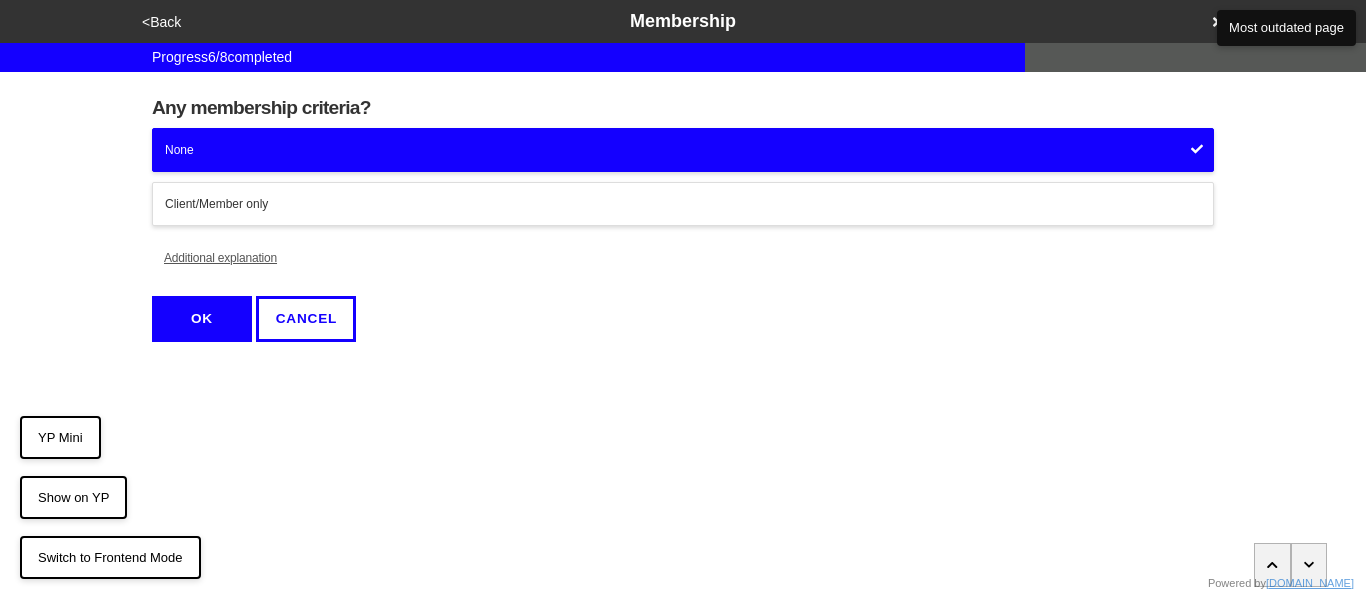 click on "OK" at bounding box center [202, 319] 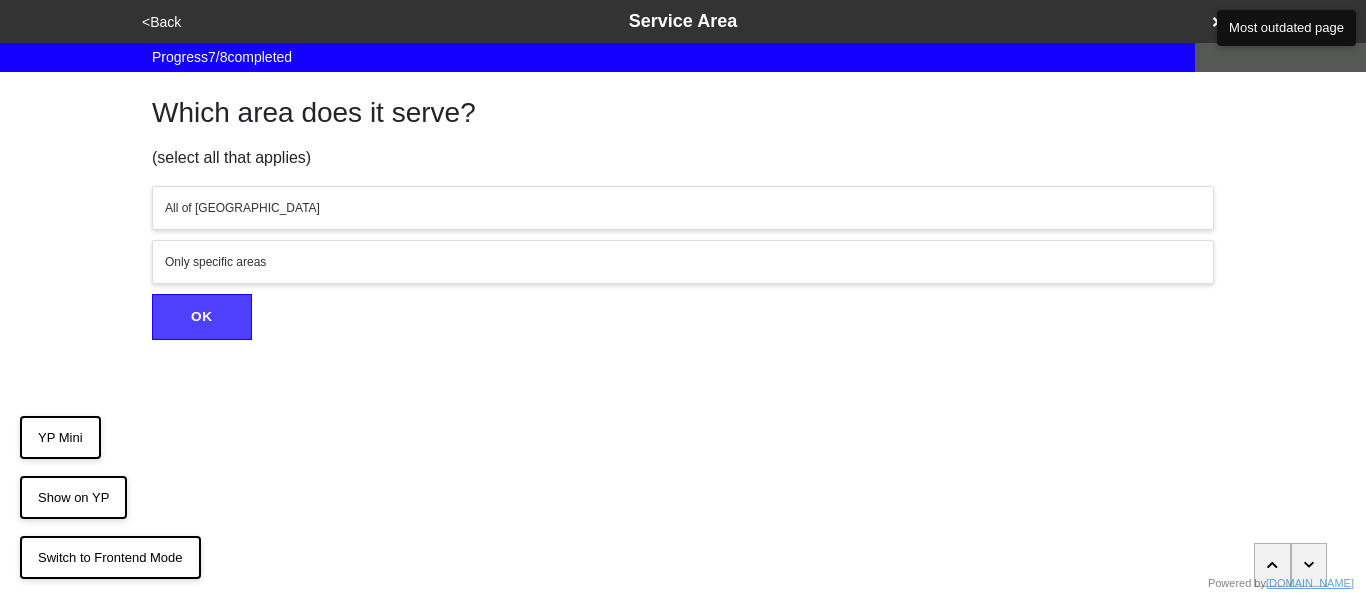 click on "All of NYC" at bounding box center (683, 208) 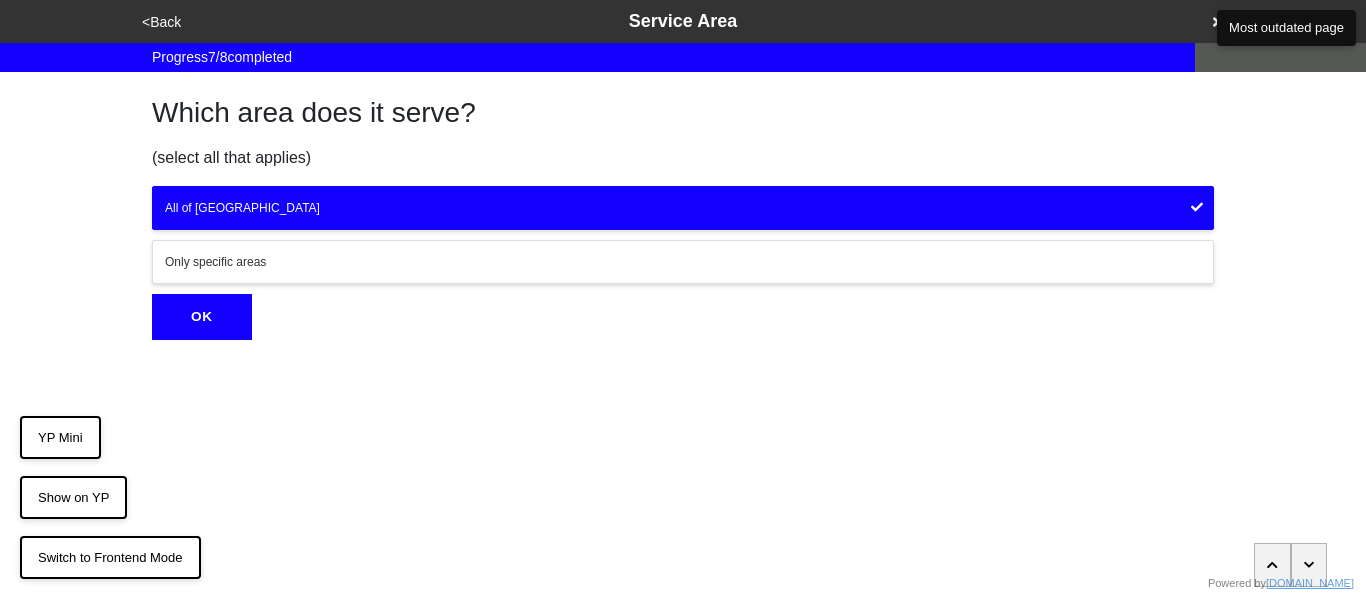 click on "OK" at bounding box center [202, 317] 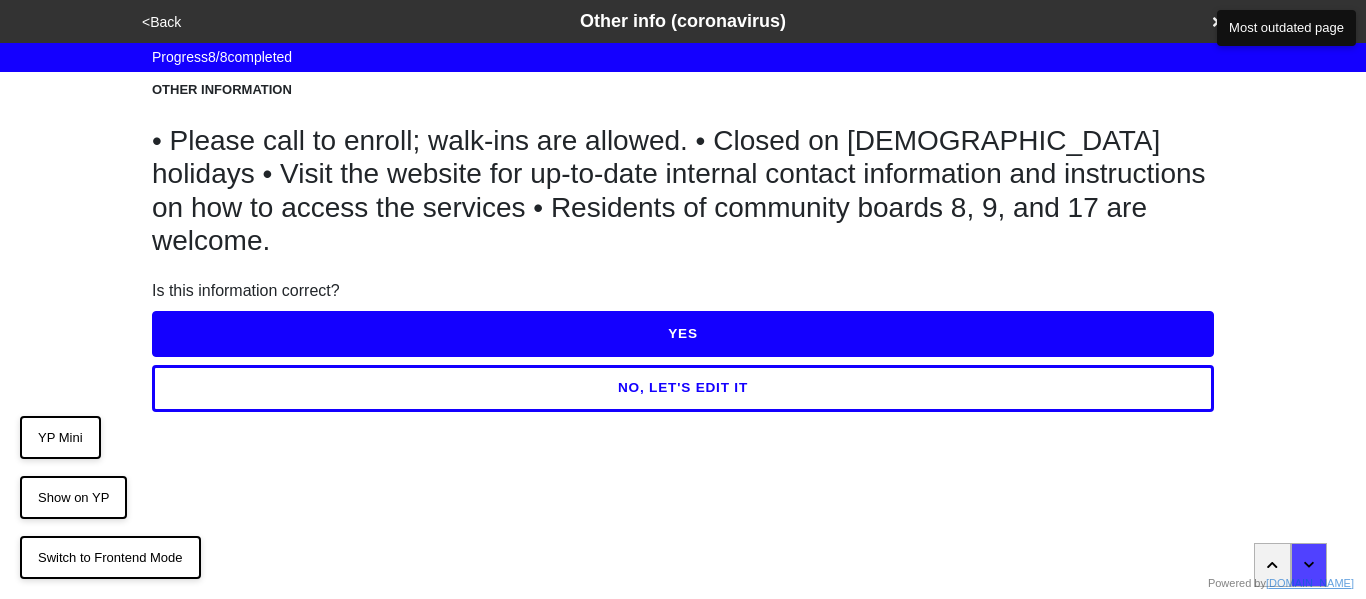 click on "YES" at bounding box center (683, 334) 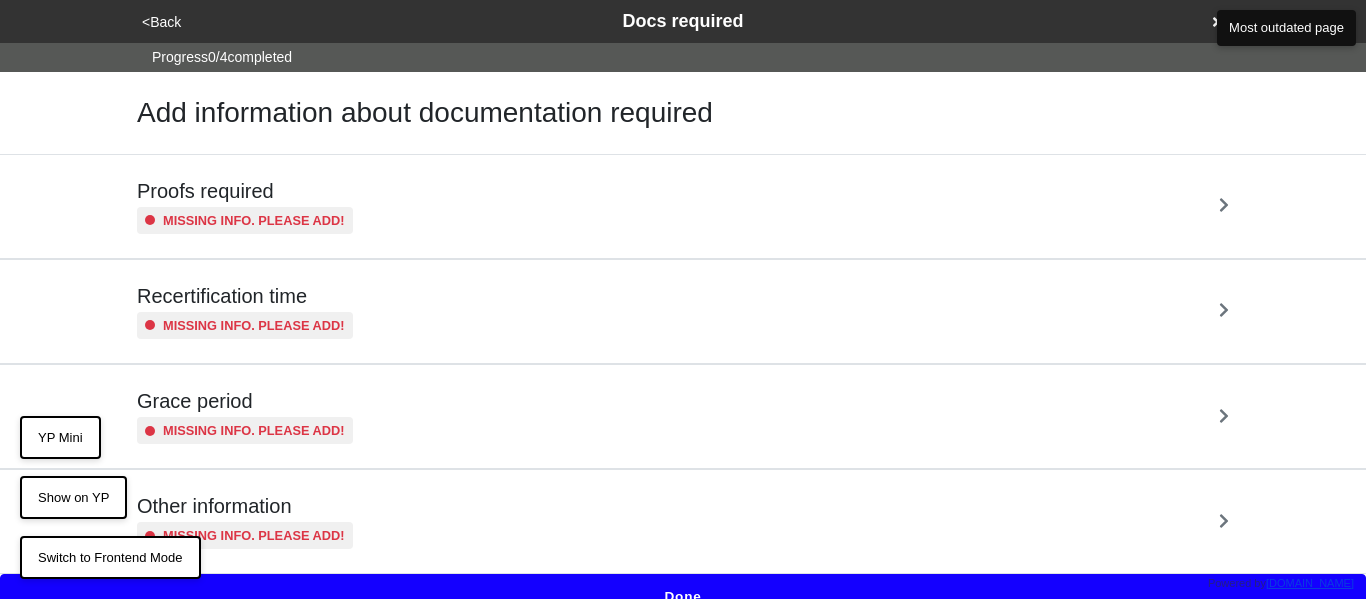 click on "Proofs required Missing info. Please add!" at bounding box center [683, 206] 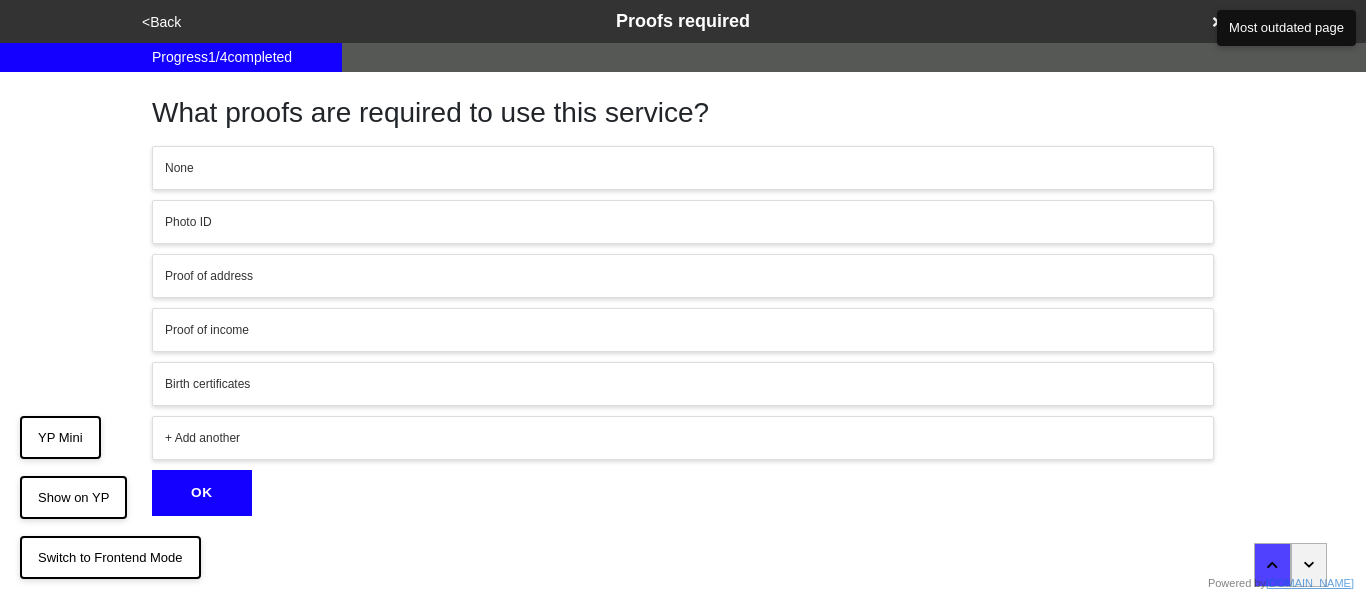 click on "Photo ID" at bounding box center [683, 222] 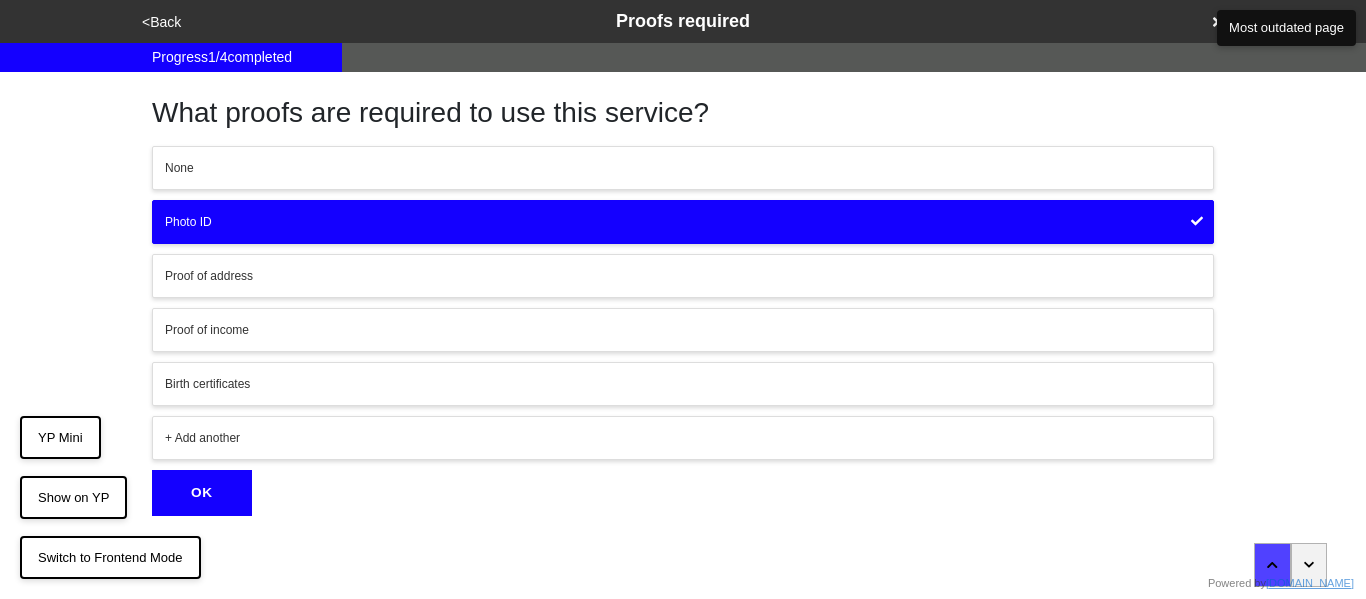 click on "+ Add another" at bounding box center [683, 438] 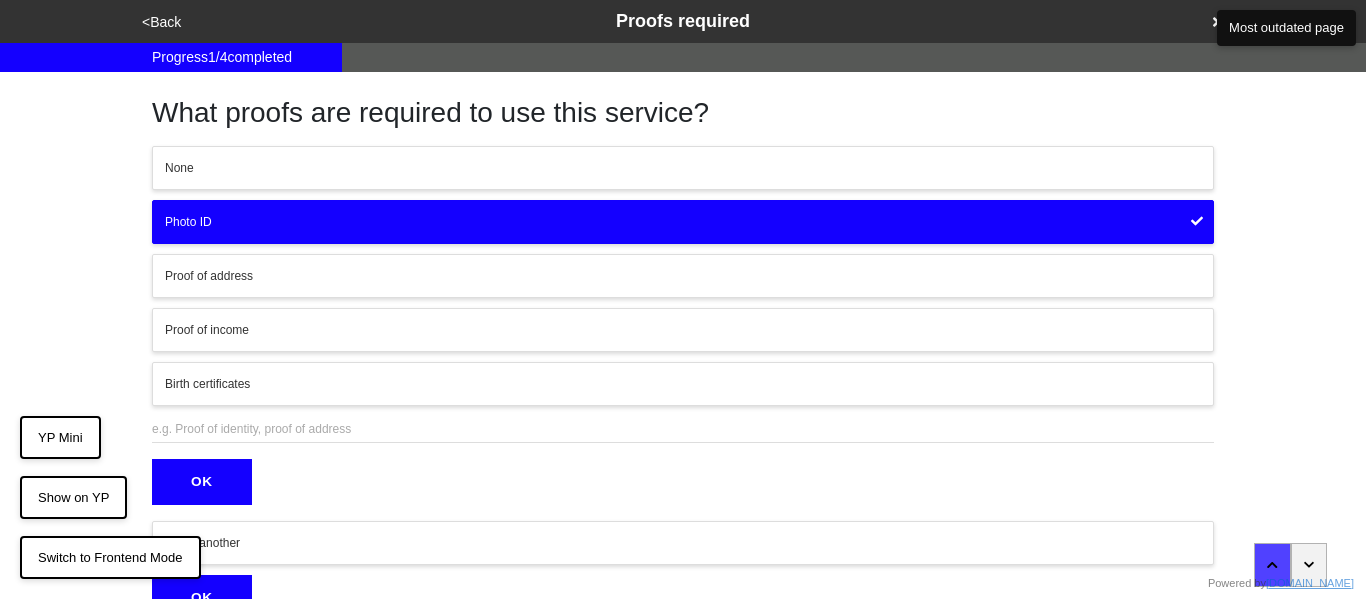 click at bounding box center (683, 429) 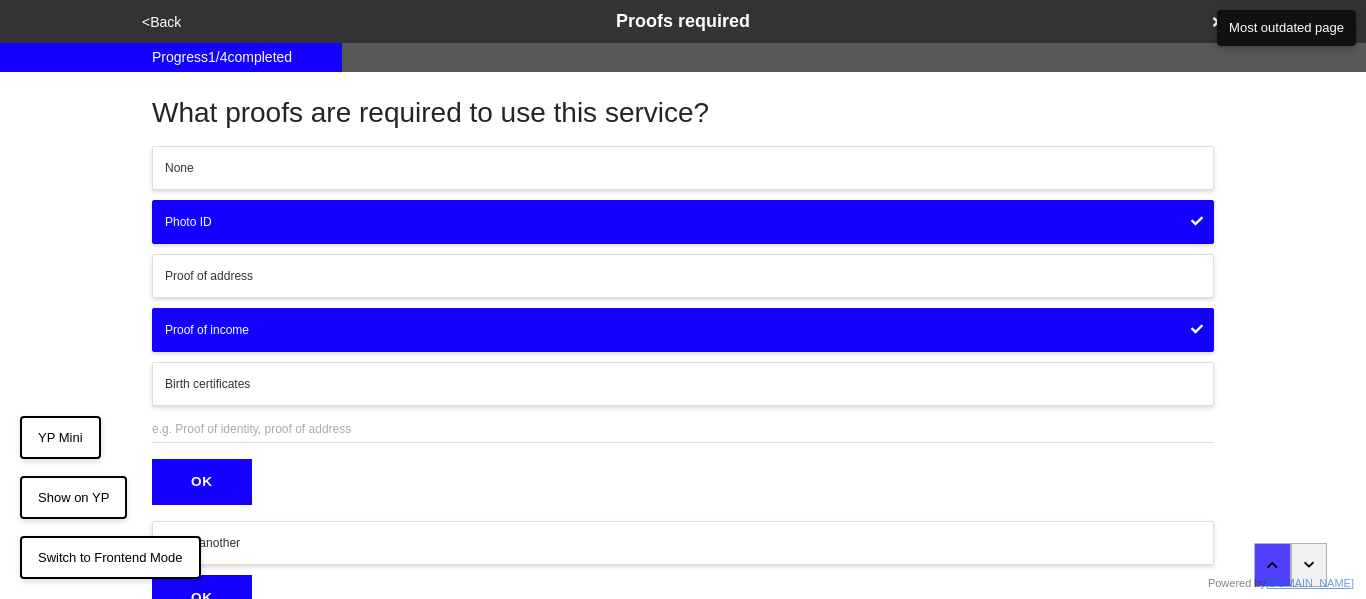 click on "OK" at bounding box center (202, 482) 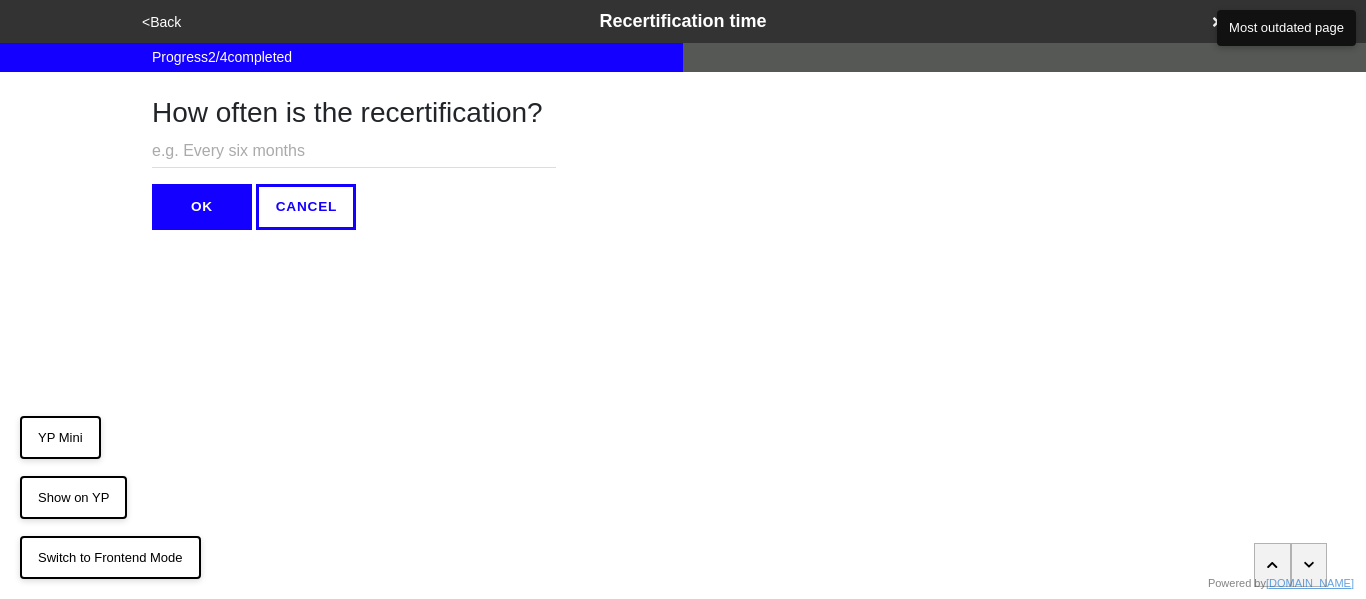 click at bounding box center [354, 151] 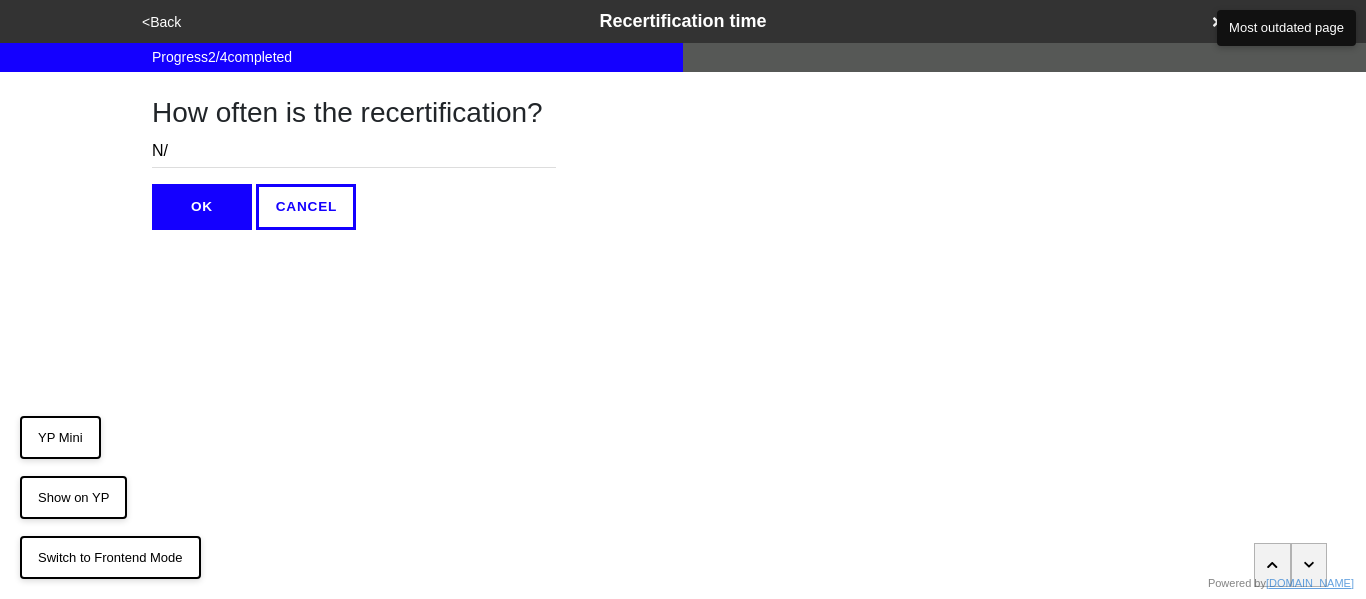 type on "N/A" 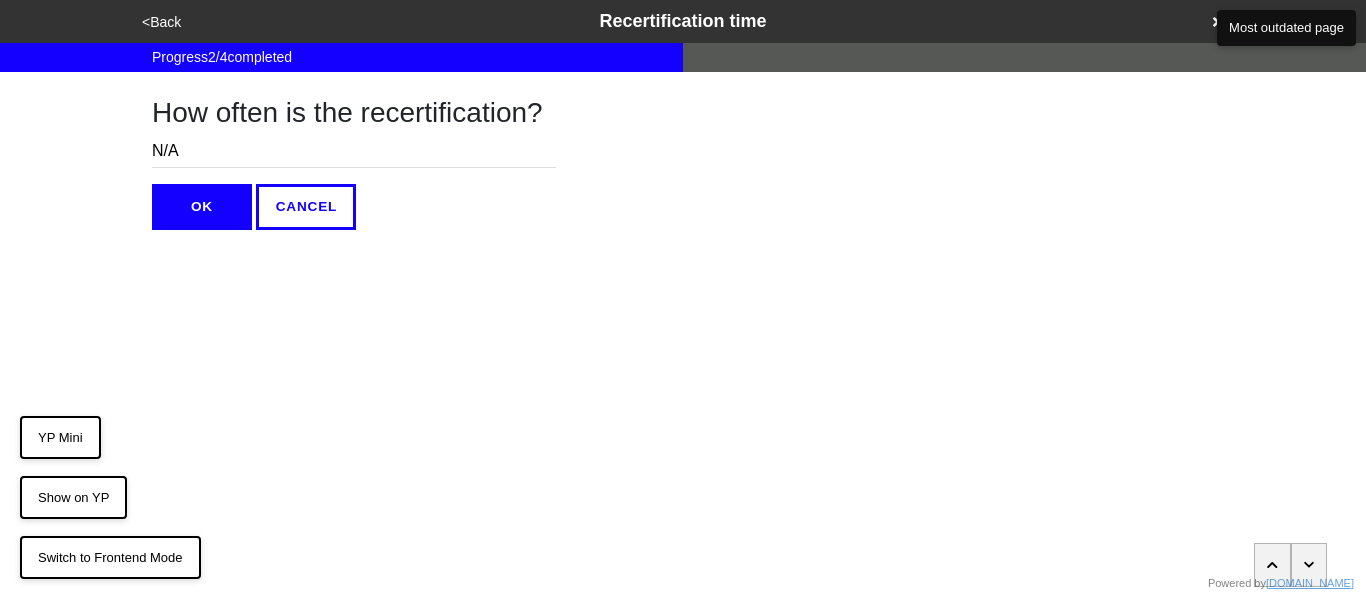 click on "OK" at bounding box center [202, 207] 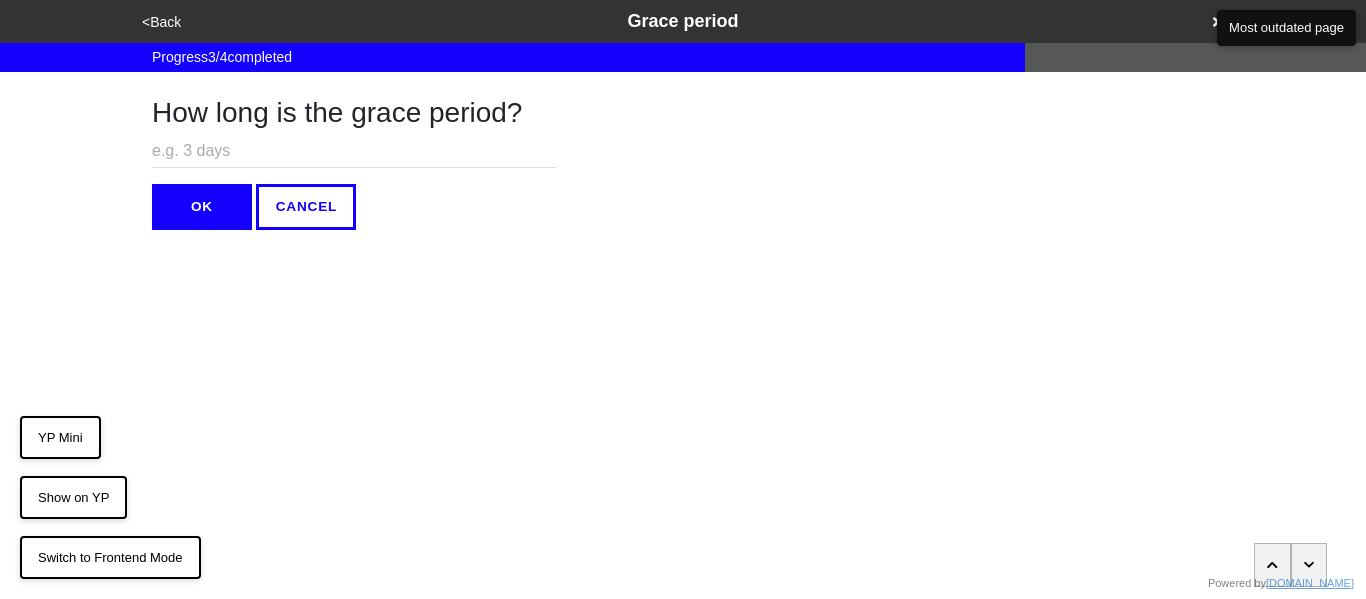 click at bounding box center (354, 151) 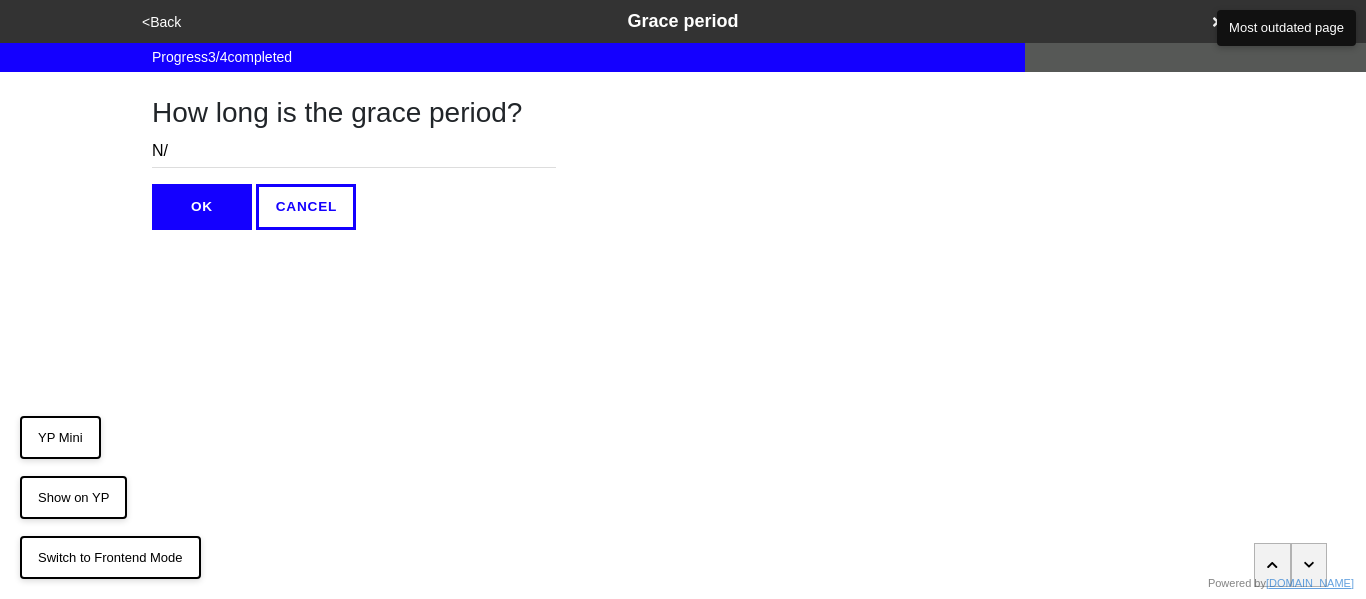 type on "N/A" 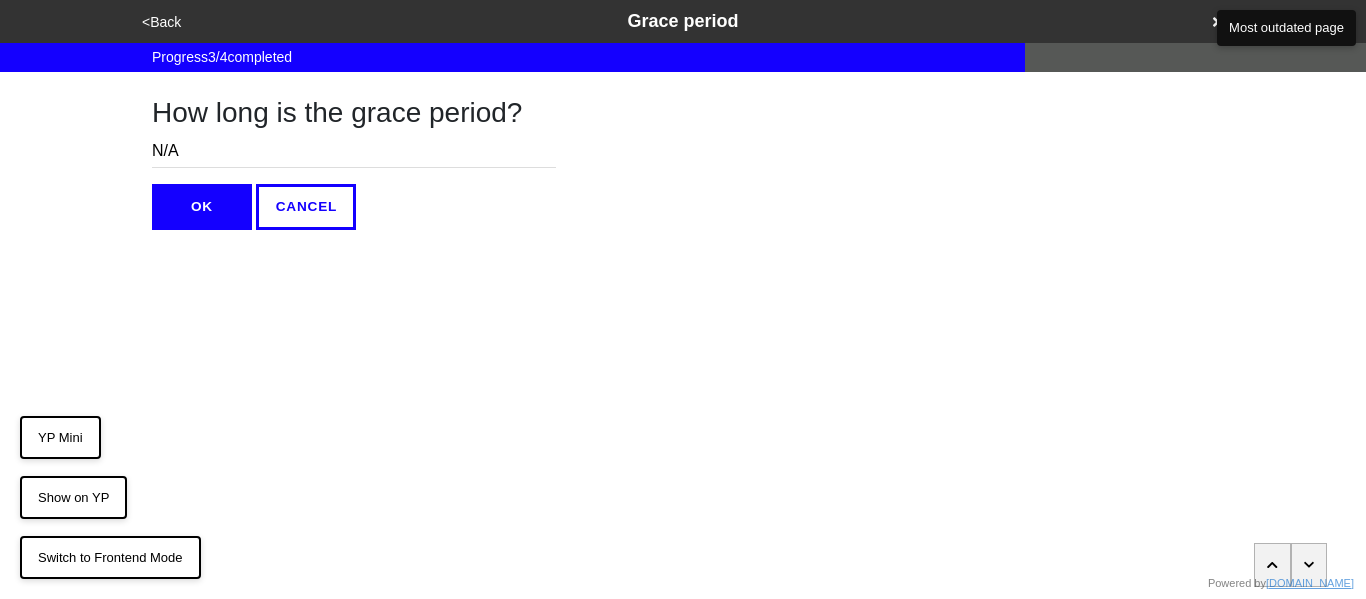click on "OK" at bounding box center [202, 207] 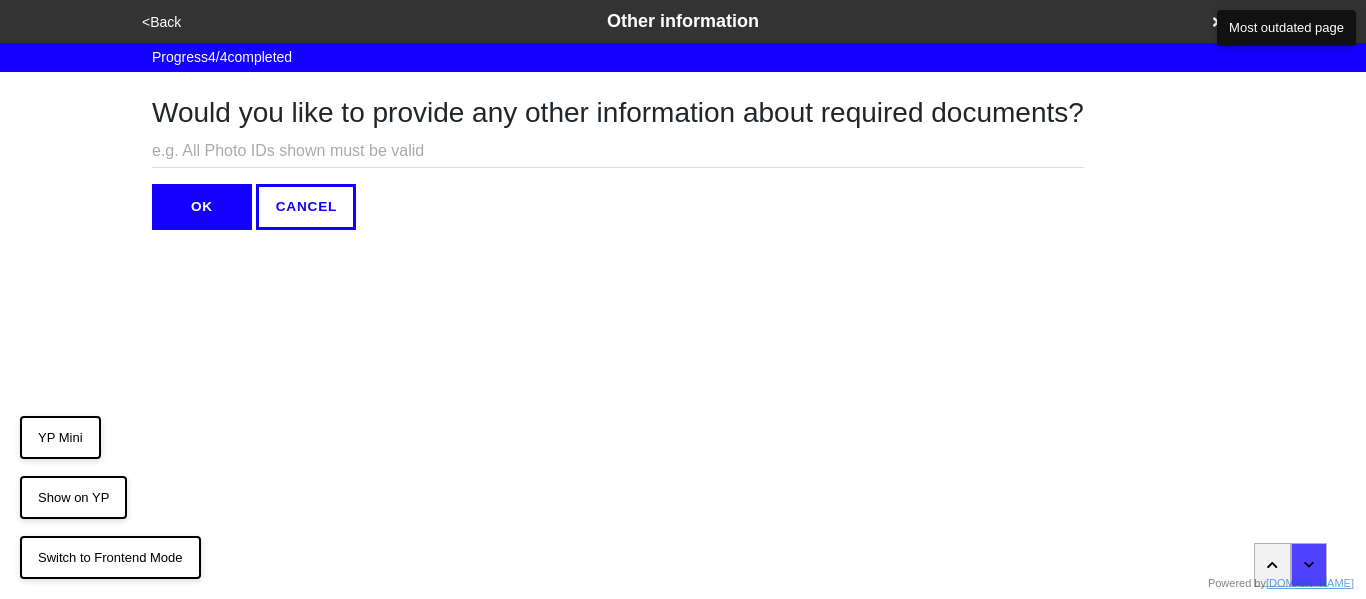 click at bounding box center (618, 151) 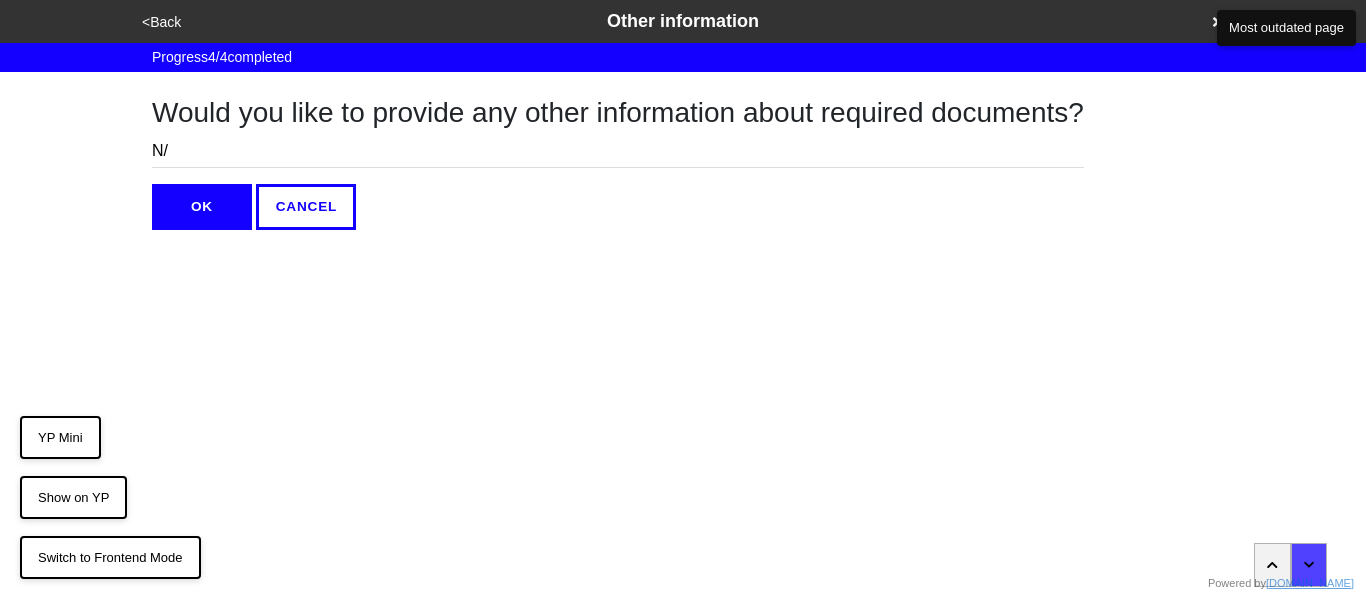 type on "N/A" 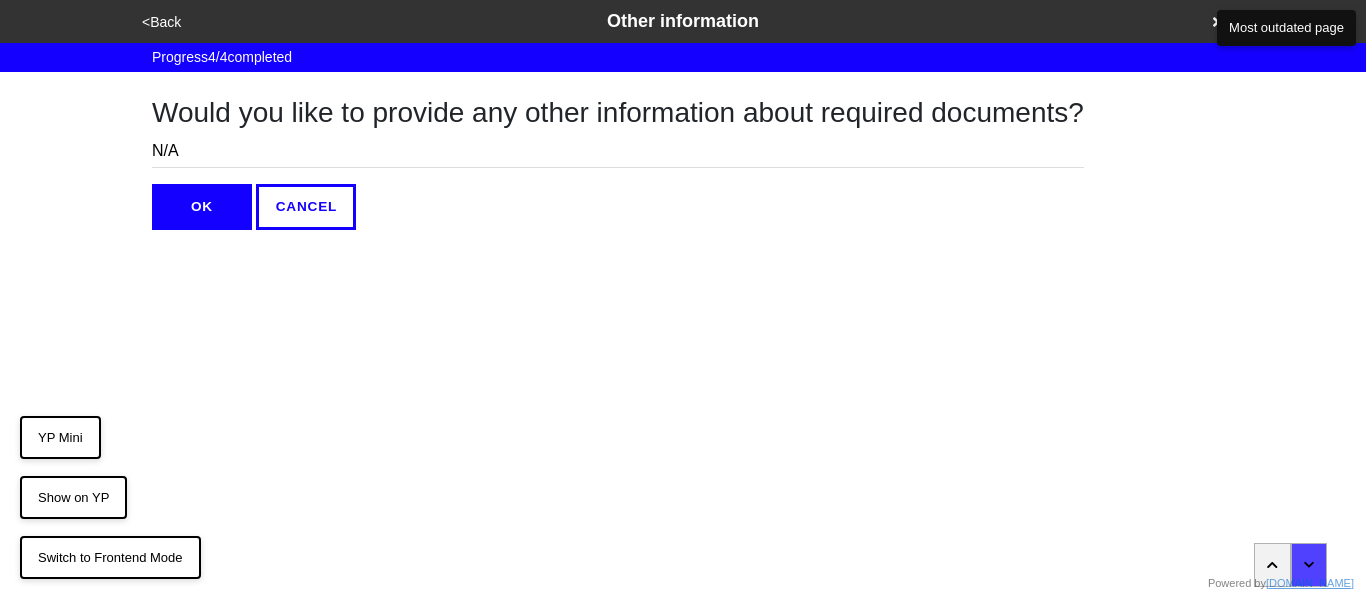 click on "OK" at bounding box center [202, 207] 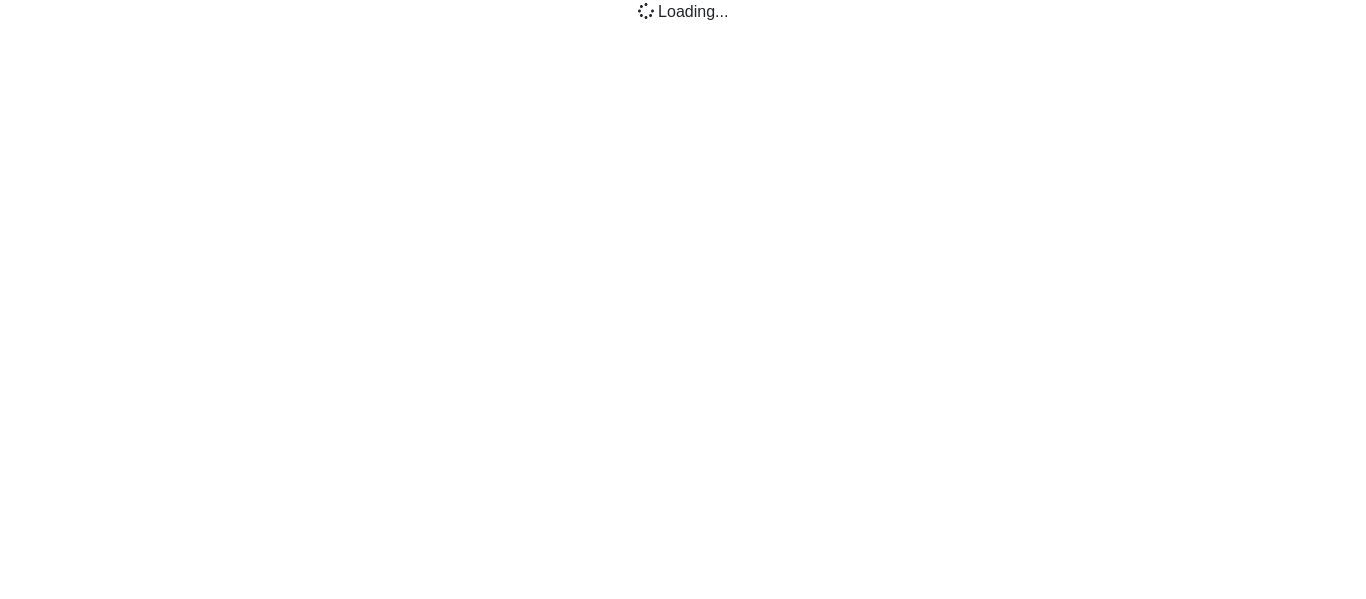 scroll, scrollTop: 0, scrollLeft: 0, axis: both 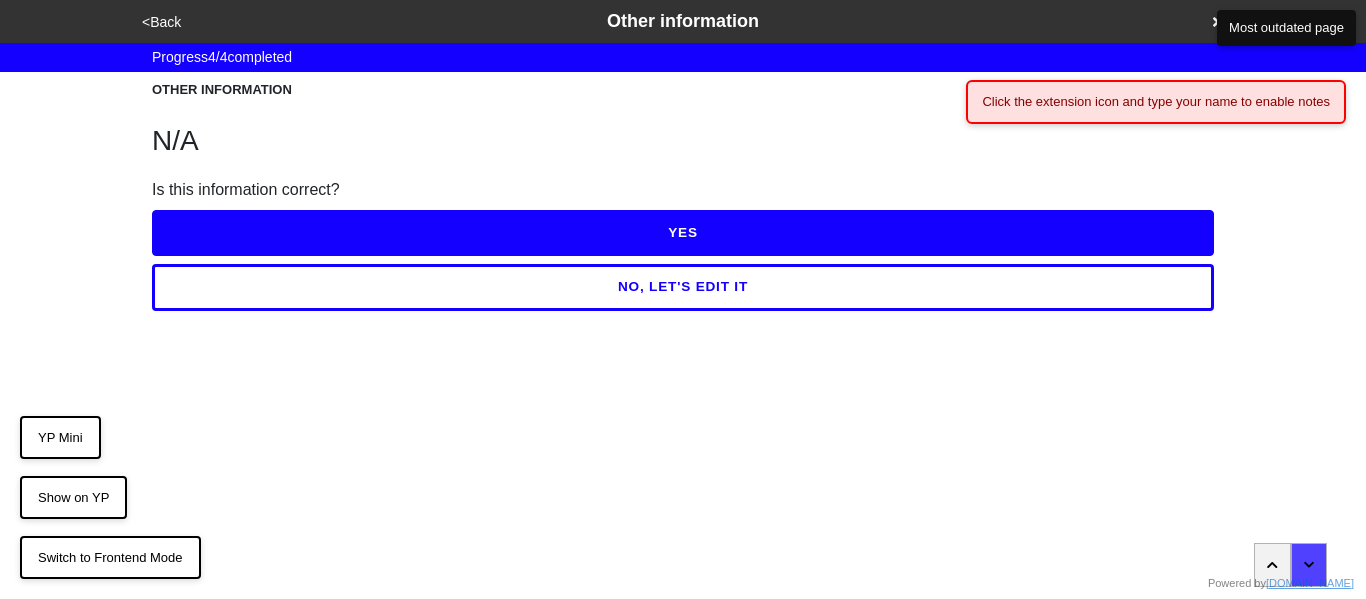 click on "YES" at bounding box center (683, 233) 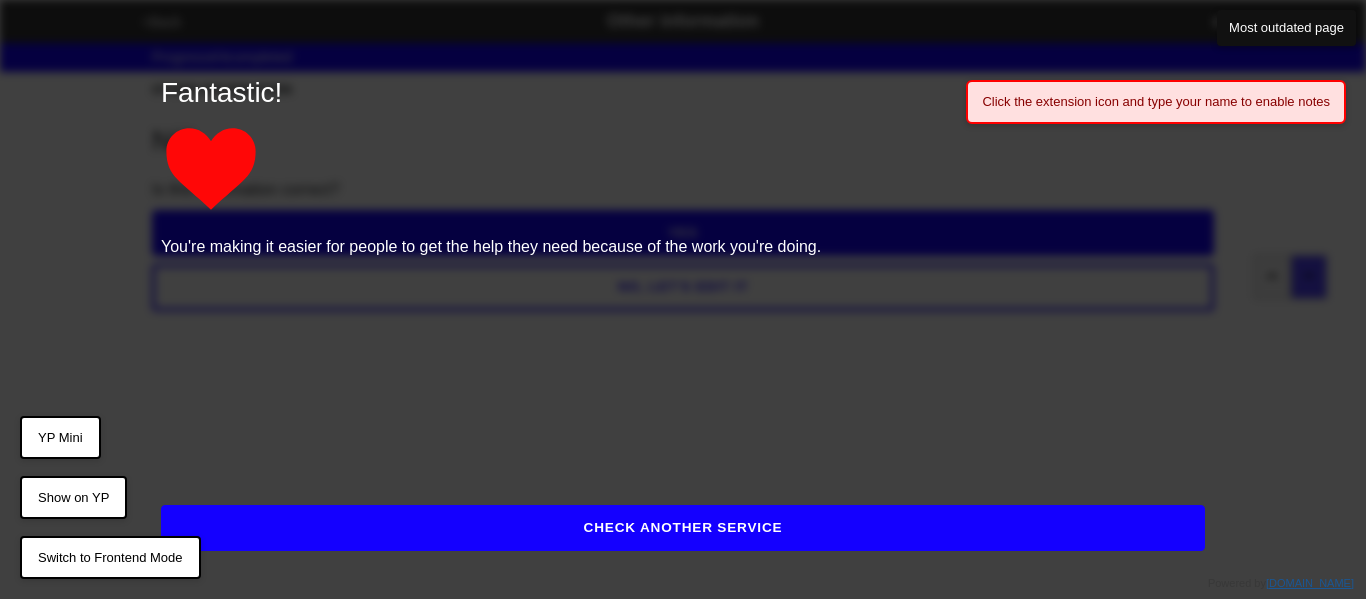 click on "CHECK ANOTHER SERVICE" at bounding box center (683, 528) 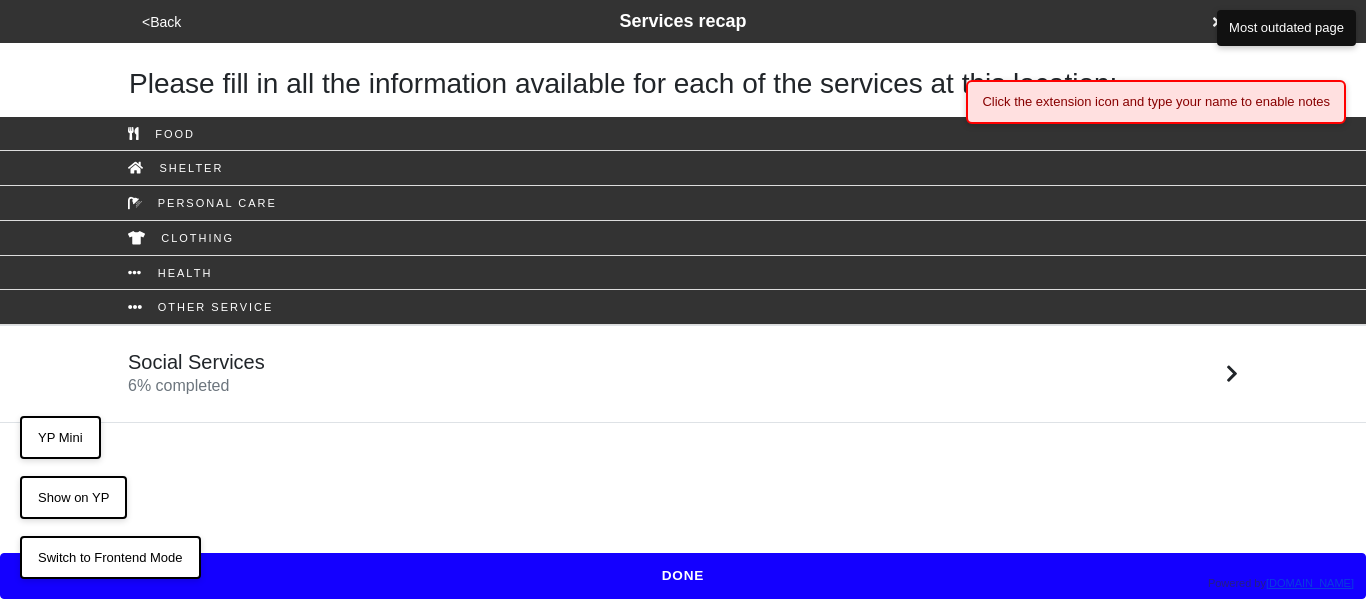 click on "Social Services" at bounding box center (196, 362) 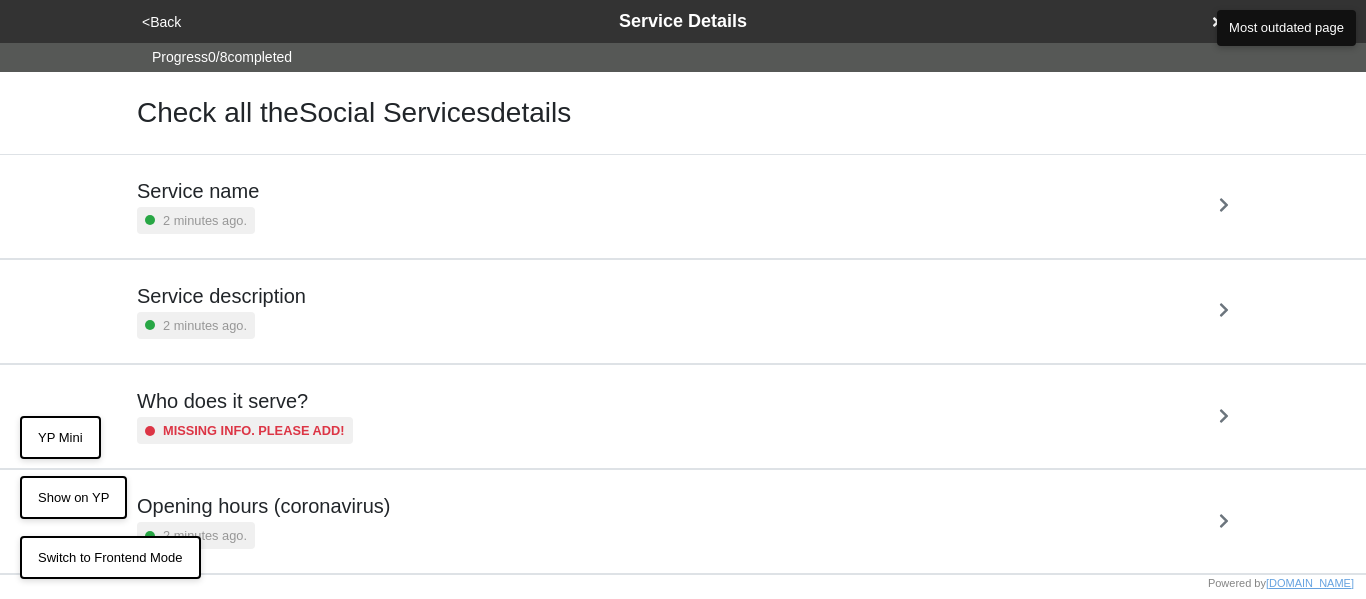 click on "Who does it serve?" at bounding box center (245, 401) 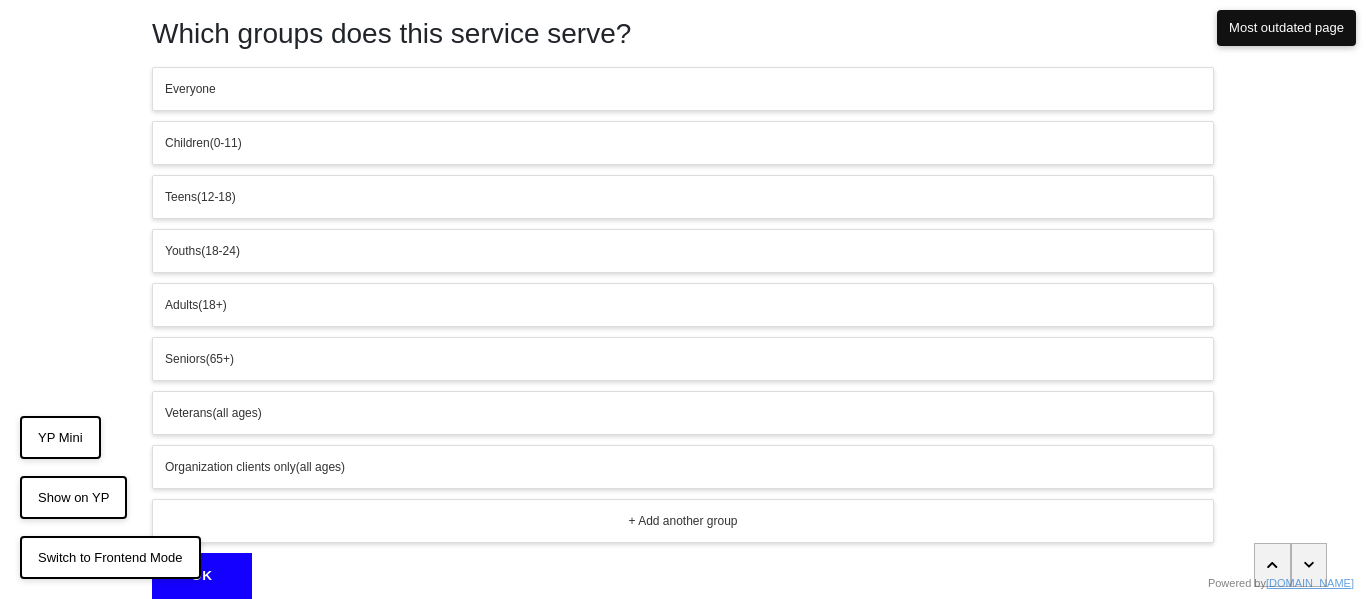 scroll, scrollTop: 84, scrollLeft: 0, axis: vertical 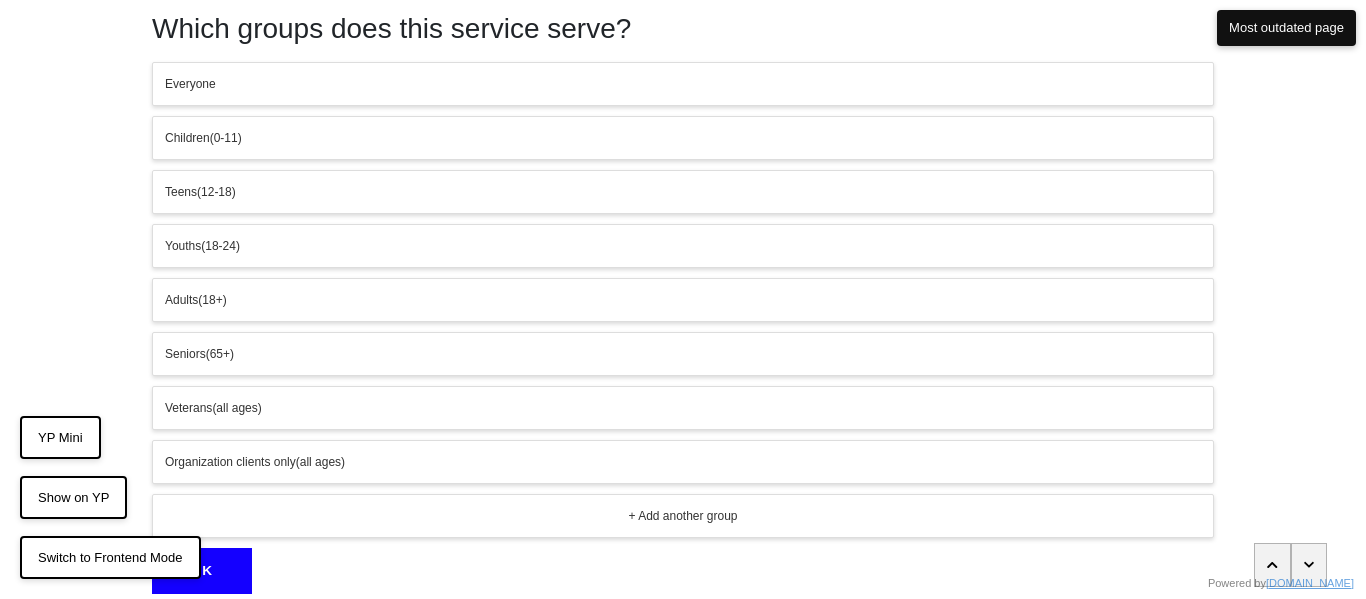 click on "Everyone" at bounding box center [683, 84] 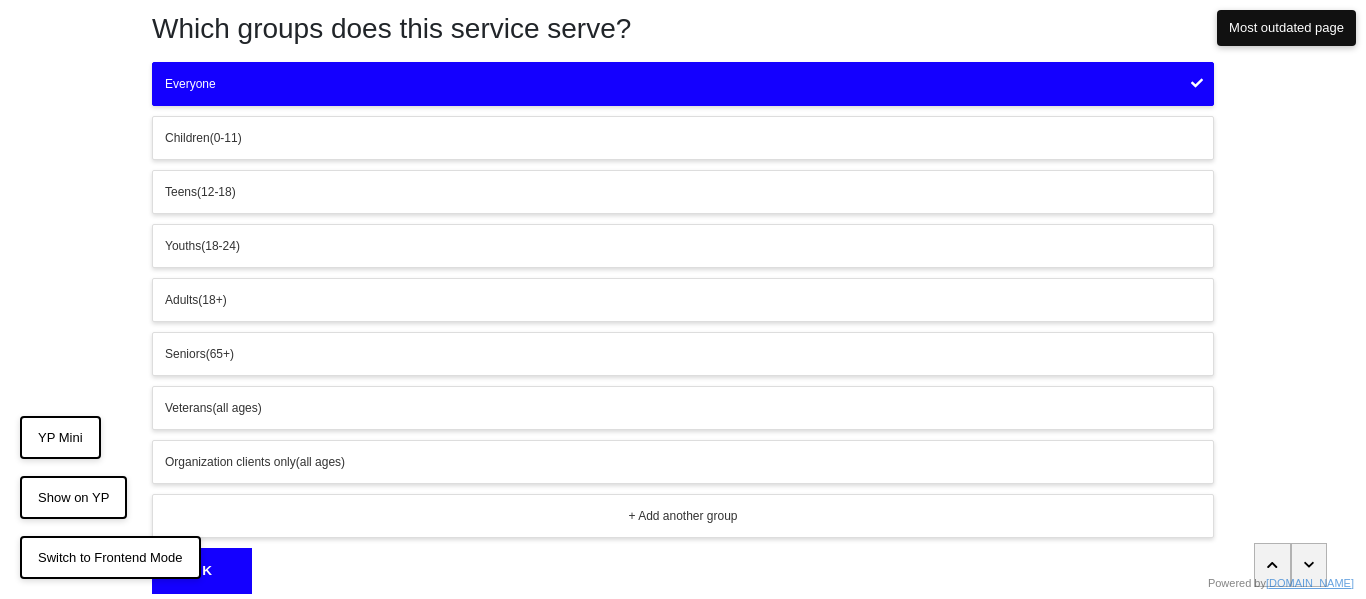 scroll, scrollTop: 159, scrollLeft: 0, axis: vertical 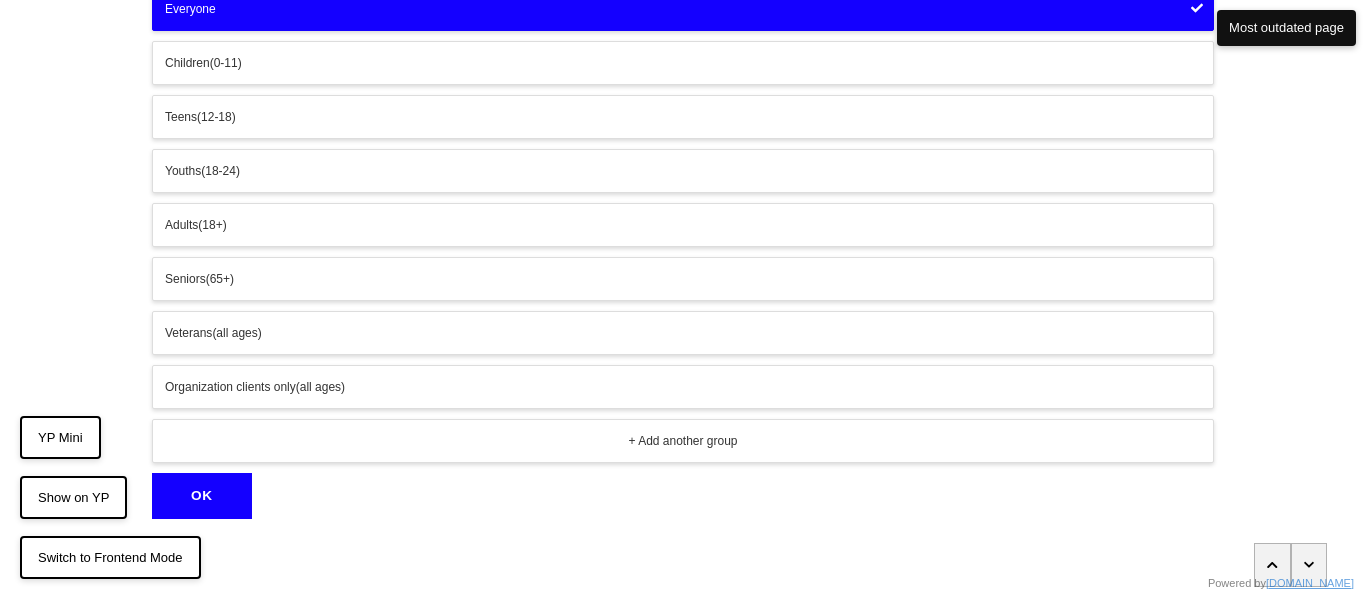 click on "OK" at bounding box center (202, 496) 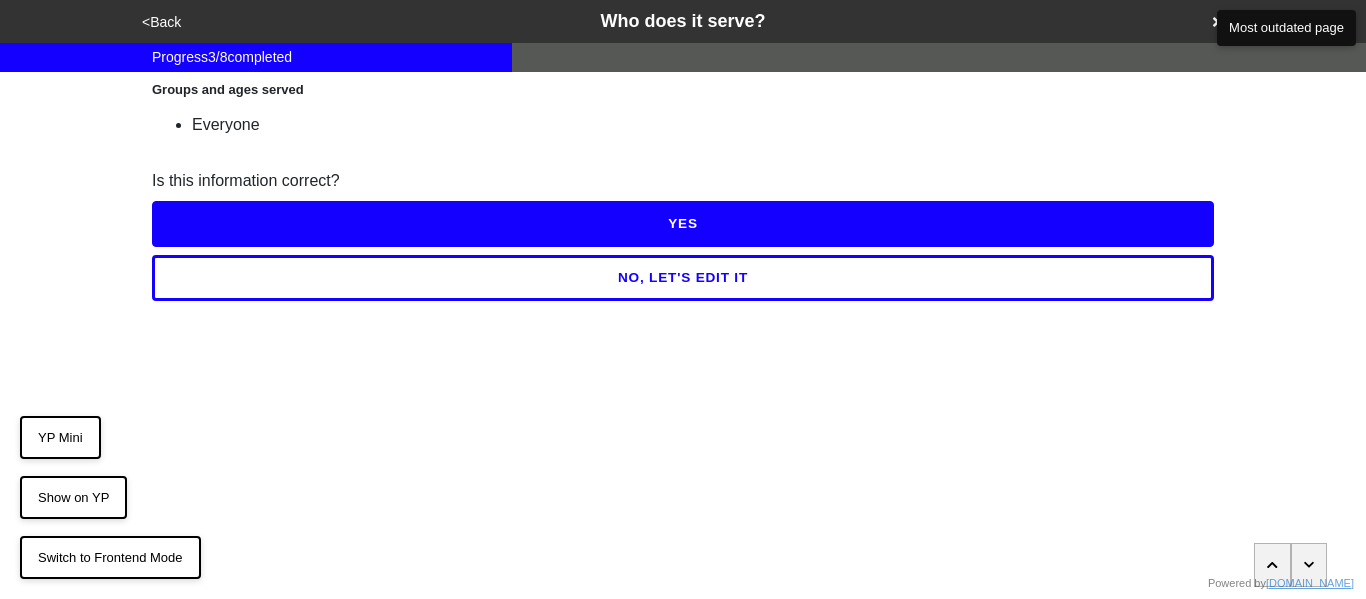 scroll, scrollTop: 0, scrollLeft: 0, axis: both 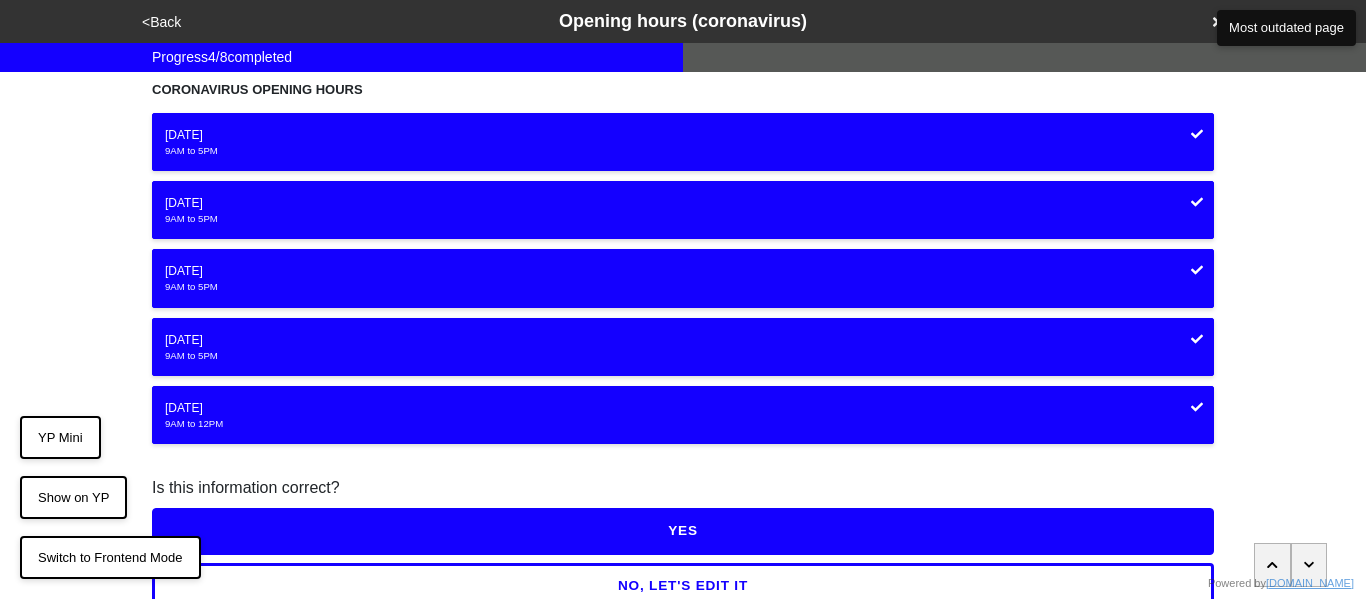 click on "YES" at bounding box center [683, 531] 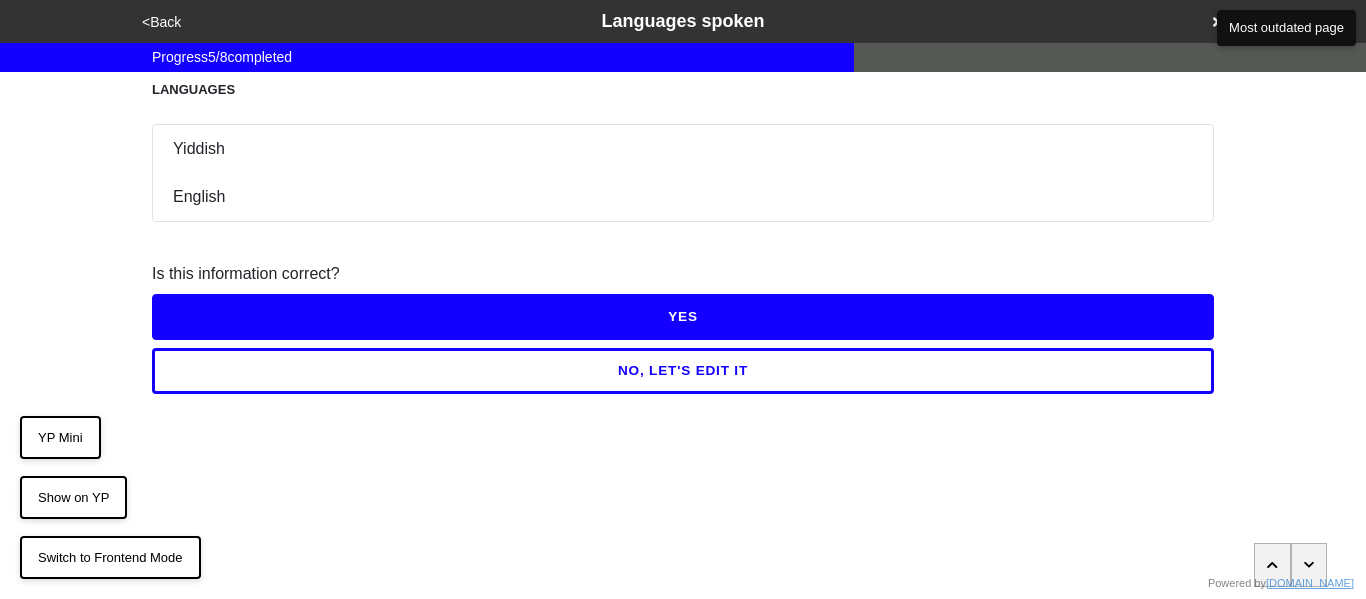 click on "YES" at bounding box center [683, 317] 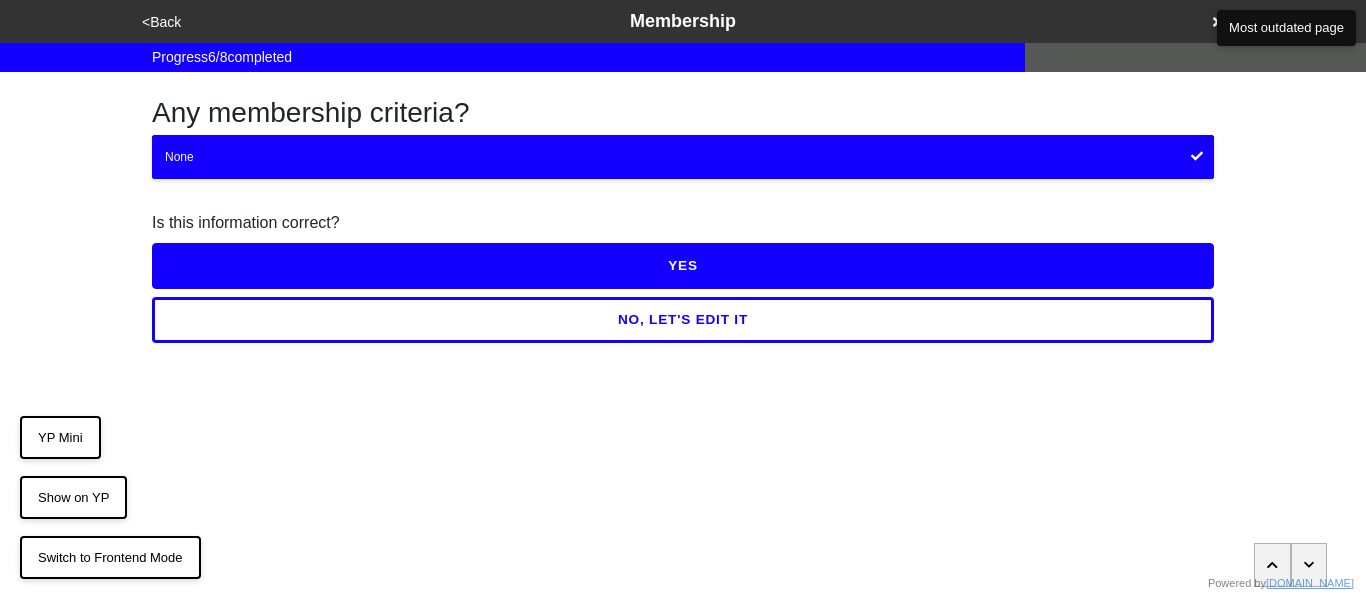 click on "YES" at bounding box center (683, 266) 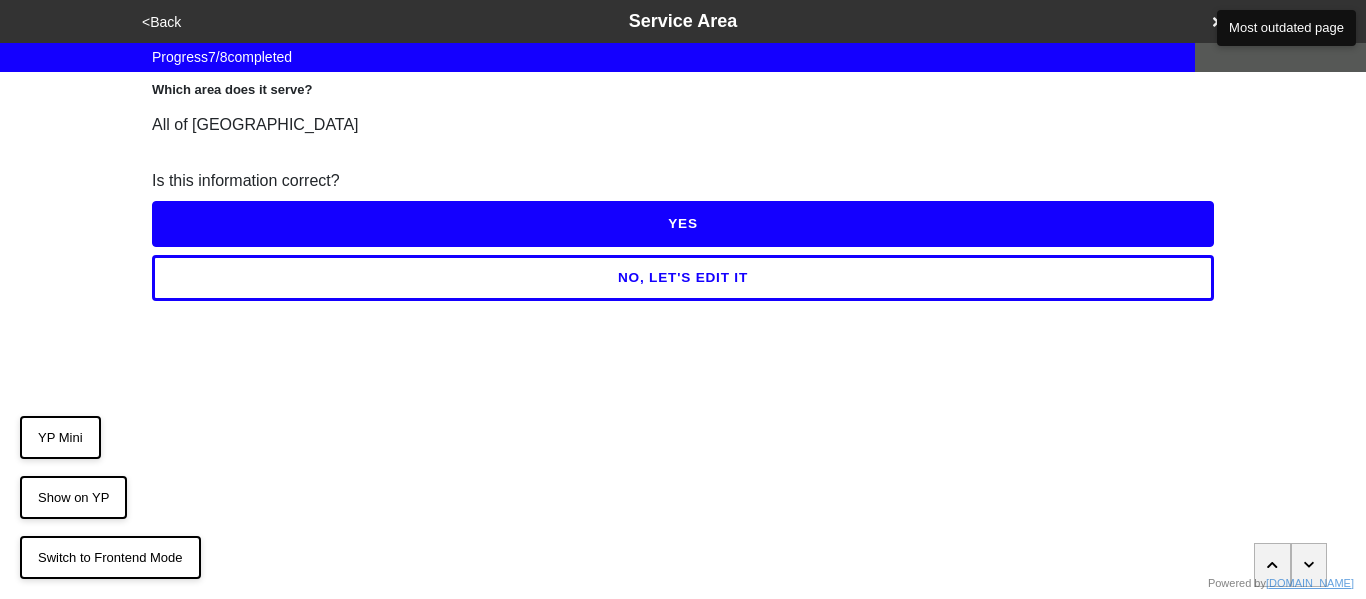 click on "YES" at bounding box center (683, 224) 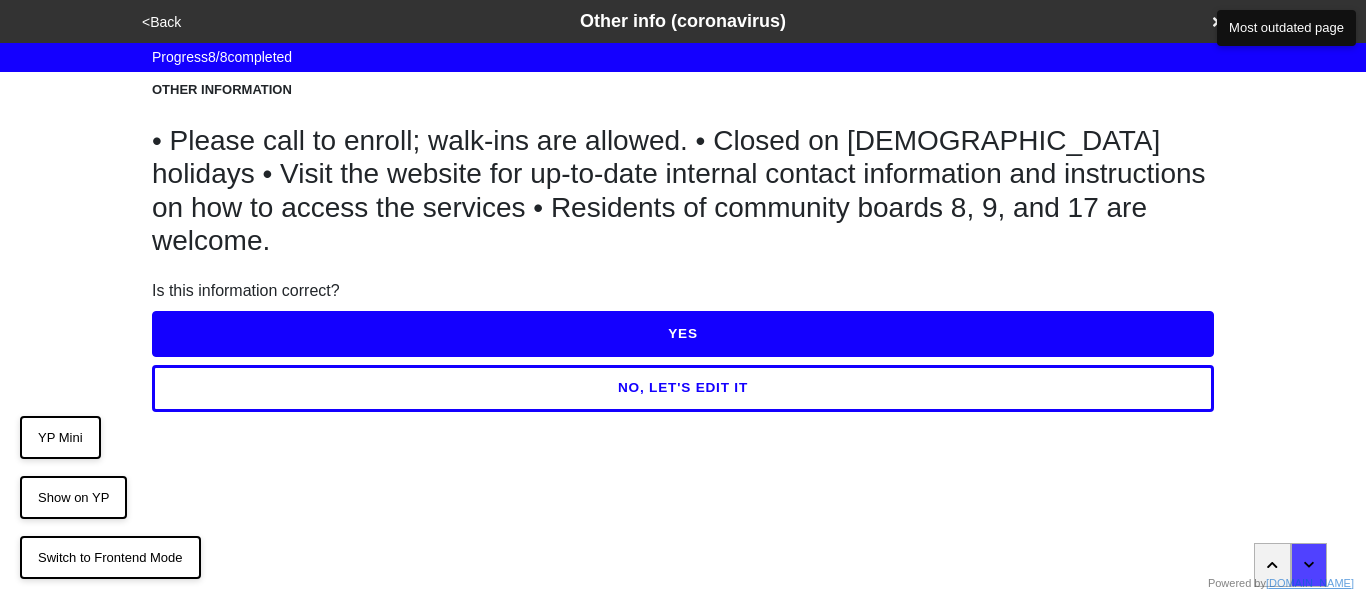 click on "YES" at bounding box center [683, 334] 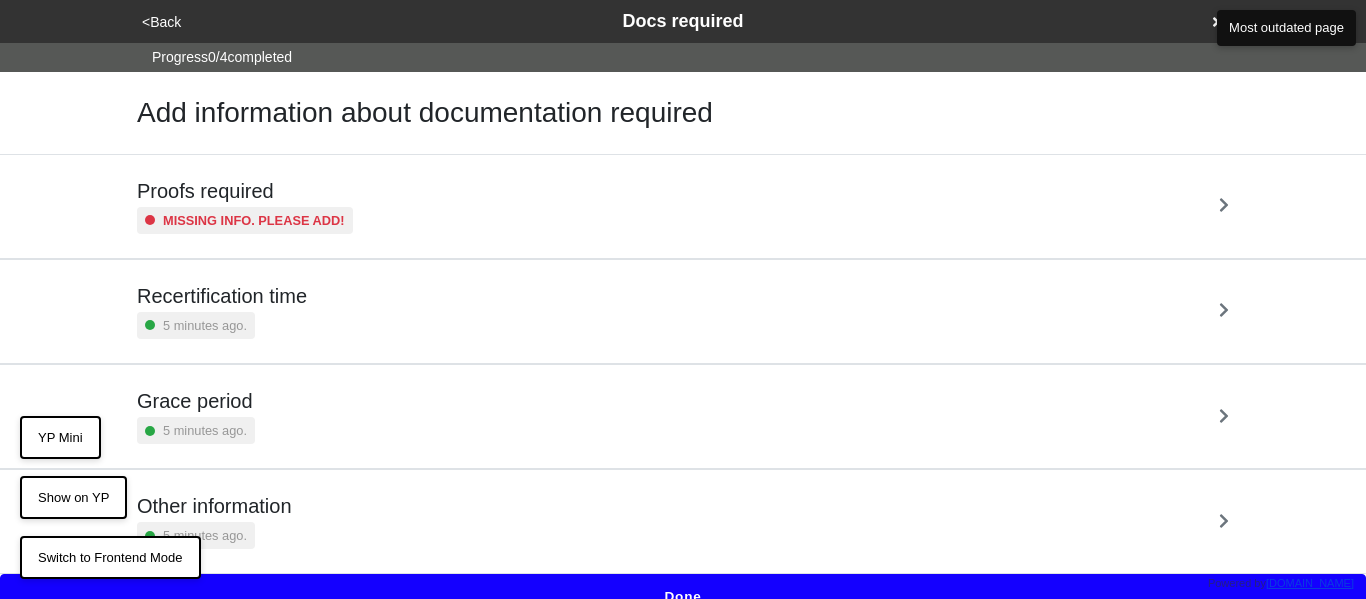 click on "Missing info. Please add!" at bounding box center (254, 220) 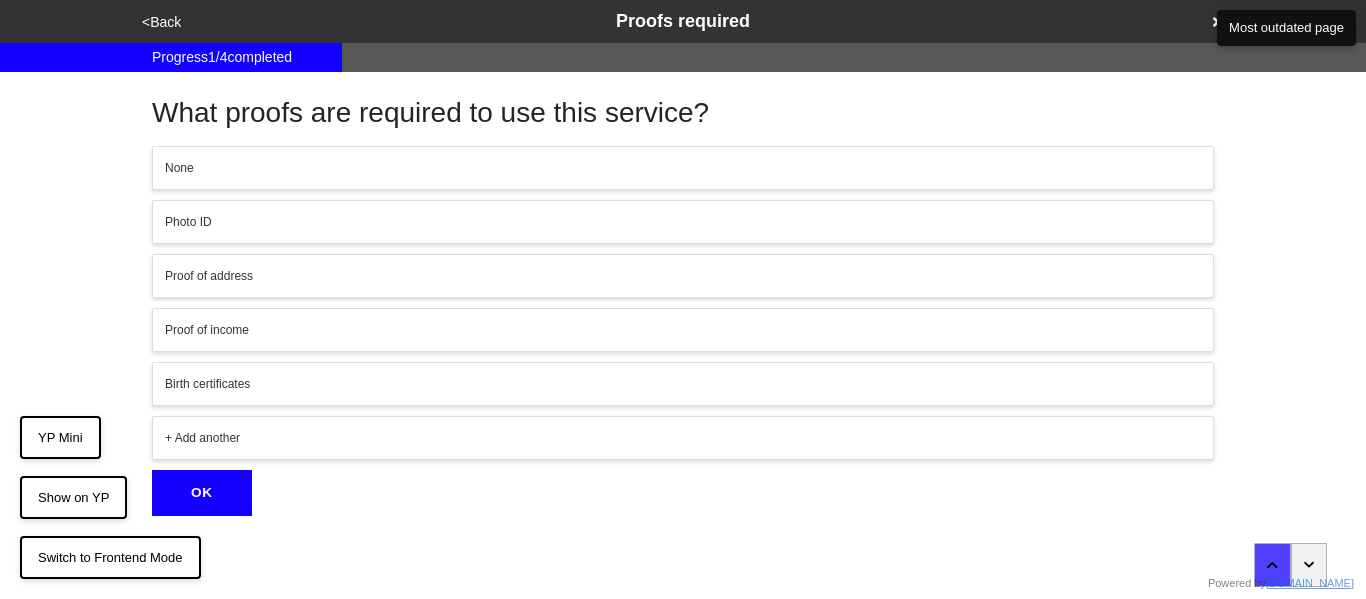 click on "Photo ID" at bounding box center [683, 222] 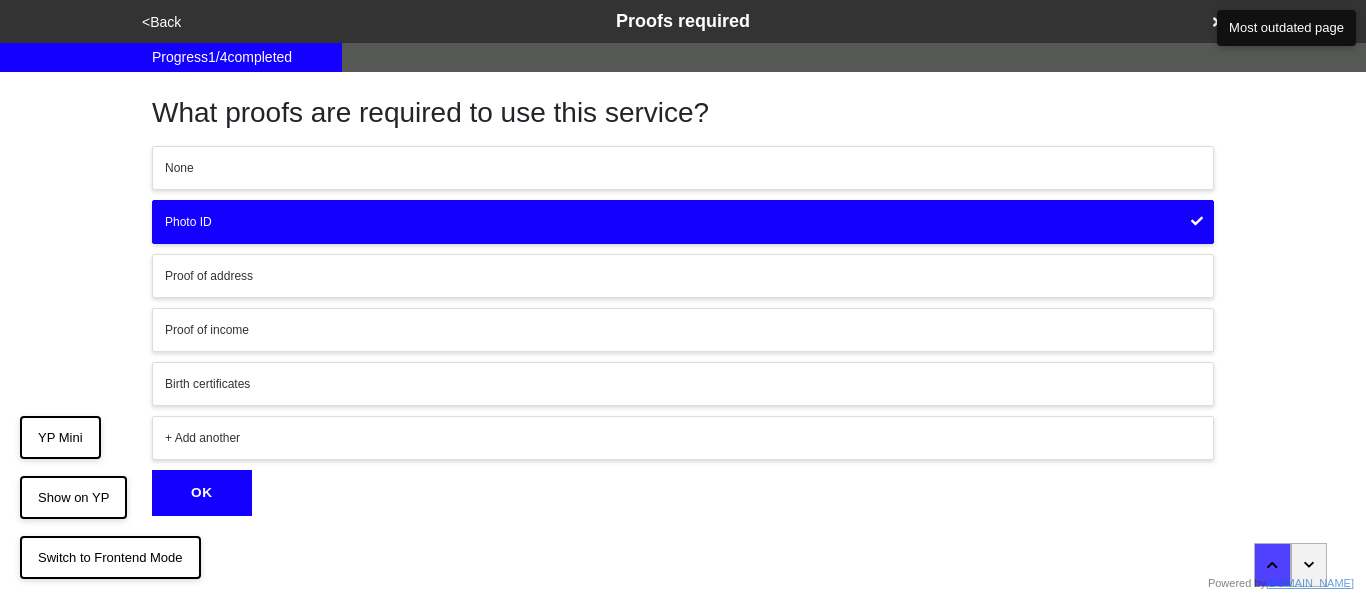 click on "Proof of address" at bounding box center (683, 276) 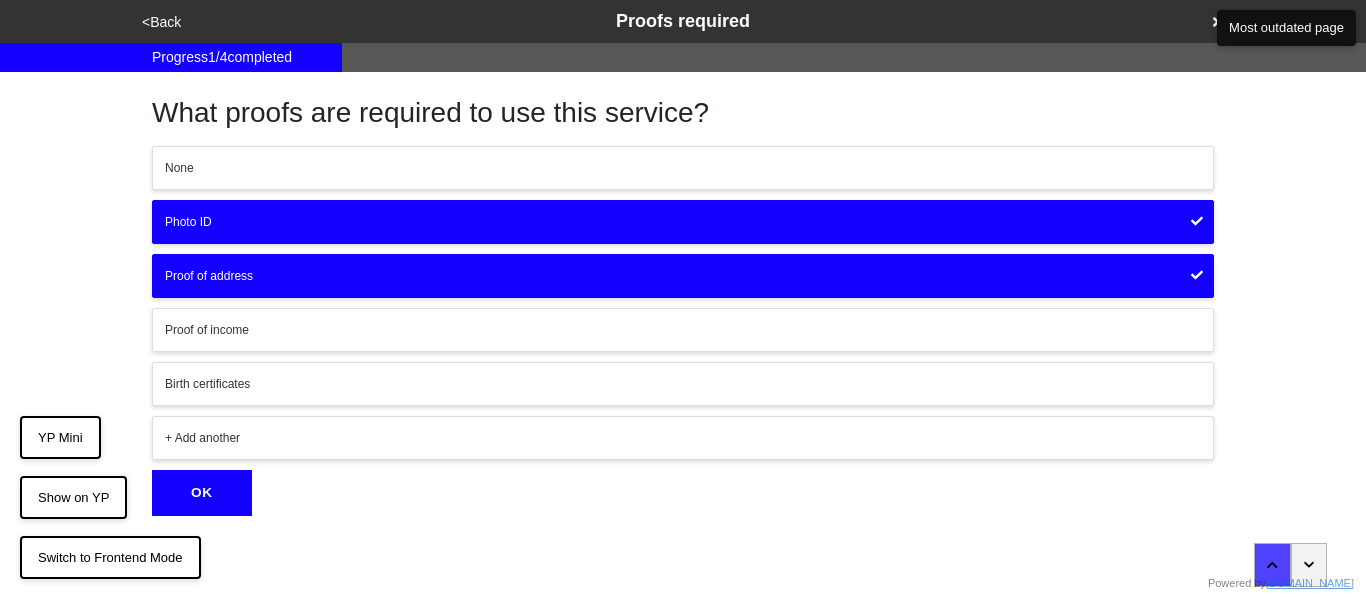 click on "Proof of income" at bounding box center [683, 330] 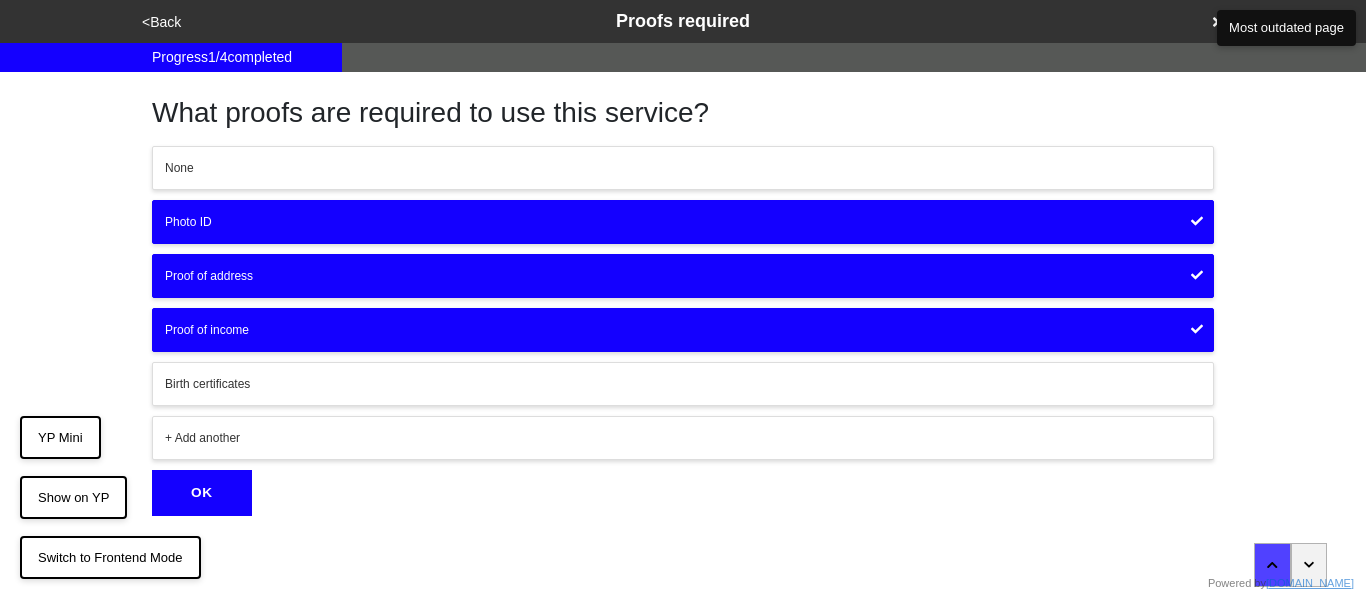 click on "OK" at bounding box center (202, 493) 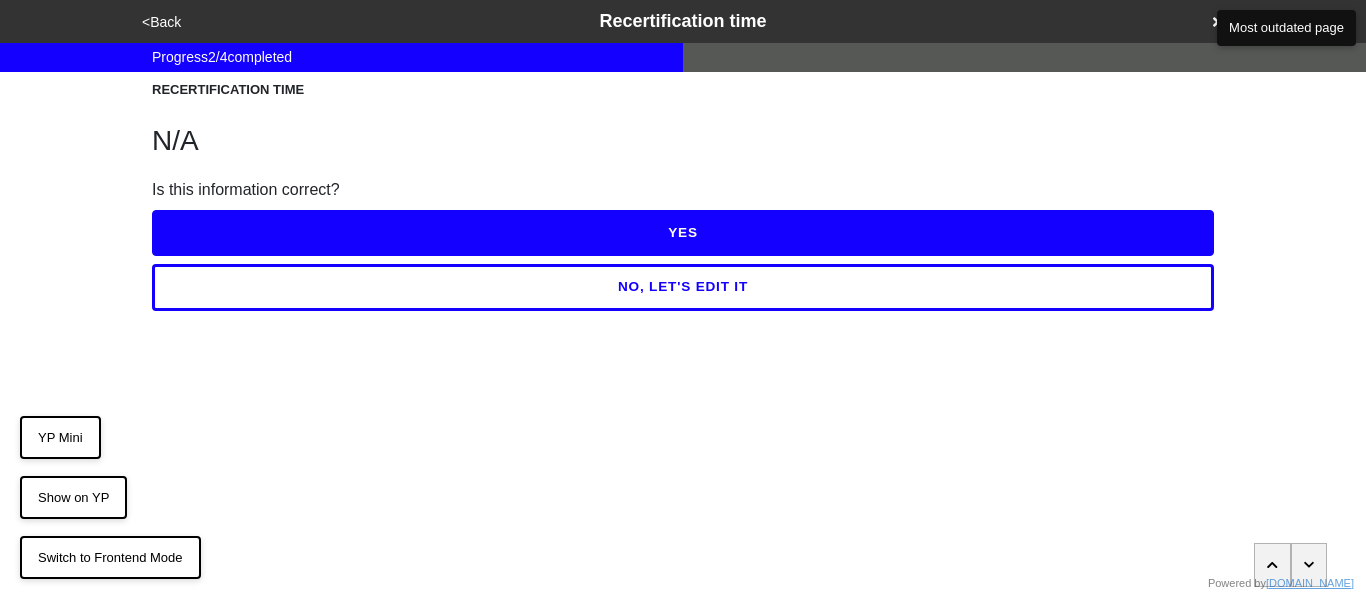 click on "YES" at bounding box center (683, 233) 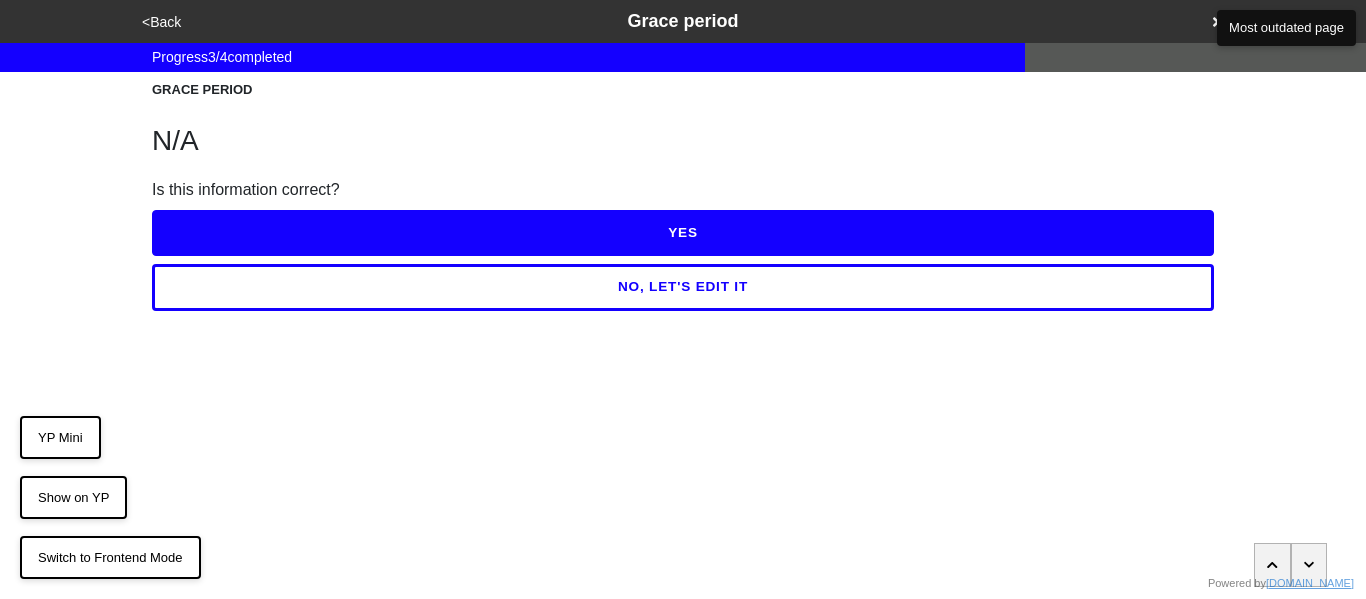 click on "YES" at bounding box center (683, 233) 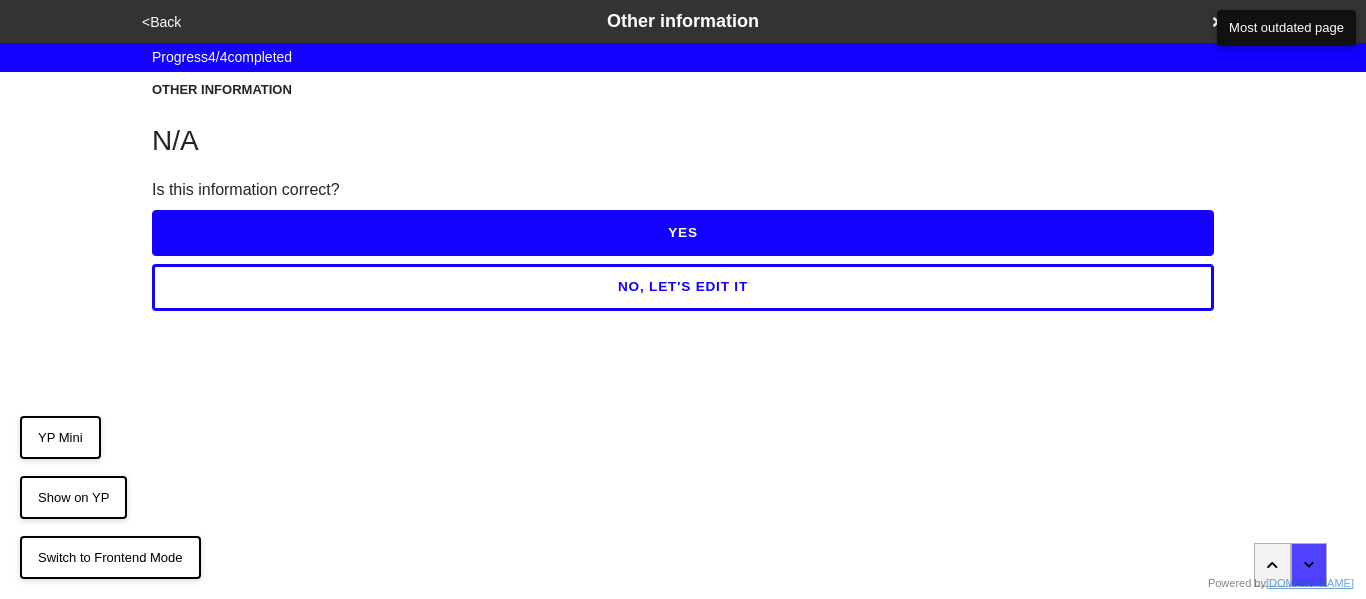 click on "YES" at bounding box center (683, 233) 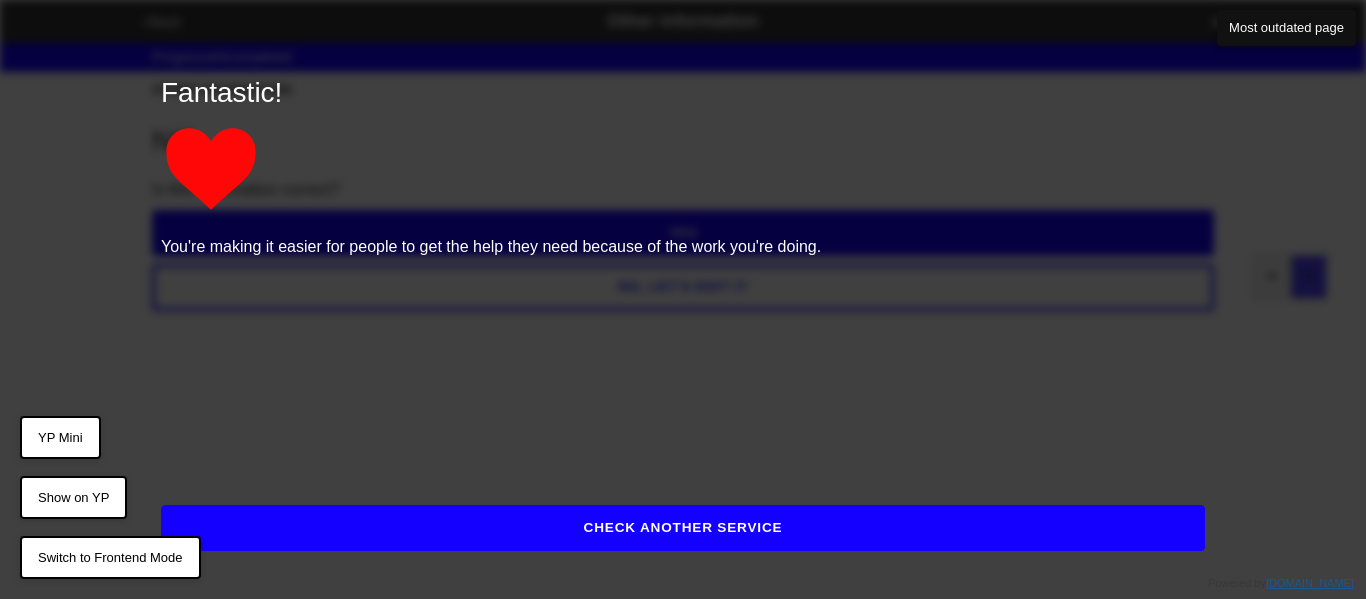click on "CHECK ANOTHER SERVICE" at bounding box center (683, 528) 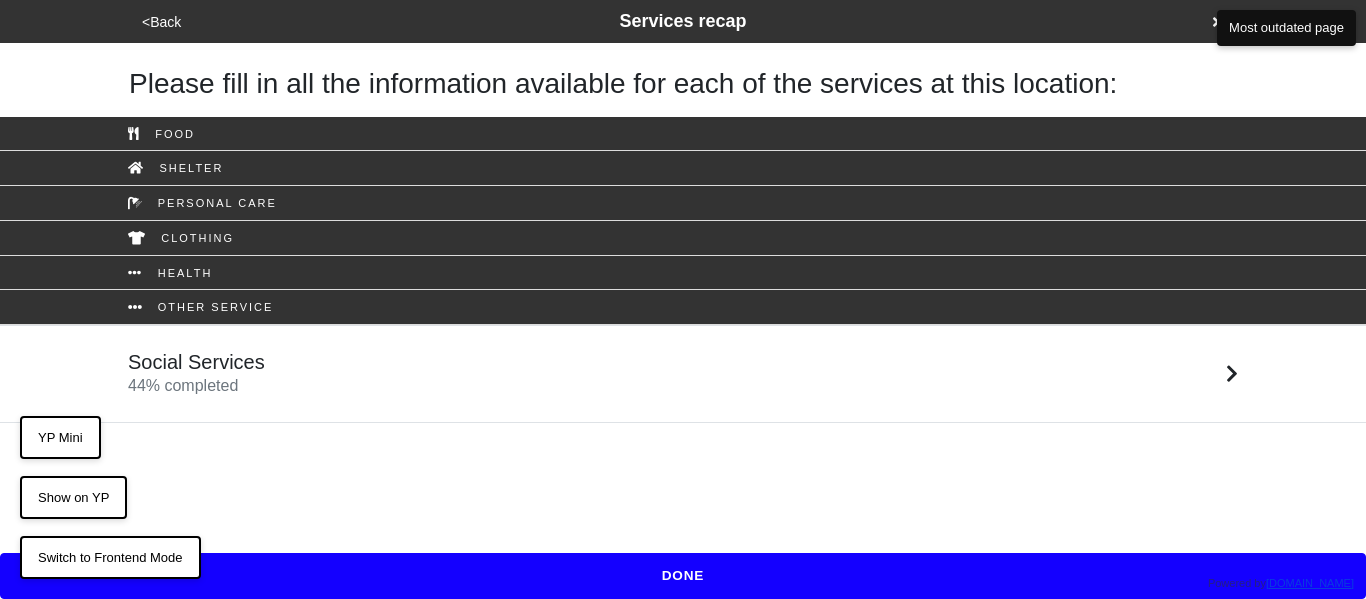 click on "DONE" at bounding box center [683, 576] 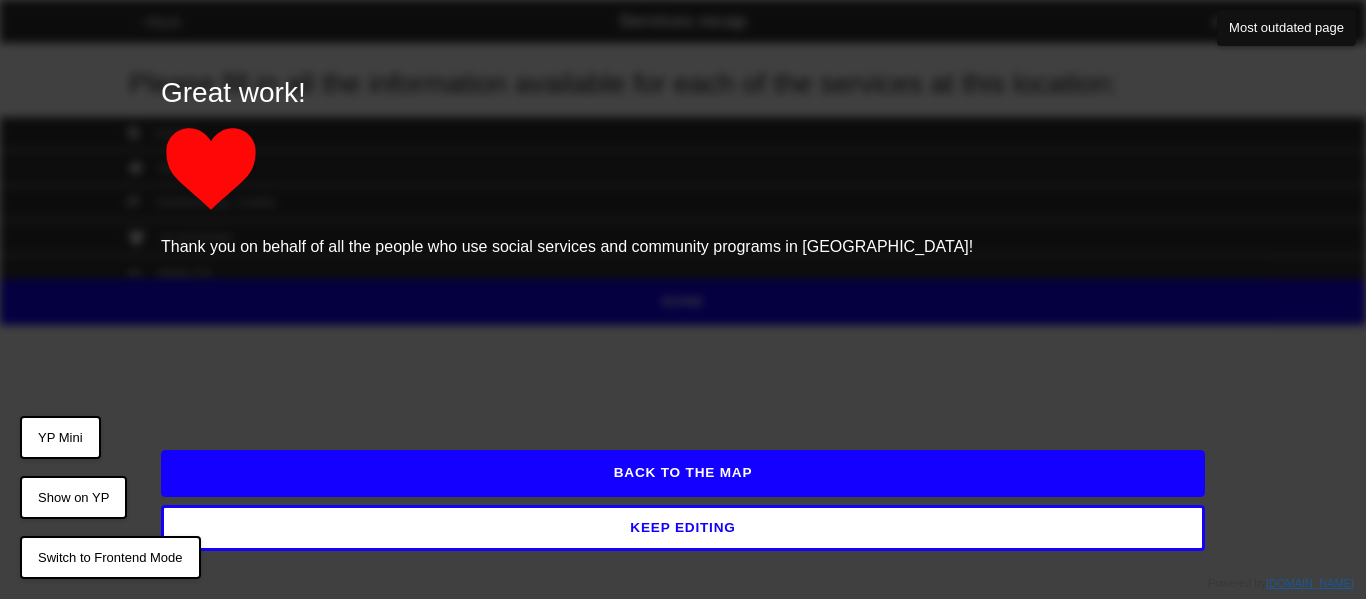 click on "BACK TO THE MAP" at bounding box center (683, 473) 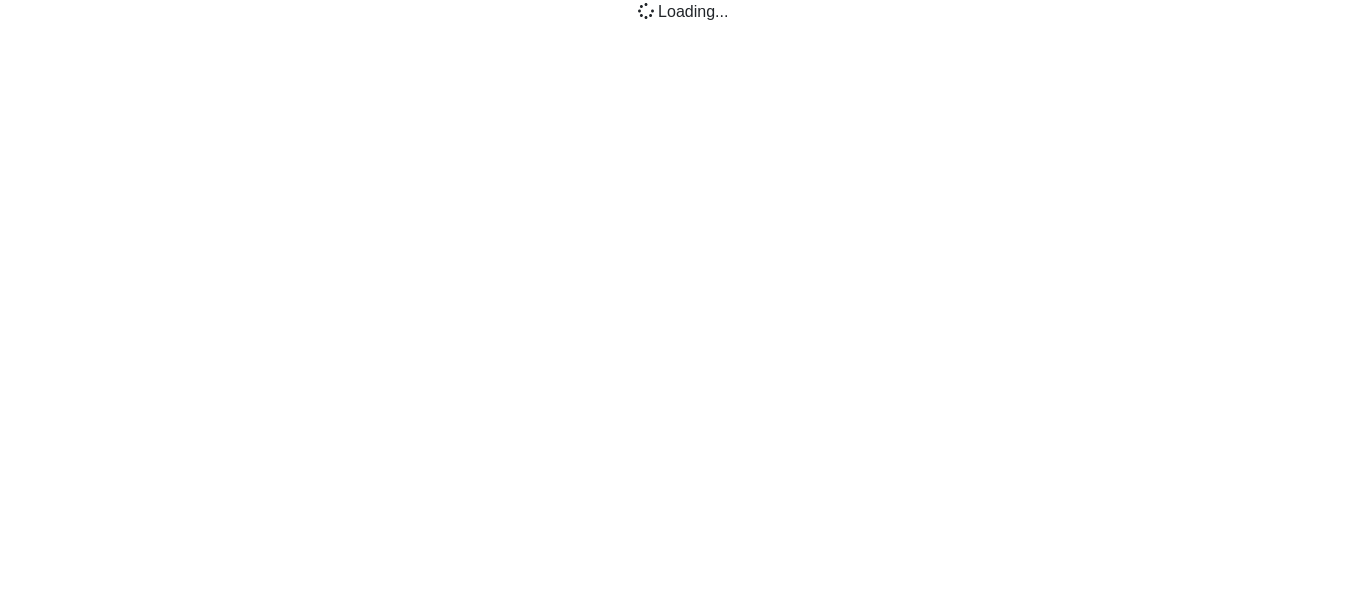 scroll, scrollTop: 0, scrollLeft: 0, axis: both 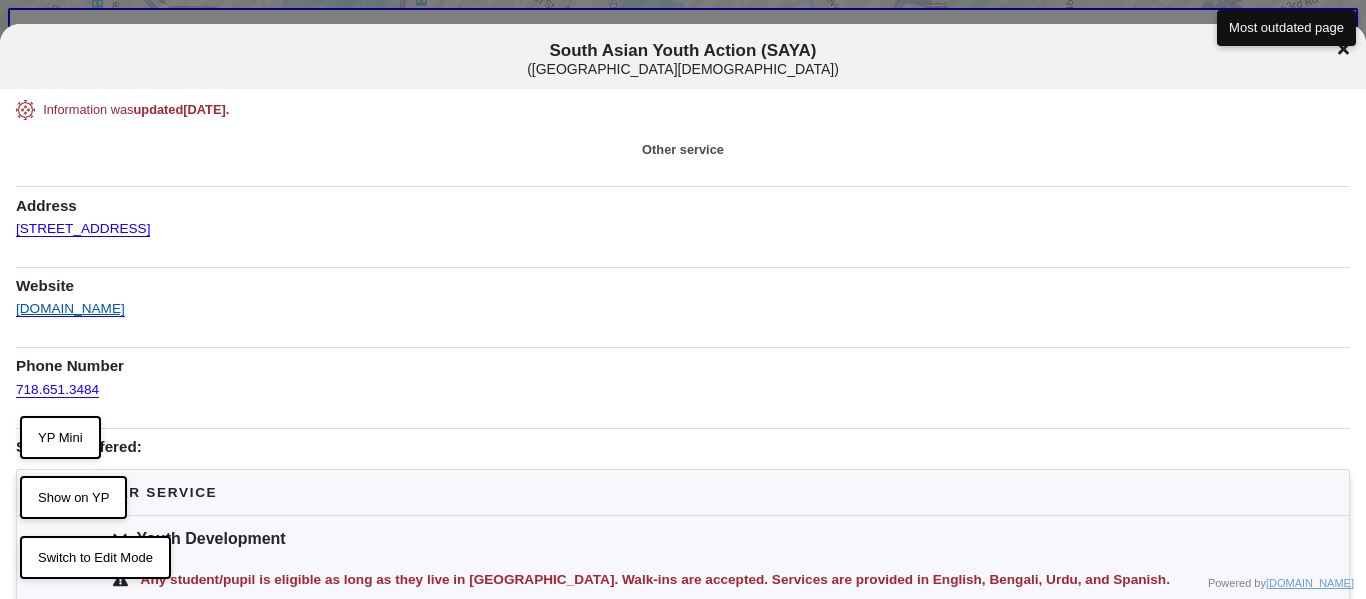 click on "[DOMAIN_NAME]" at bounding box center [70, 303] 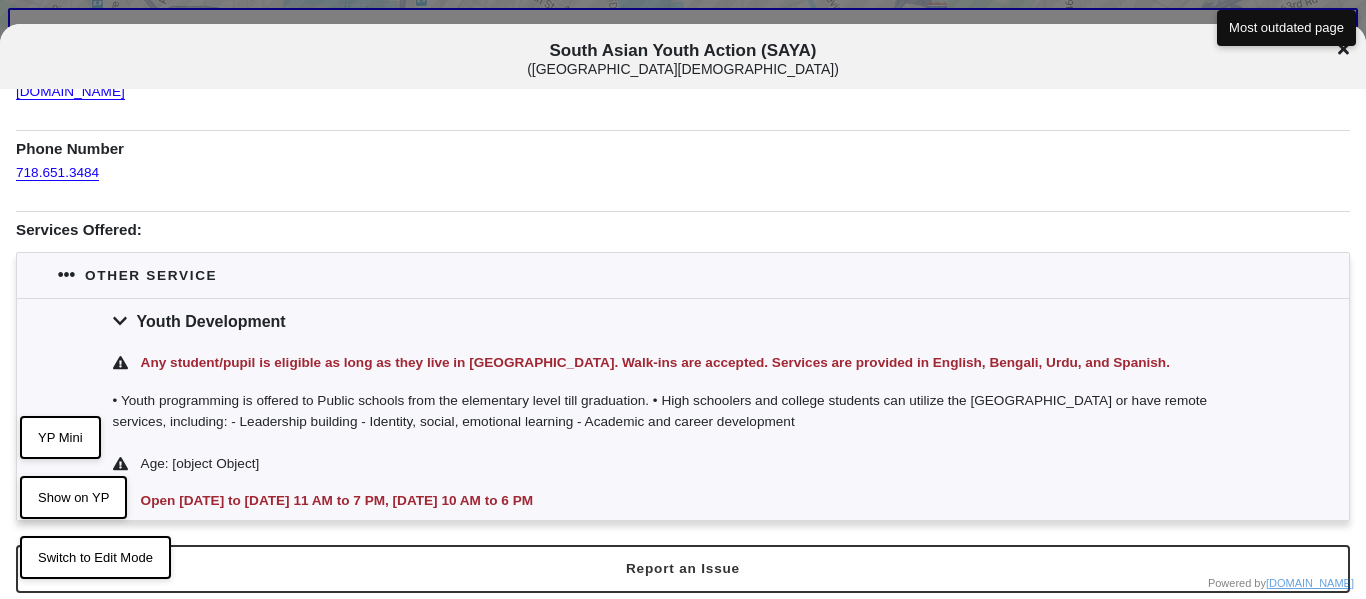 scroll, scrollTop: 218, scrollLeft: 0, axis: vertical 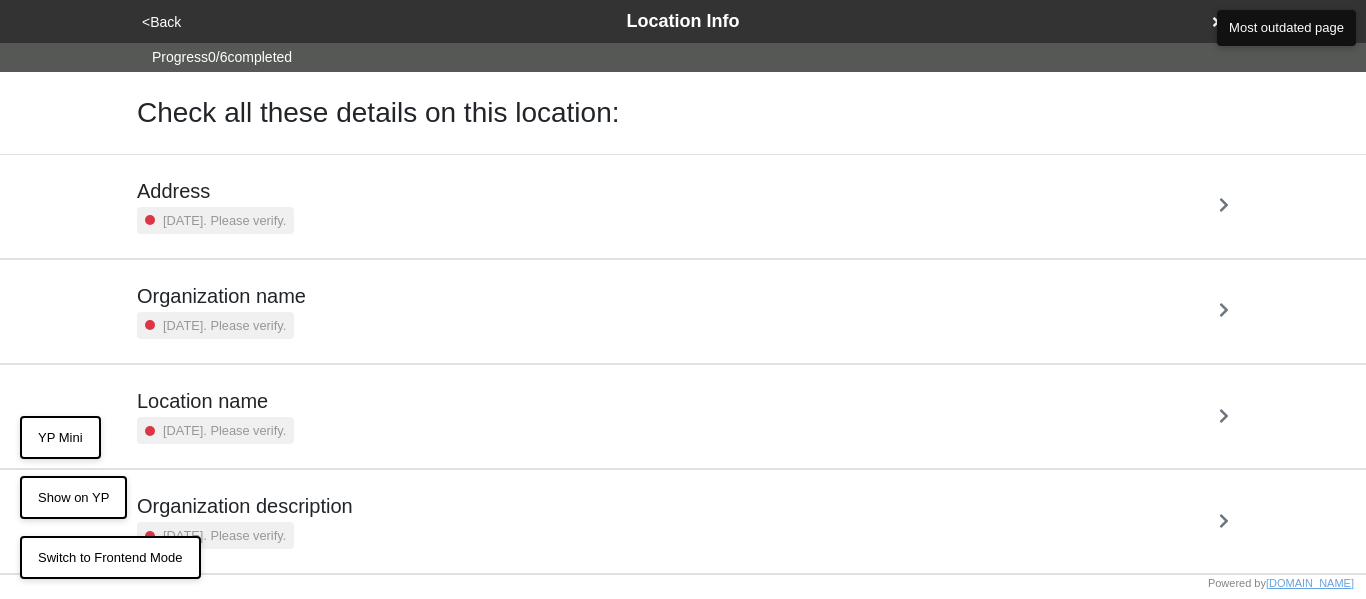 click on "[DATE]. Please verify." at bounding box center [215, 220] 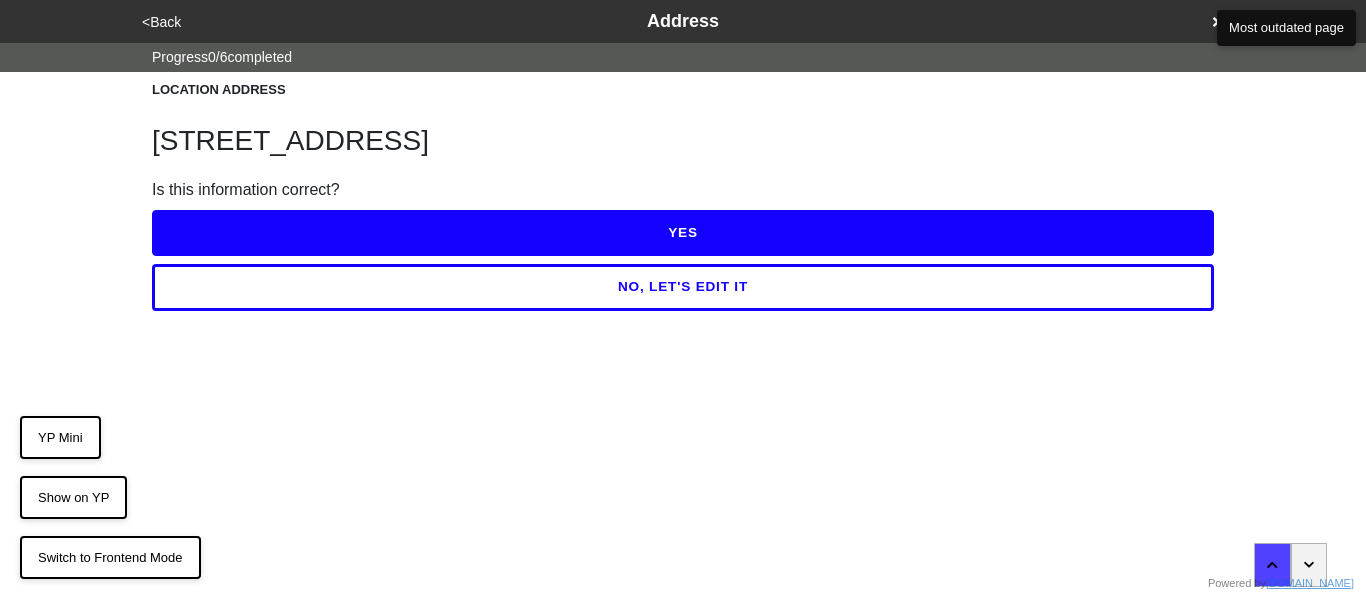 click on "YES" at bounding box center (683, 233) 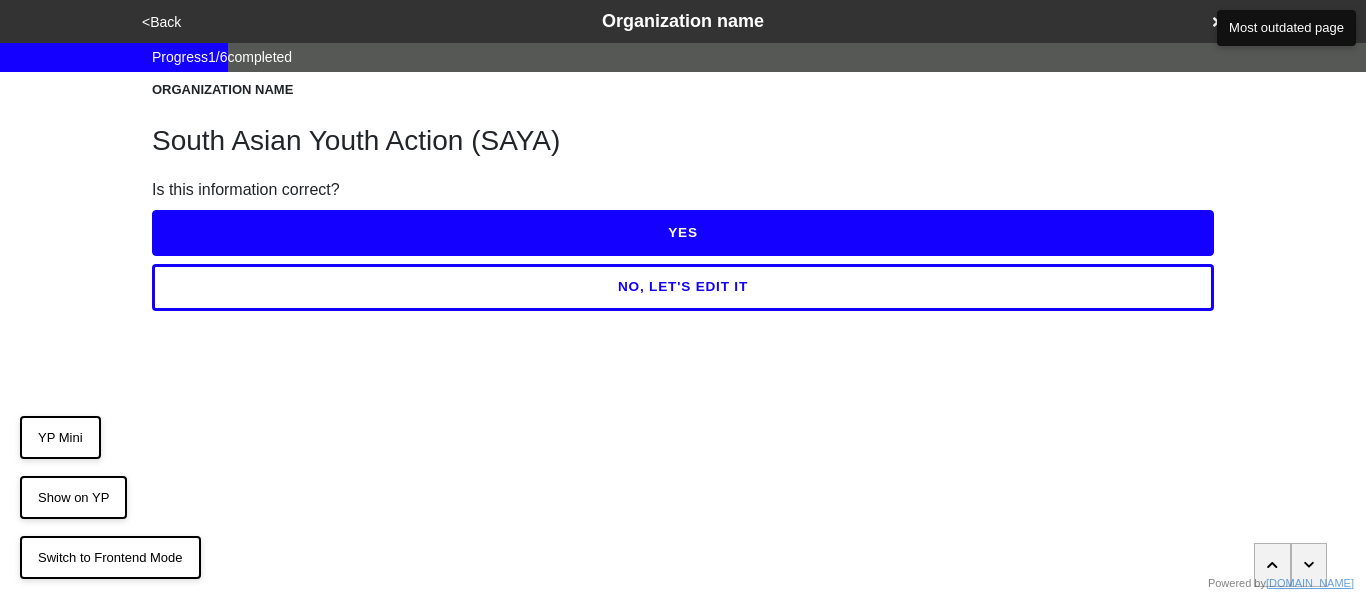 click on "YES" at bounding box center (683, 233) 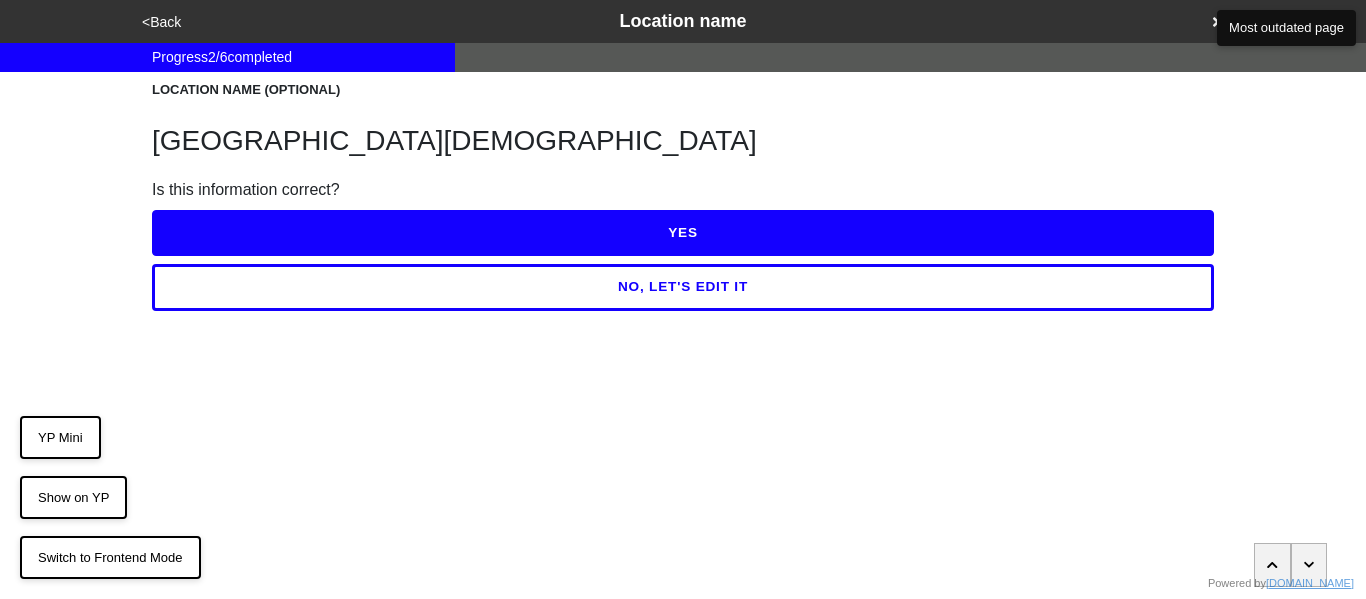 click on "YES" at bounding box center [683, 233] 